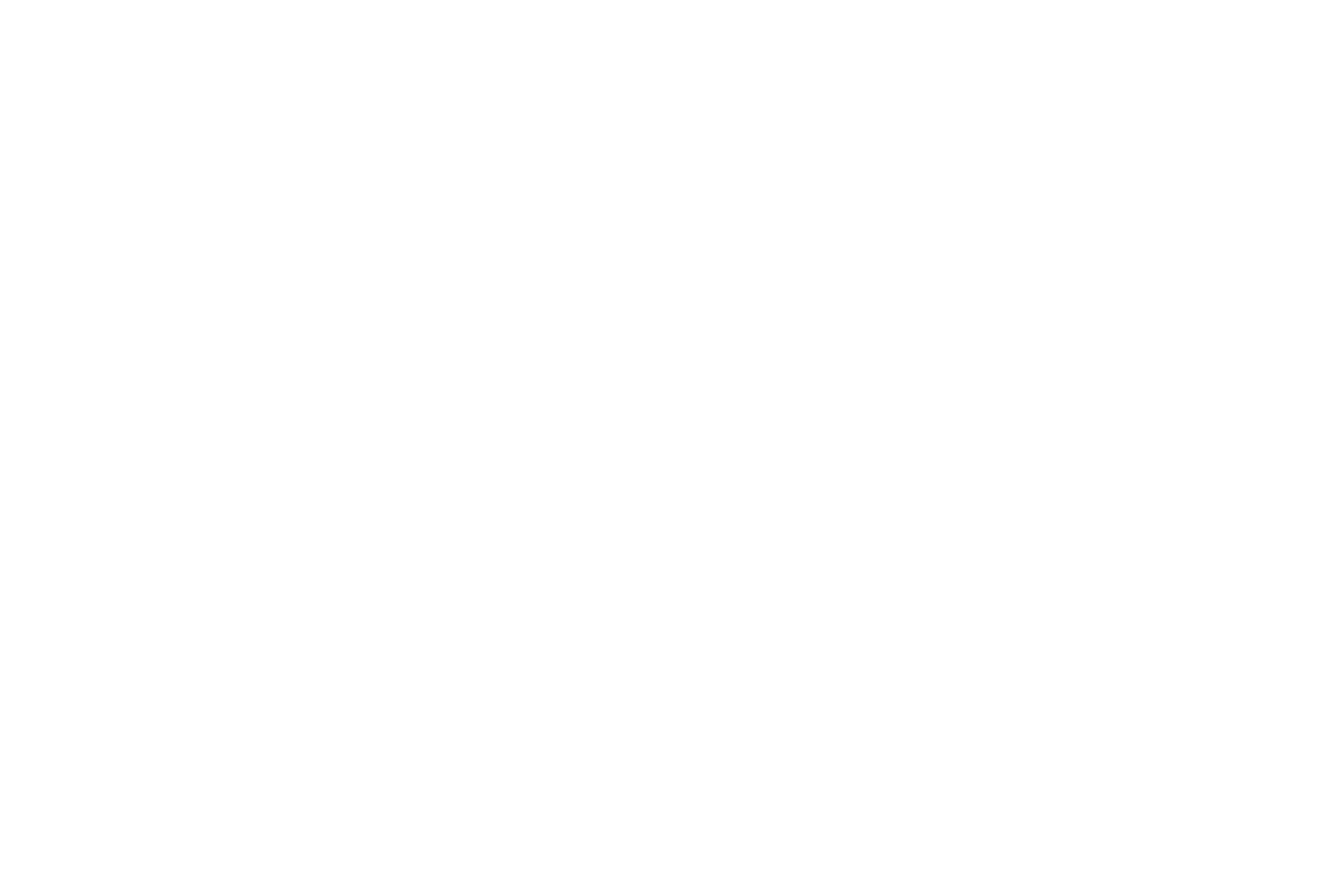 scroll, scrollTop: 0, scrollLeft: 0, axis: both 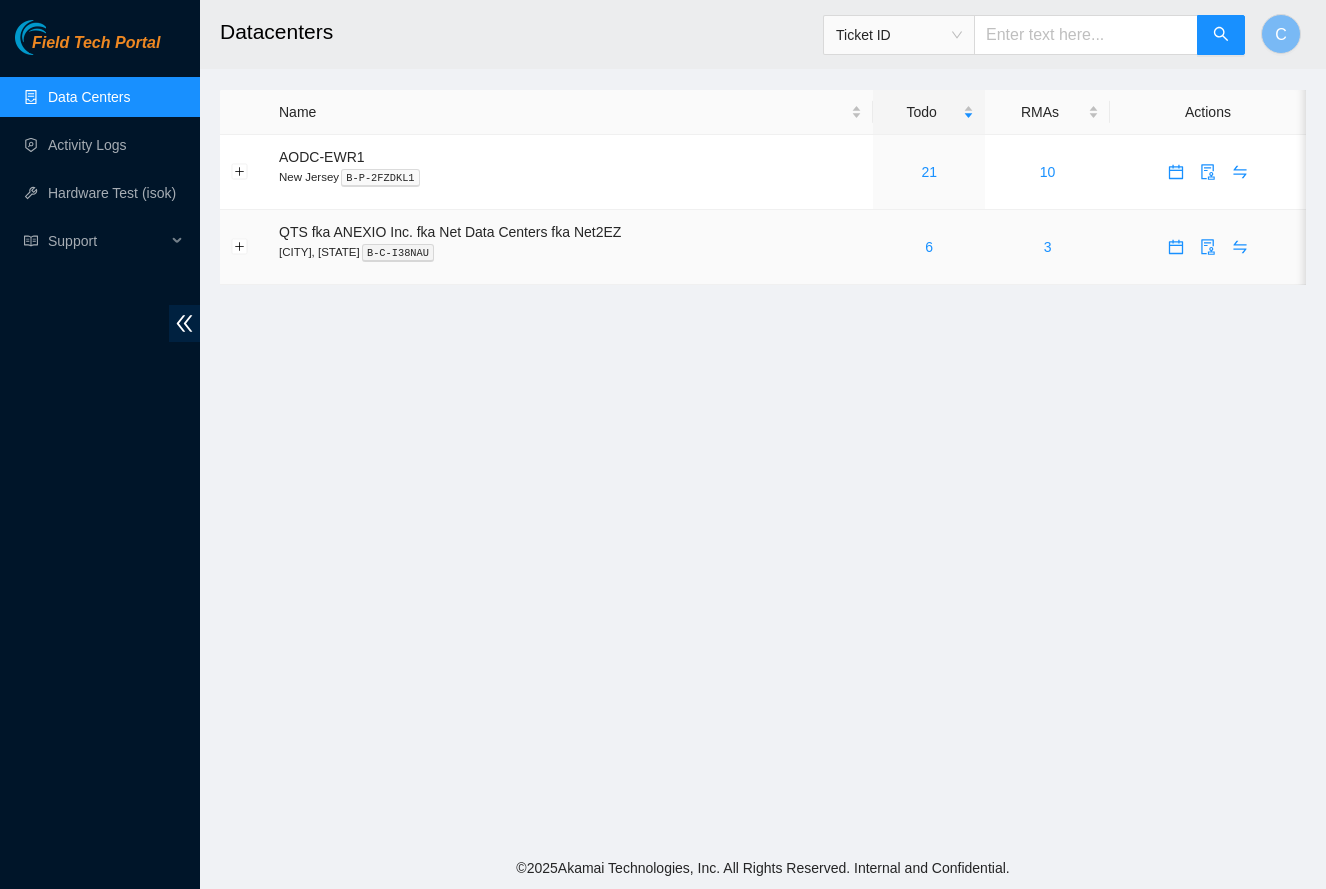 click on "6" at bounding box center (929, 247) 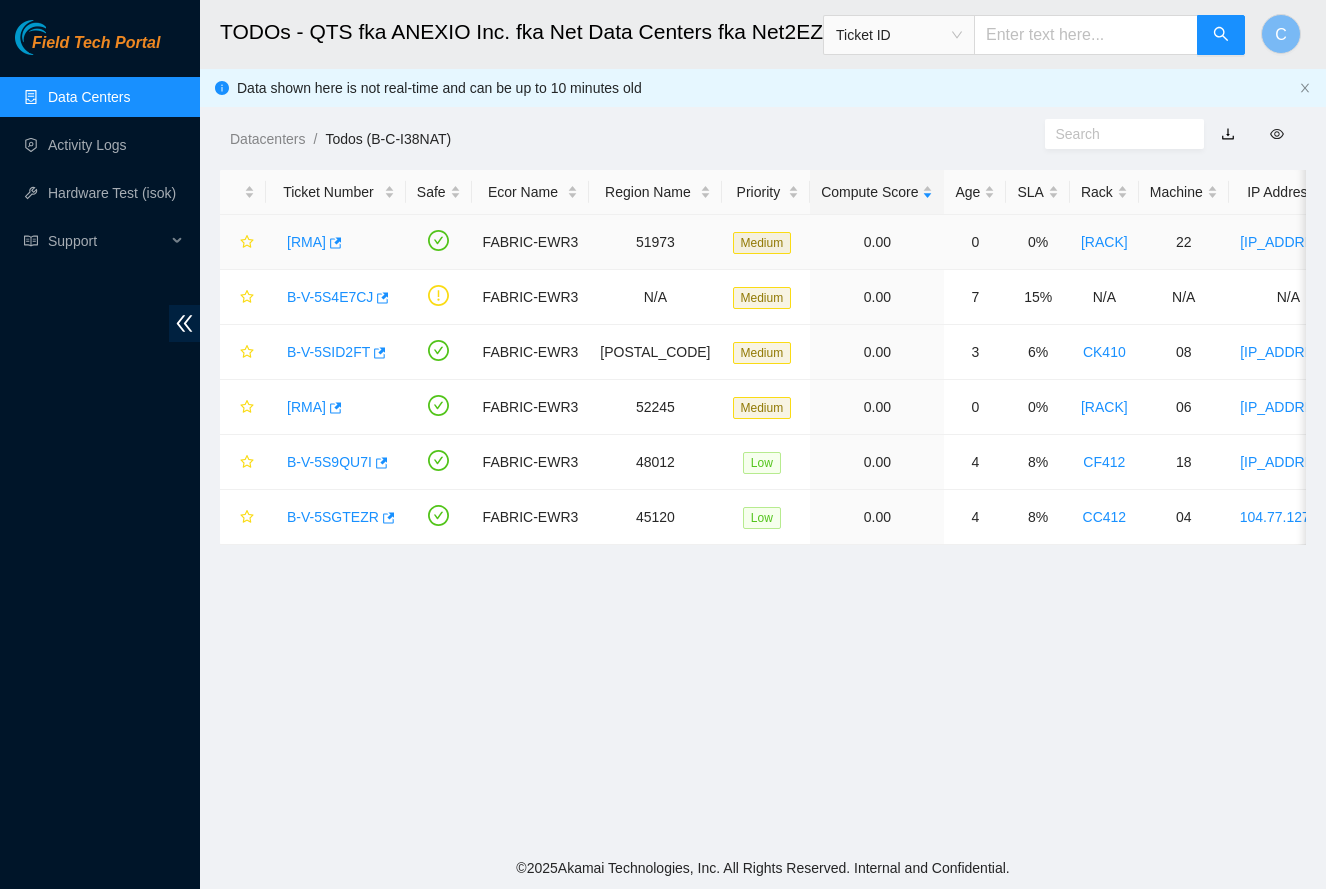 click on "[RMA]" at bounding box center [306, 242] 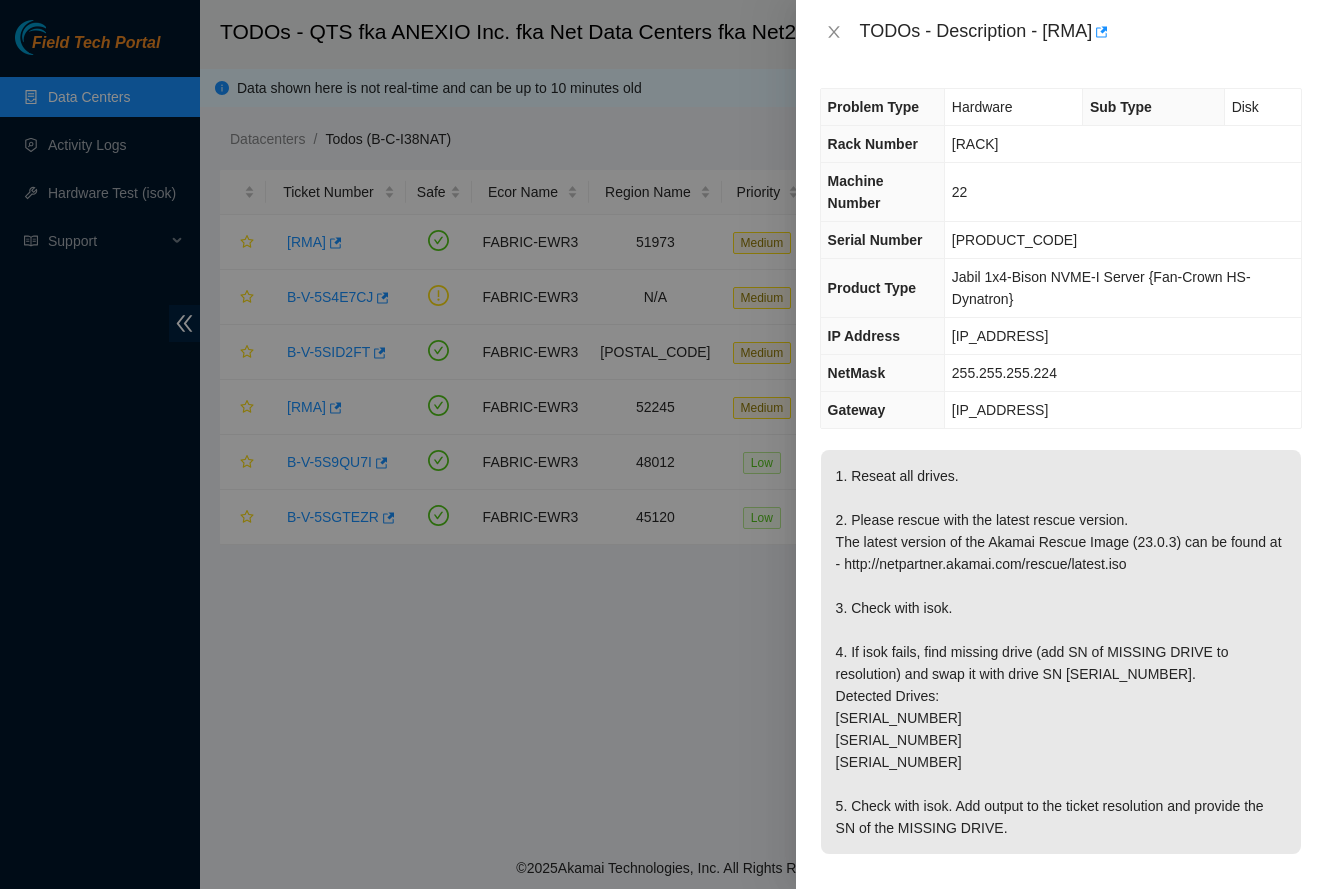 scroll, scrollTop: 0, scrollLeft: 0, axis: both 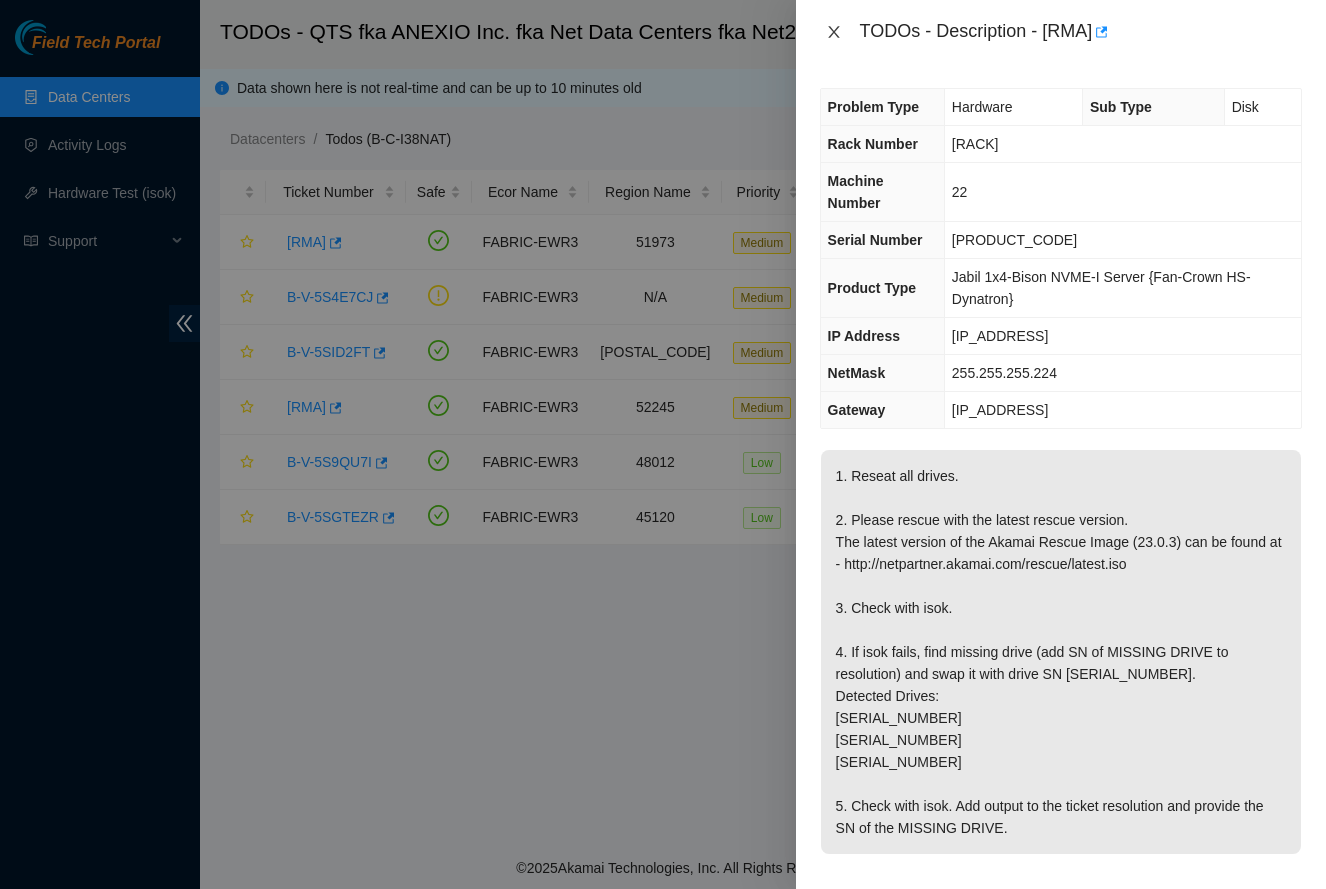 click 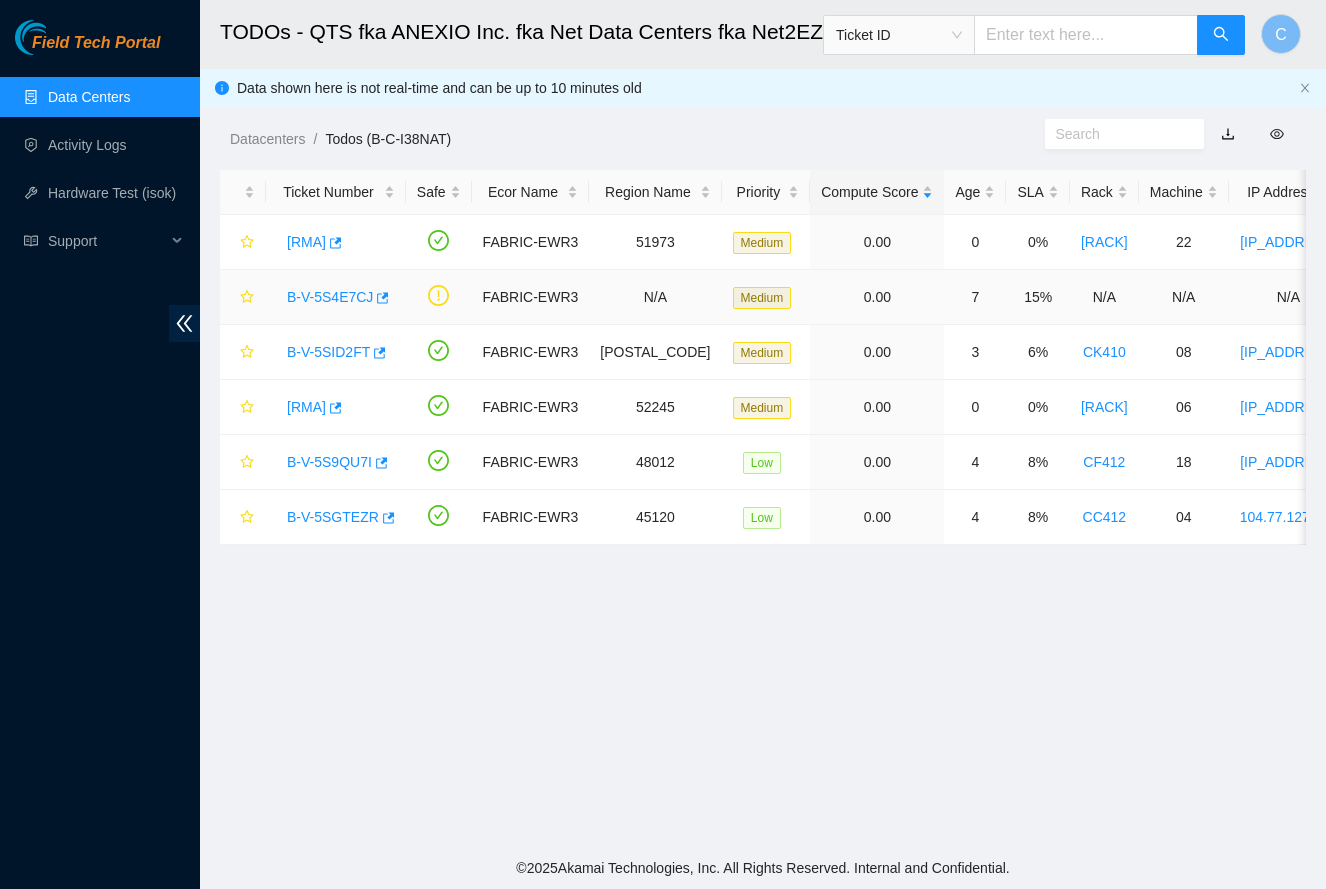 click on "B-V-5S4E7CJ" at bounding box center [330, 297] 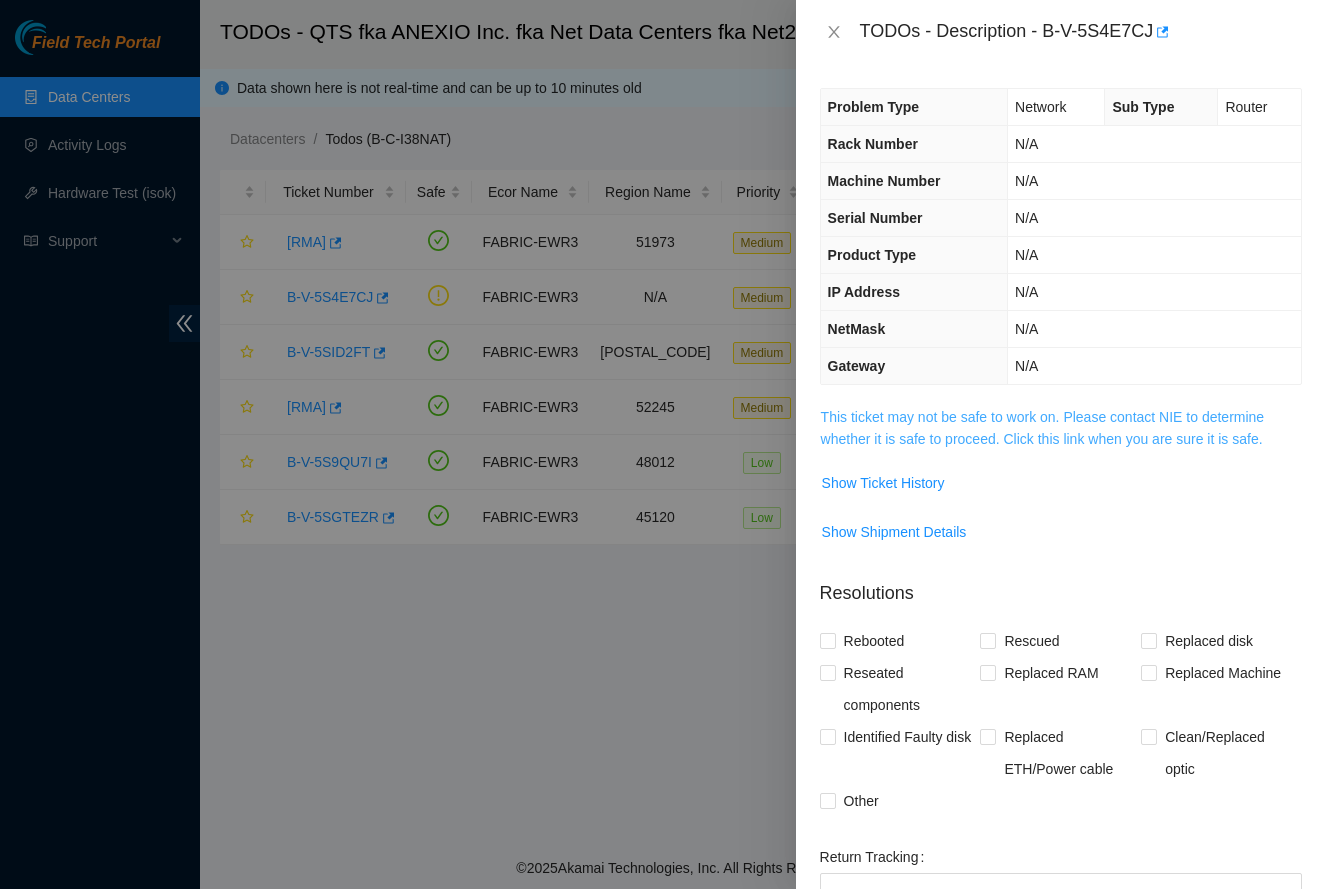 click on "This ticket may not be safe to work on. Please contact NIE to determine whether it is safe to proceed. Click this link when you are sure it is safe." at bounding box center (1043, 428) 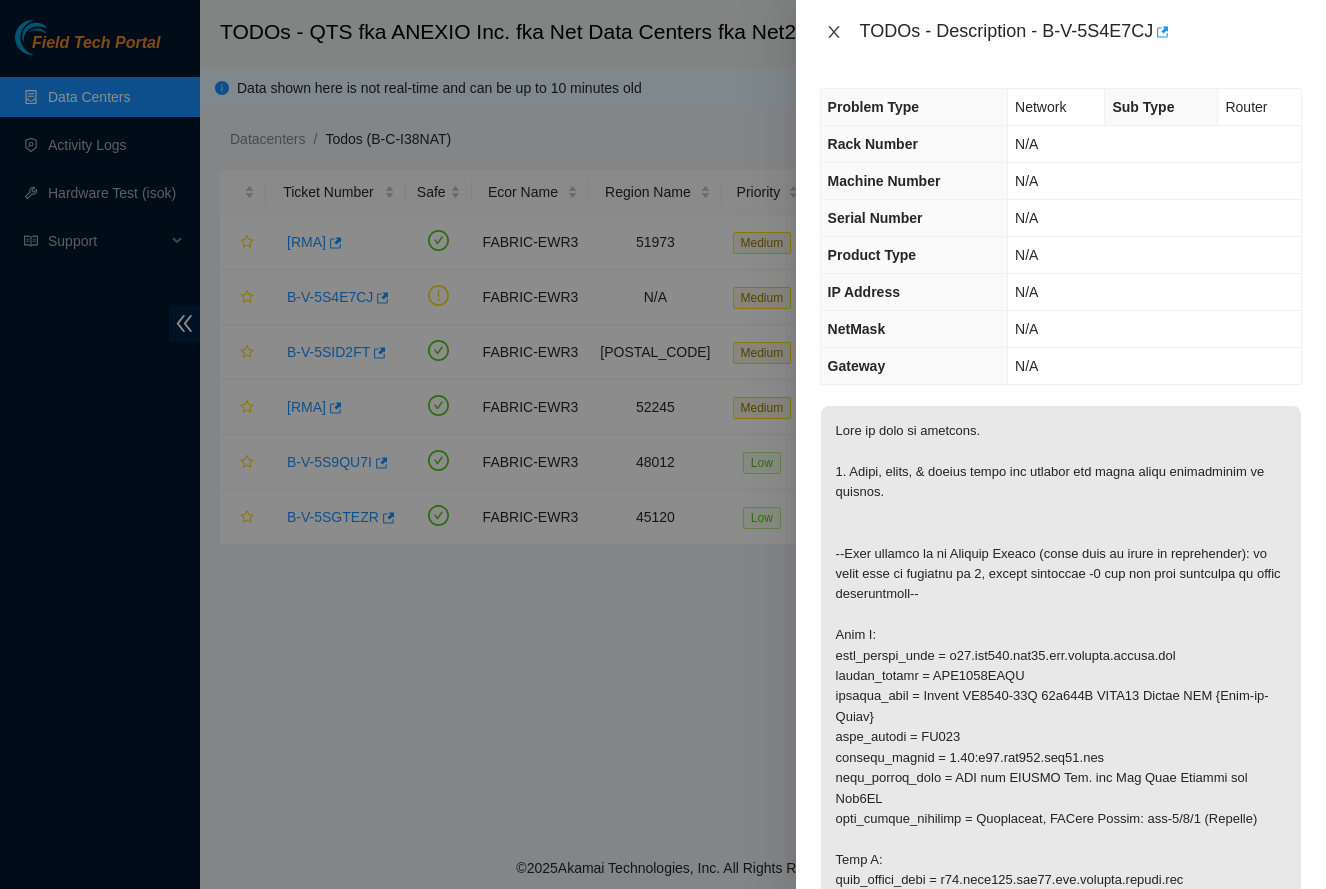 click 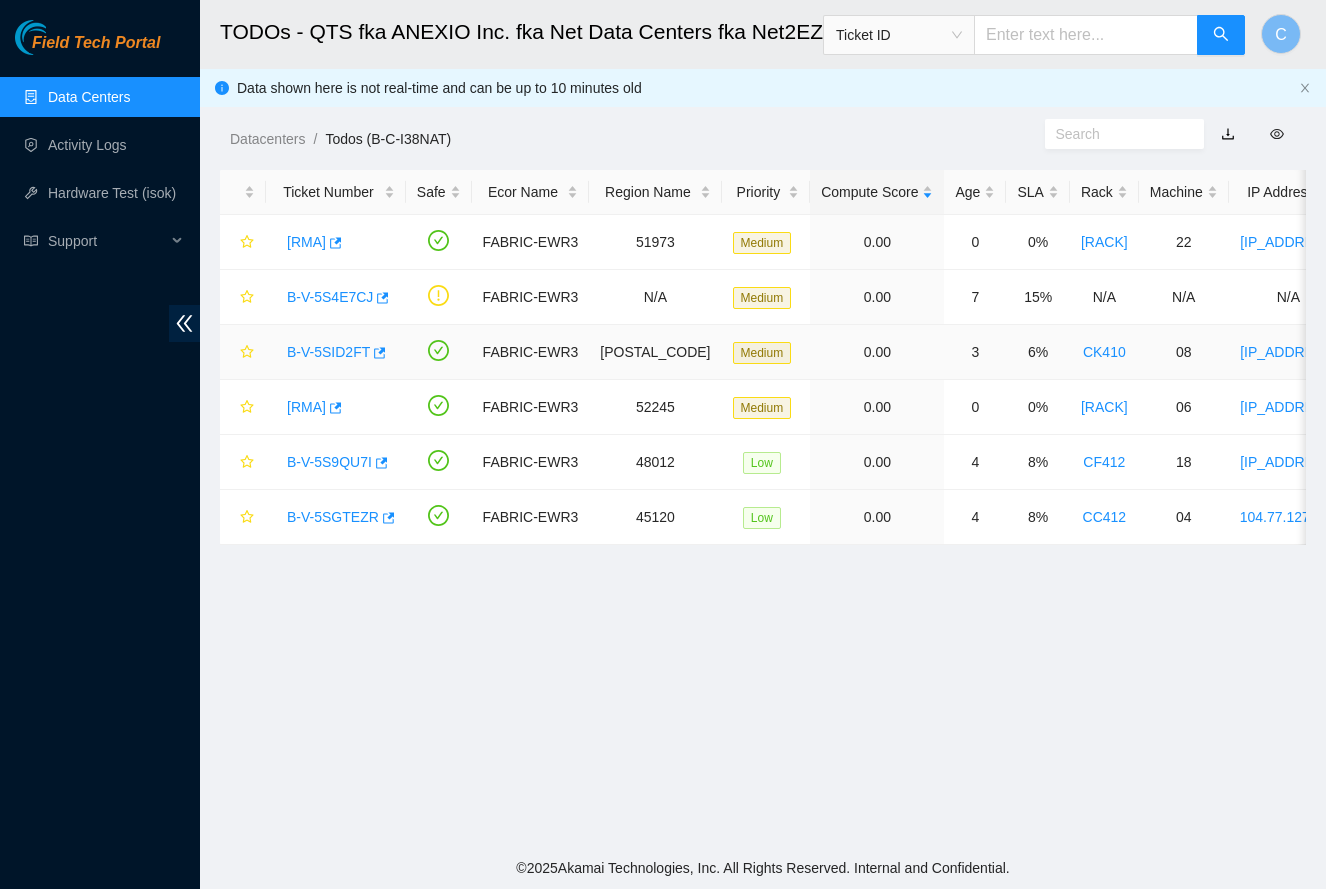 click on "B-V-5SID2FT" at bounding box center (328, 352) 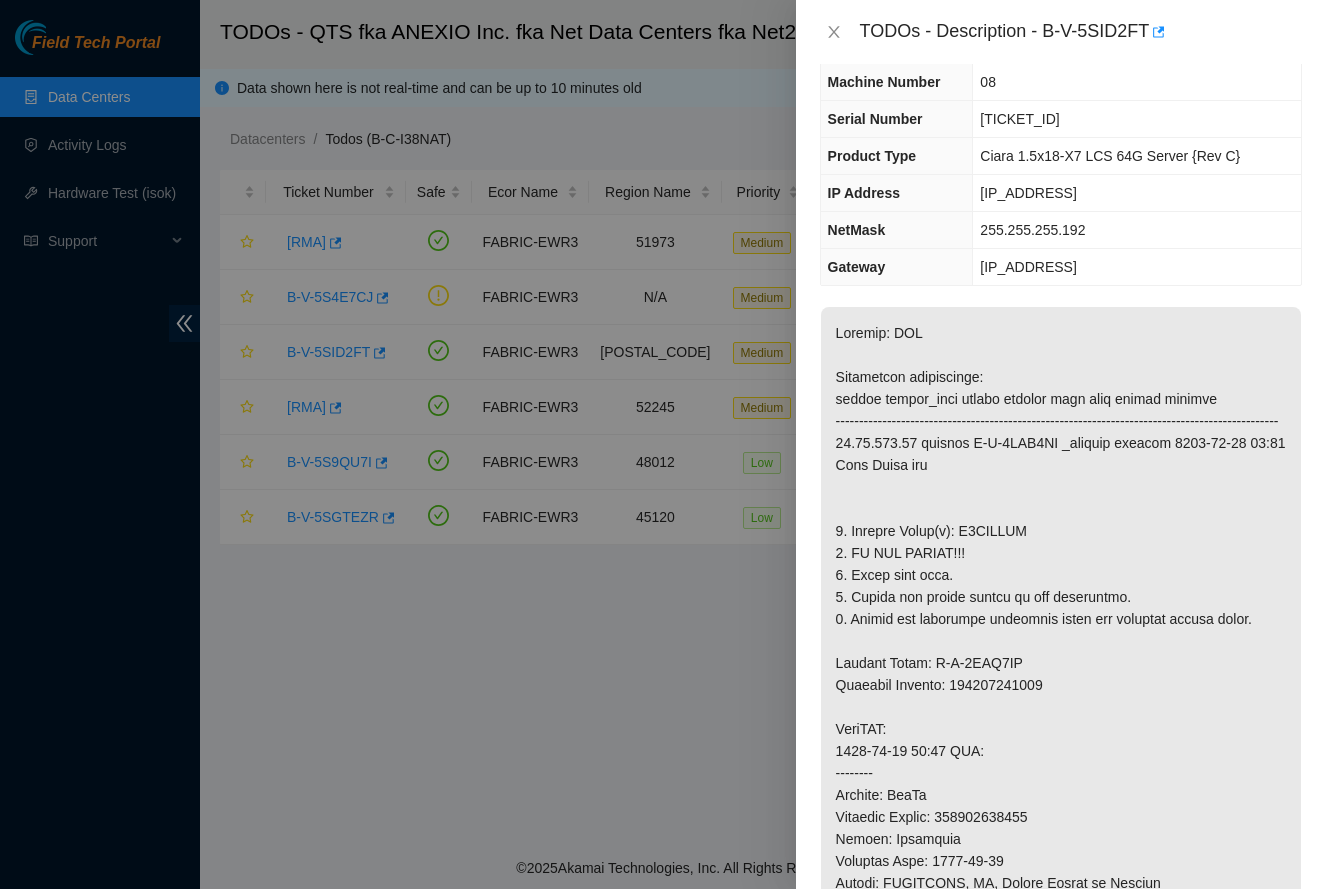 scroll, scrollTop: 65, scrollLeft: 0, axis: vertical 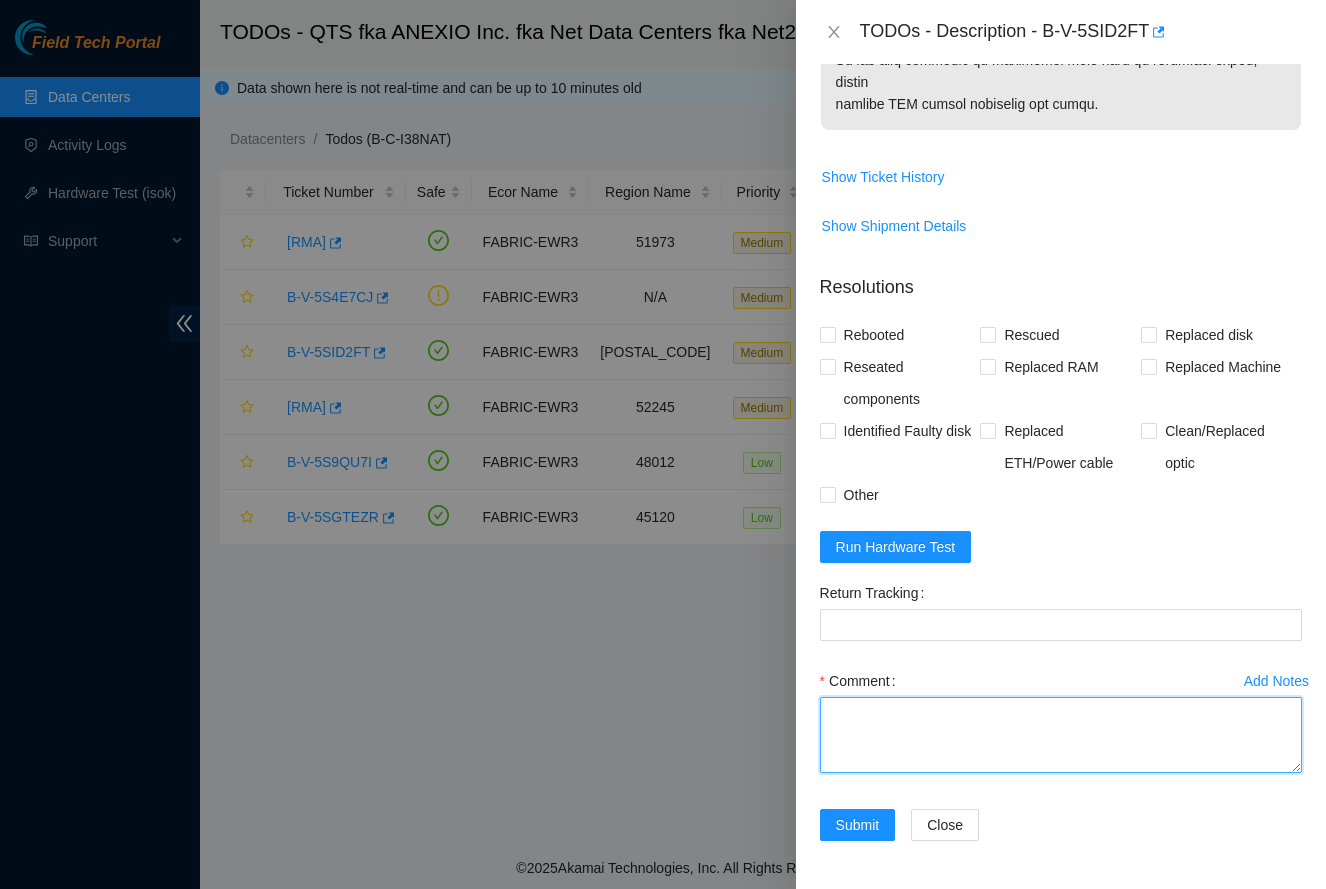 click on "Comment" at bounding box center [1061, 735] 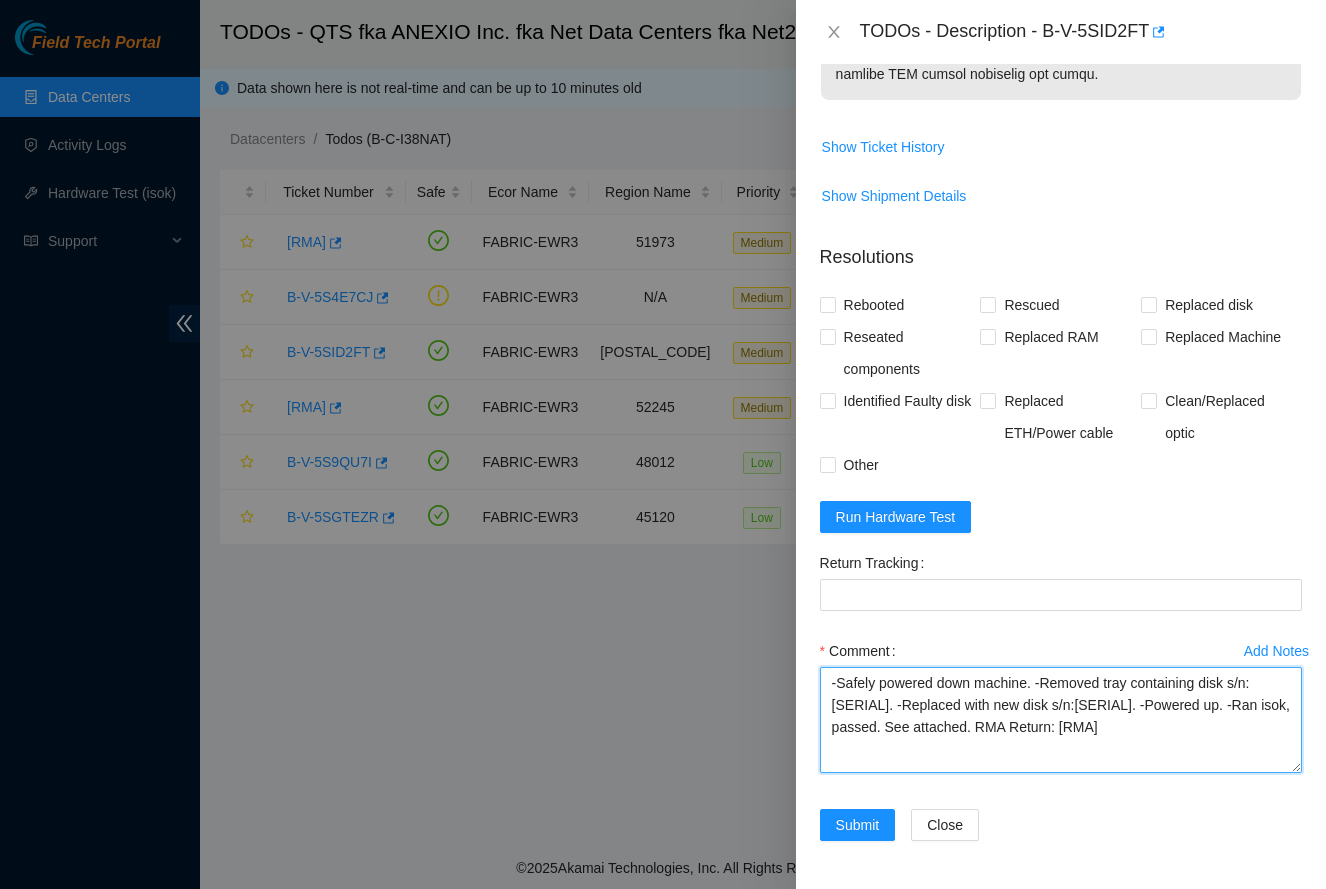 scroll, scrollTop: 0, scrollLeft: 0, axis: both 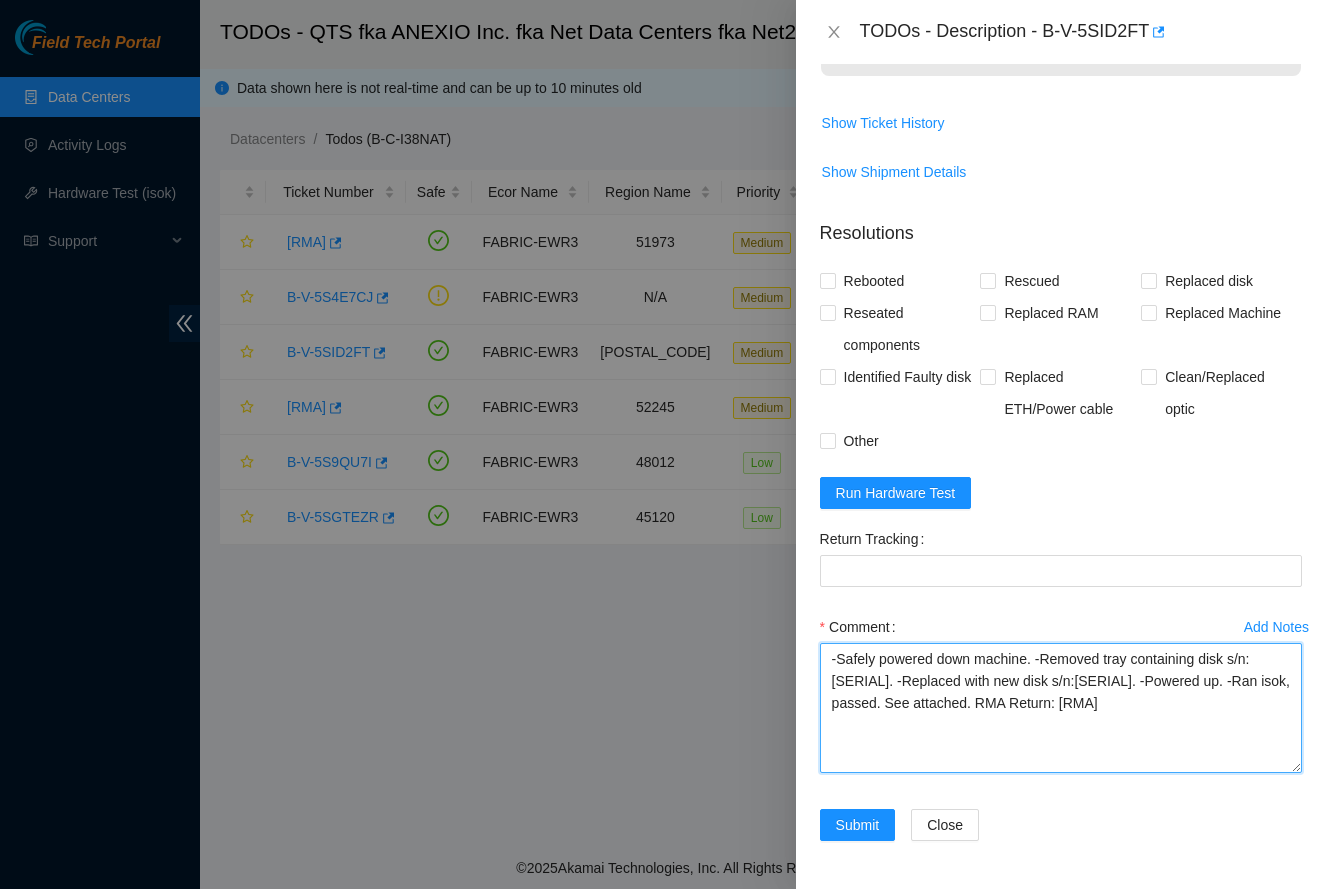 click on "-Safely powered down machine. -Removed tray containing disk s/n:[SERIAL]. -Replaced with new disk s/n:[SERIAL]. -Powered up. -Ran isok, passed. See attached. RMA Return: [RMA]" at bounding box center [1061, 708] 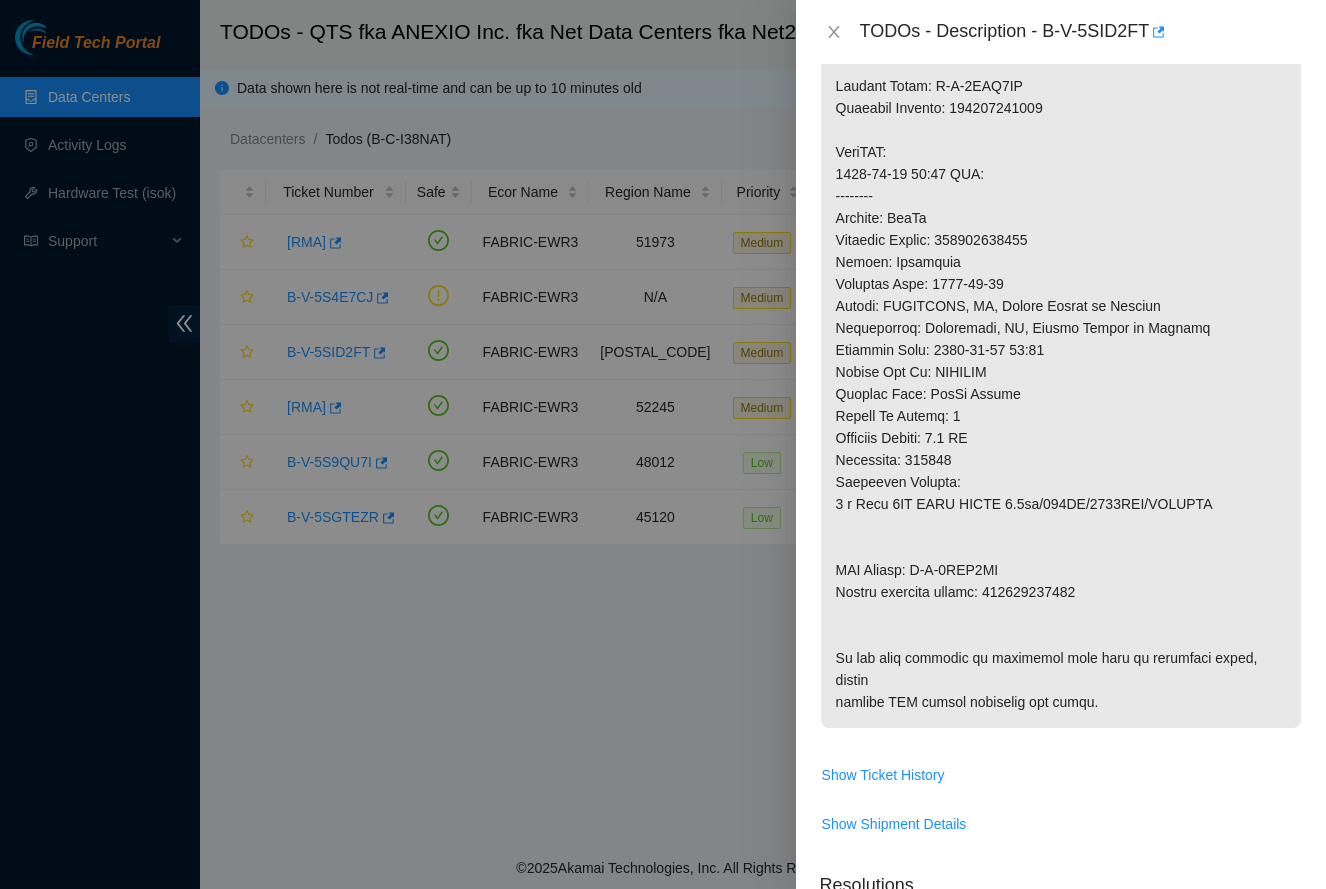 scroll, scrollTop: 638, scrollLeft: 0, axis: vertical 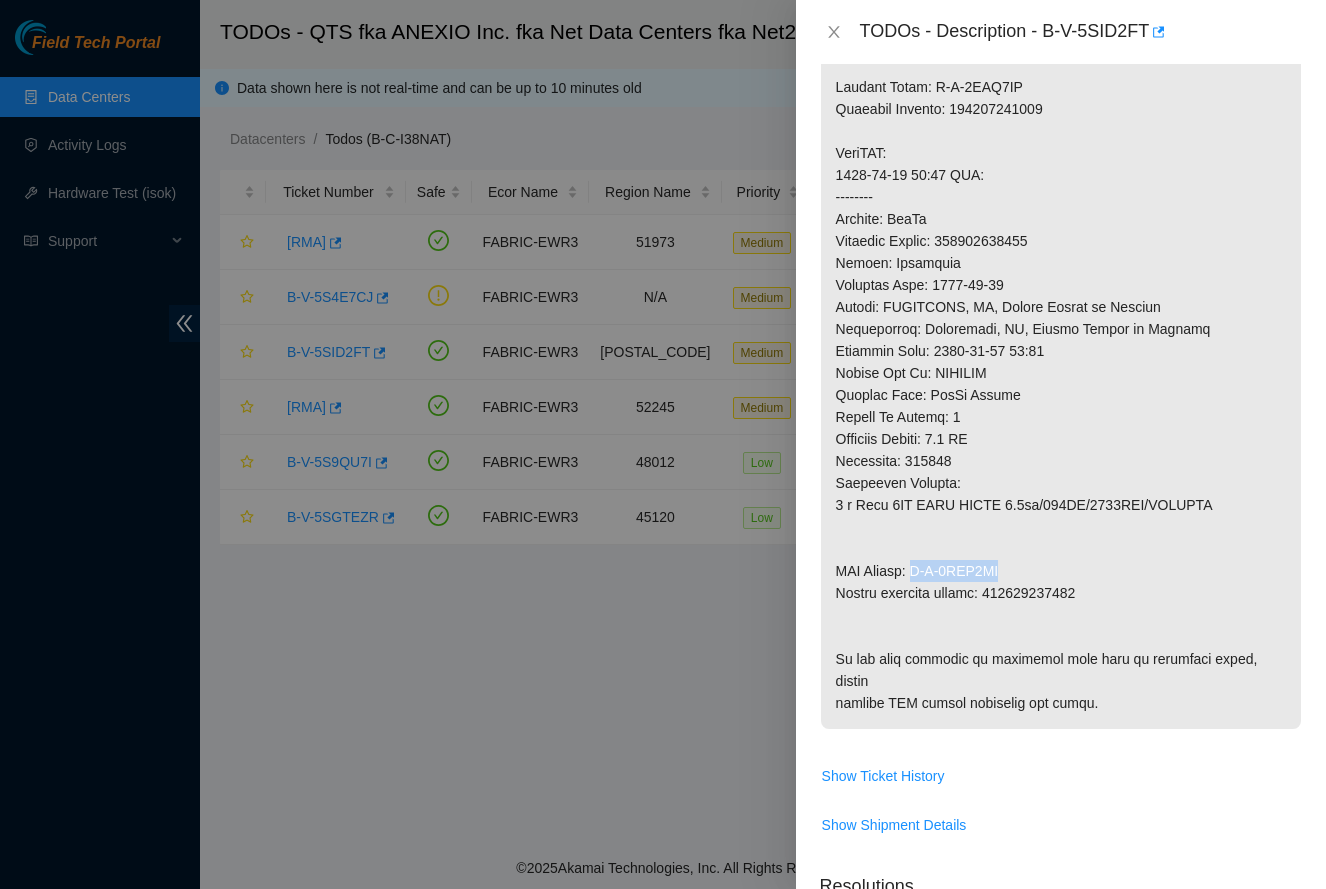drag, startPoint x: 923, startPoint y: 589, endPoint x: 1016, endPoint y: 593, distance: 93.08598 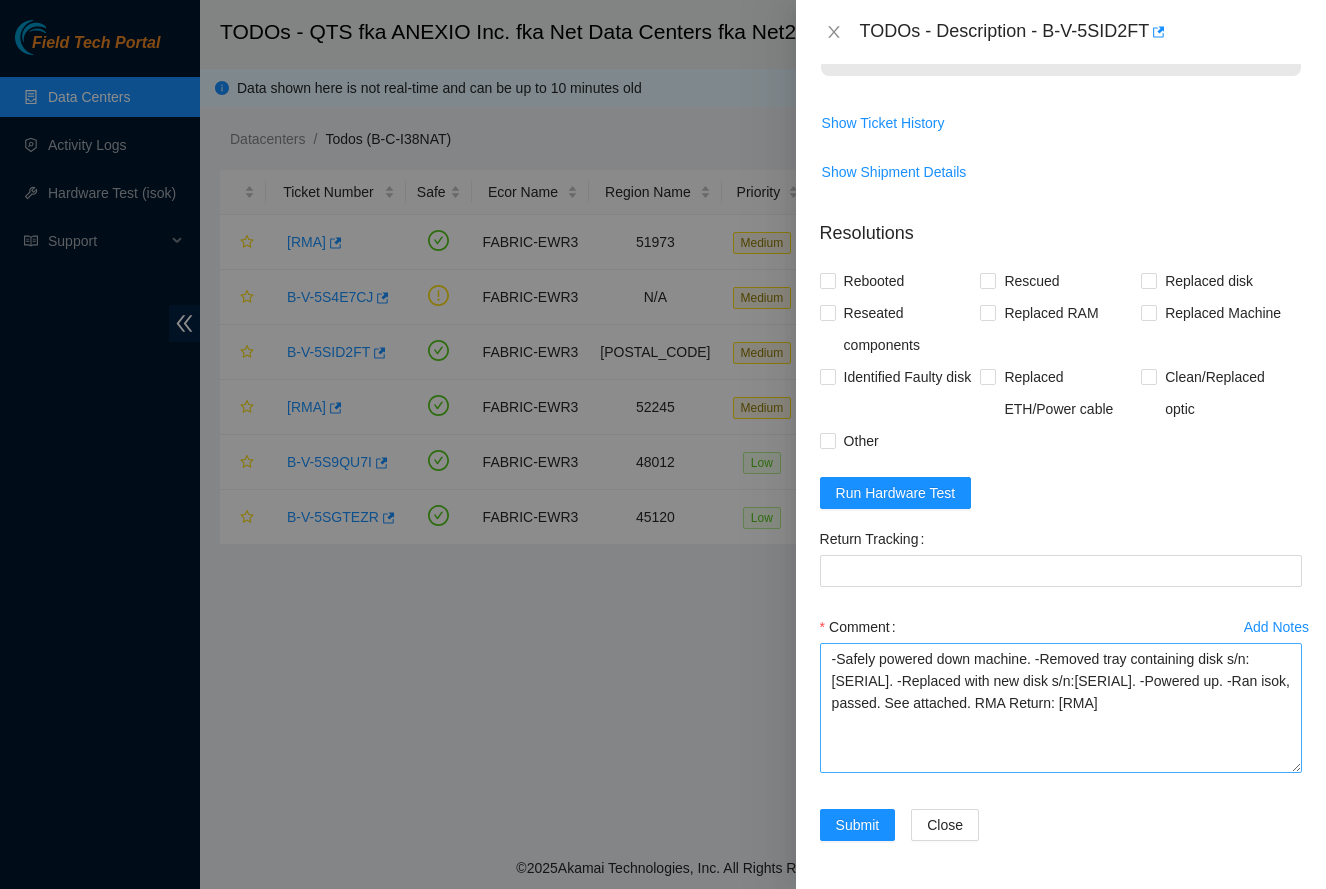 scroll, scrollTop: 1379, scrollLeft: 0, axis: vertical 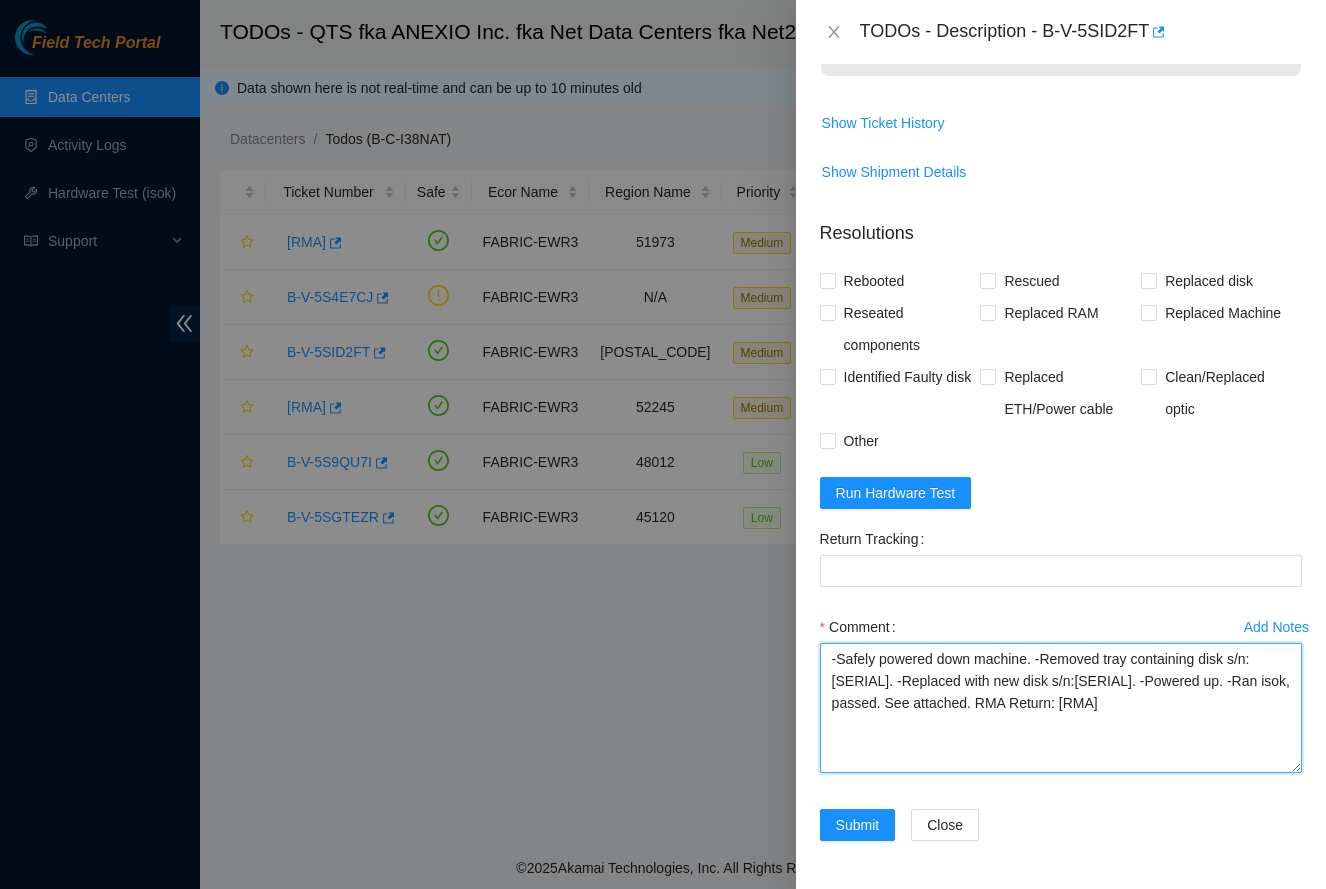 drag, startPoint x: 1125, startPoint y: 706, endPoint x: 1135, endPoint y: 720, distance: 17.20465 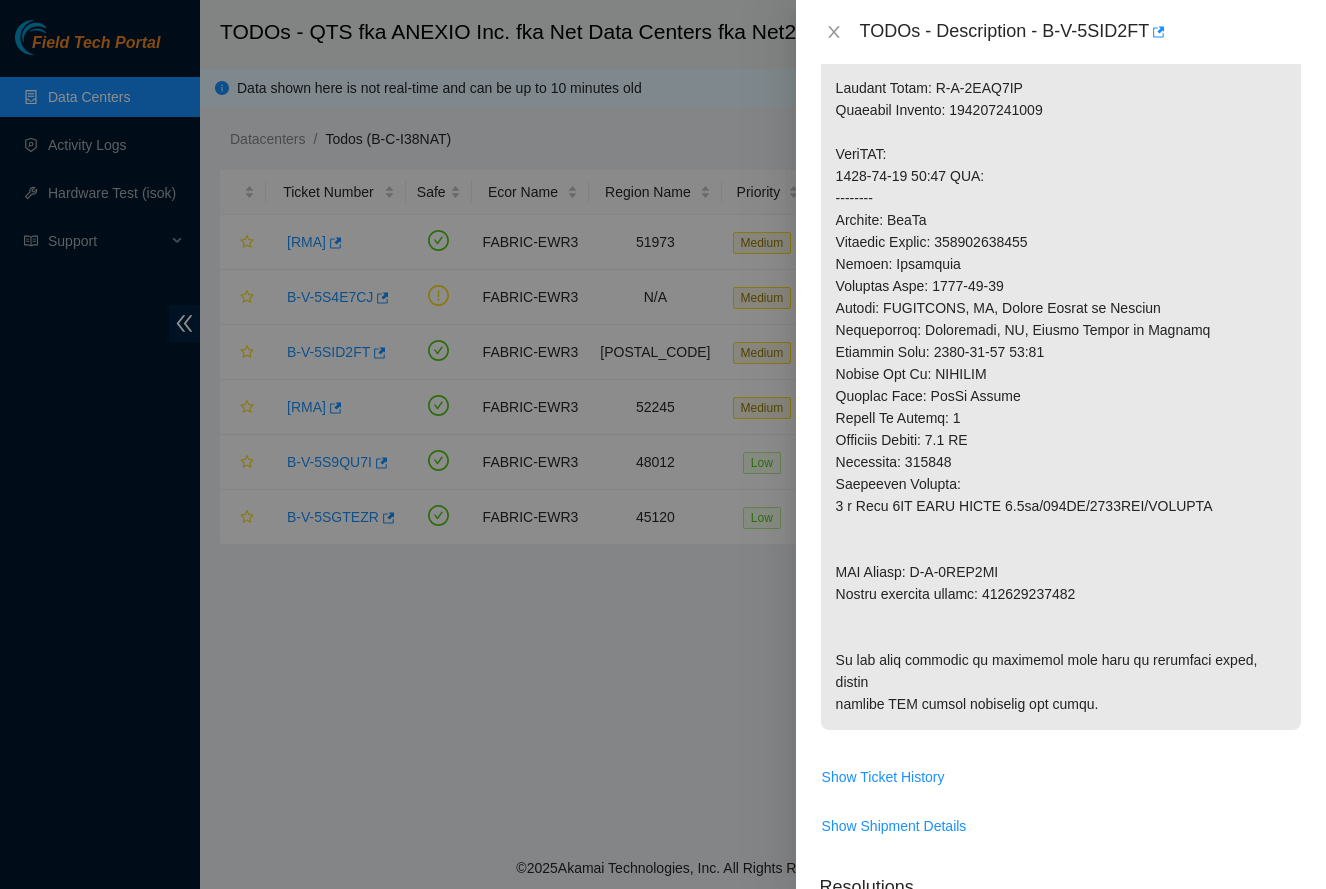 scroll, scrollTop: 632, scrollLeft: 0, axis: vertical 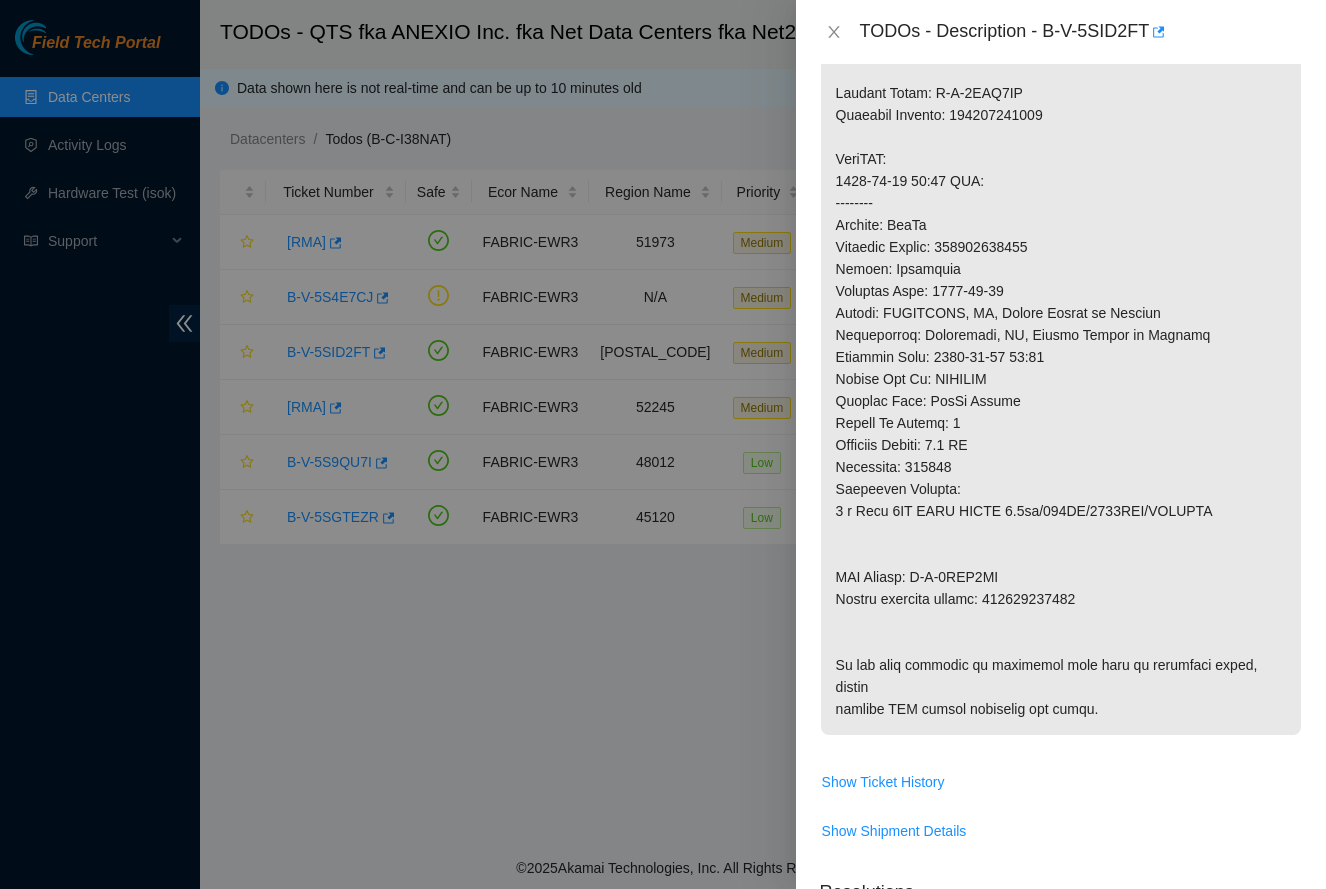 type on "-Safely powered down machine. -Removed tray containing disk s/n:[SERIAL_NUMBER]. -Replaced with new disk s/n:[SERIAL_NUMBER]. -Powered up. -Ran isok, passed. See attached. RMA Return: [RMA_RETURN]" 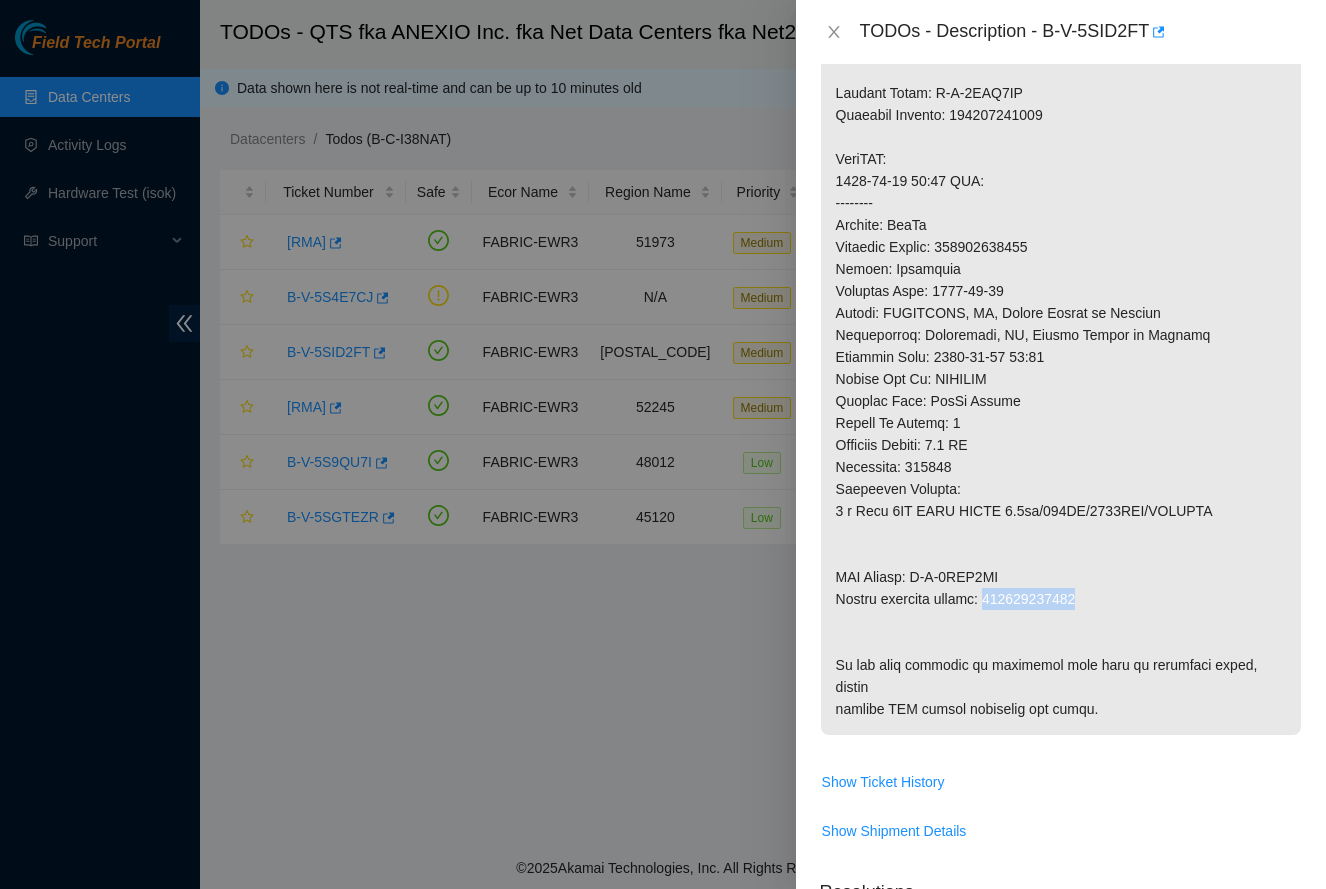 click at bounding box center (1061, 236) 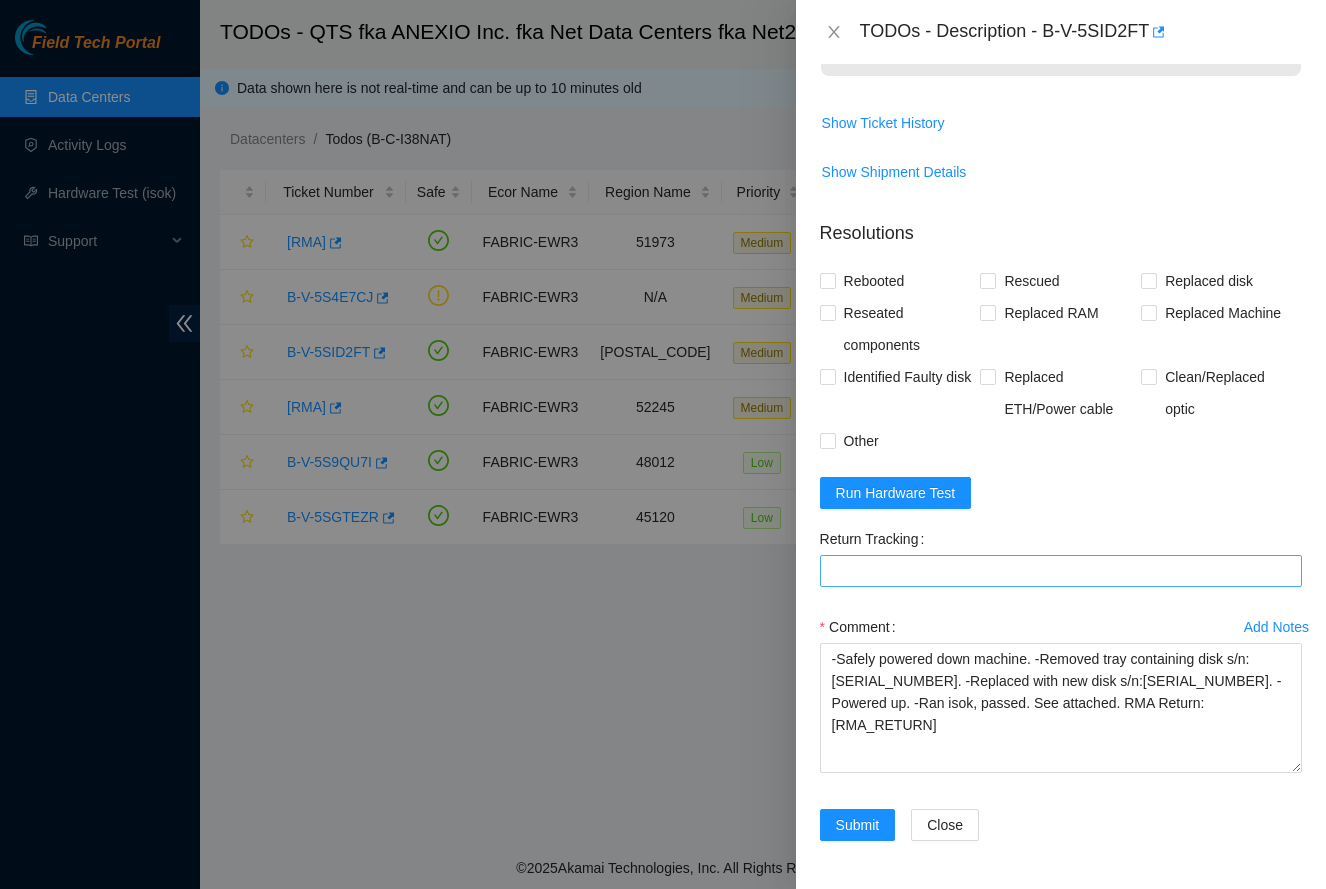 scroll, scrollTop: 1379, scrollLeft: 0, axis: vertical 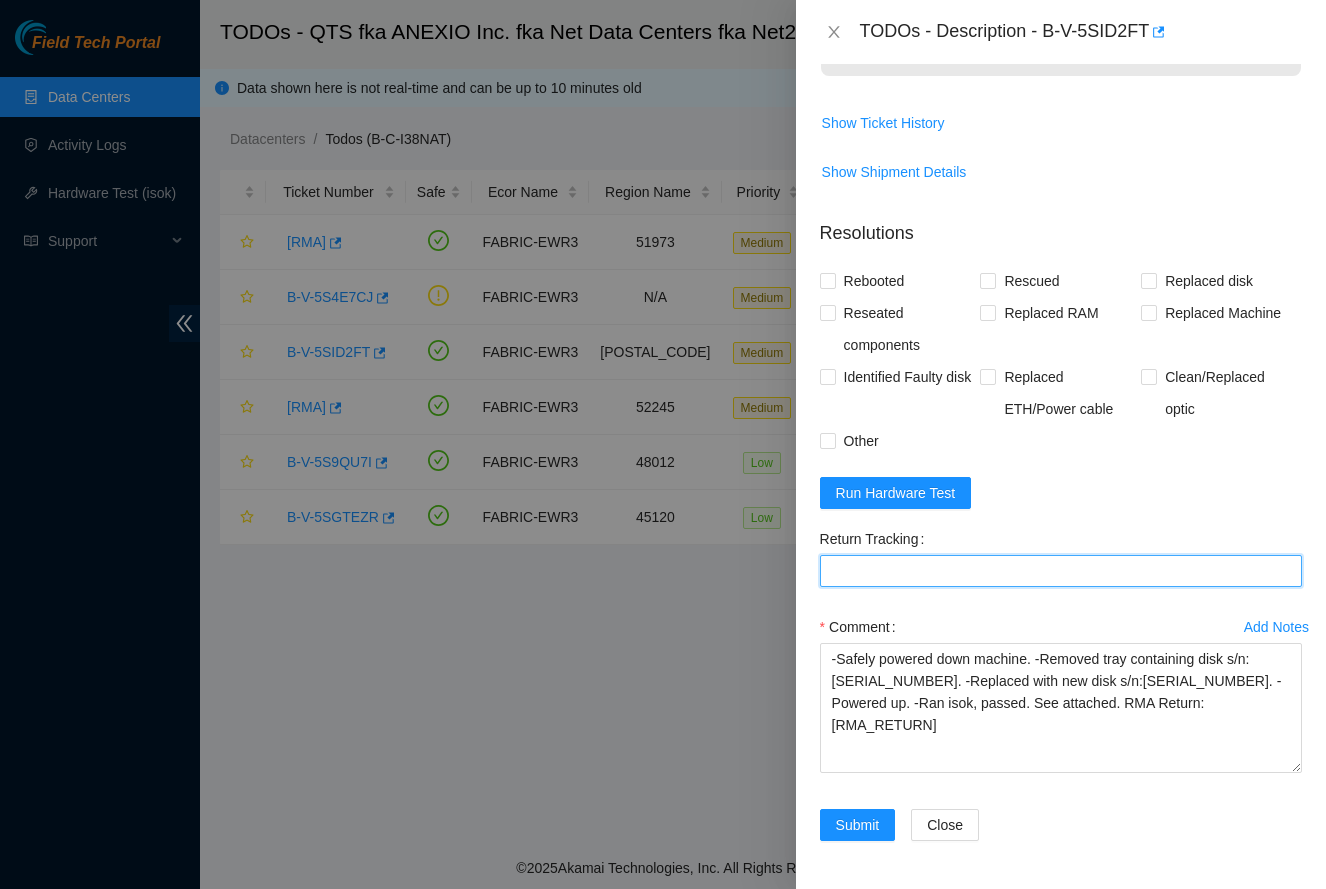 click on "Return Tracking" at bounding box center [1061, 571] 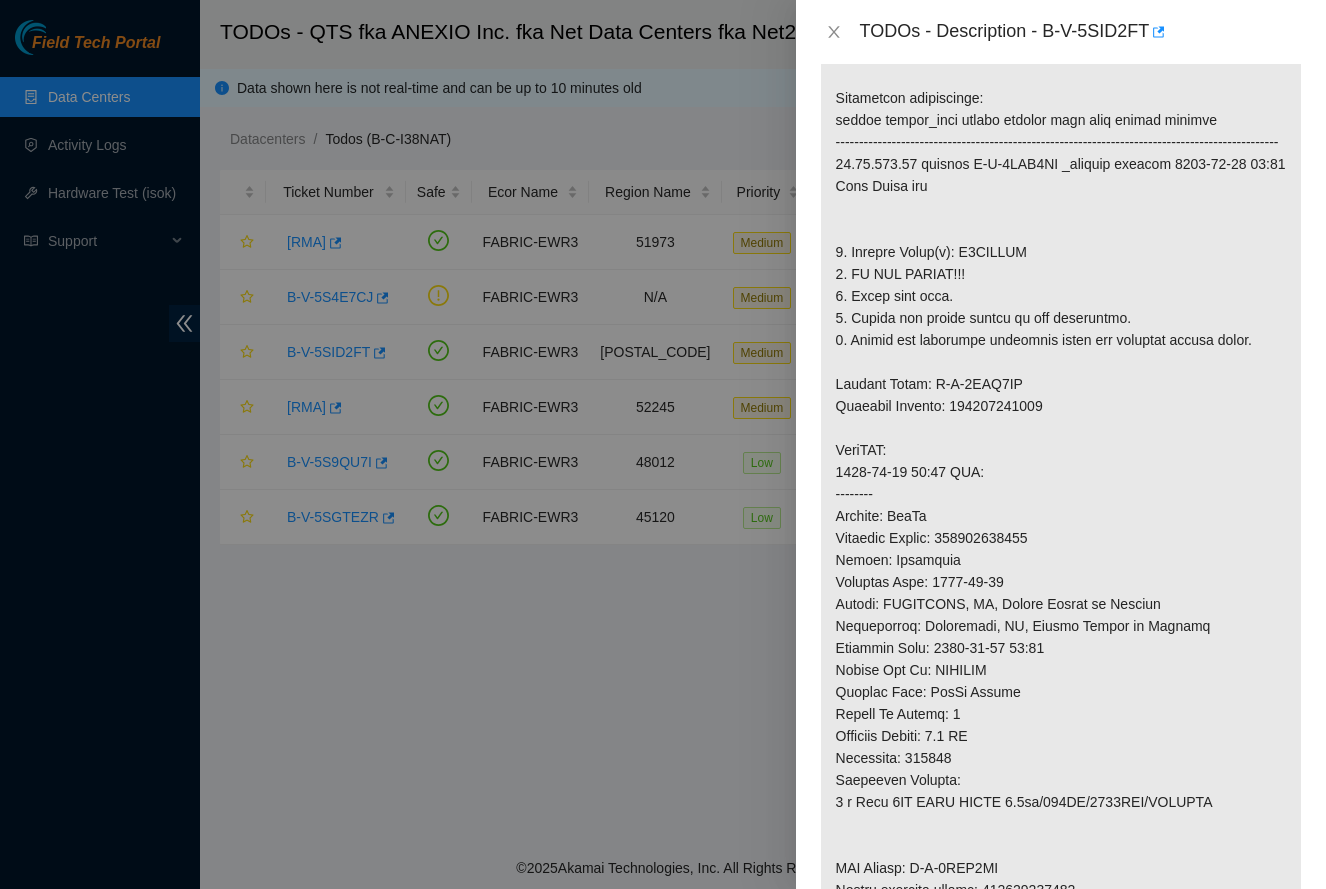 scroll, scrollTop: 321, scrollLeft: 0, axis: vertical 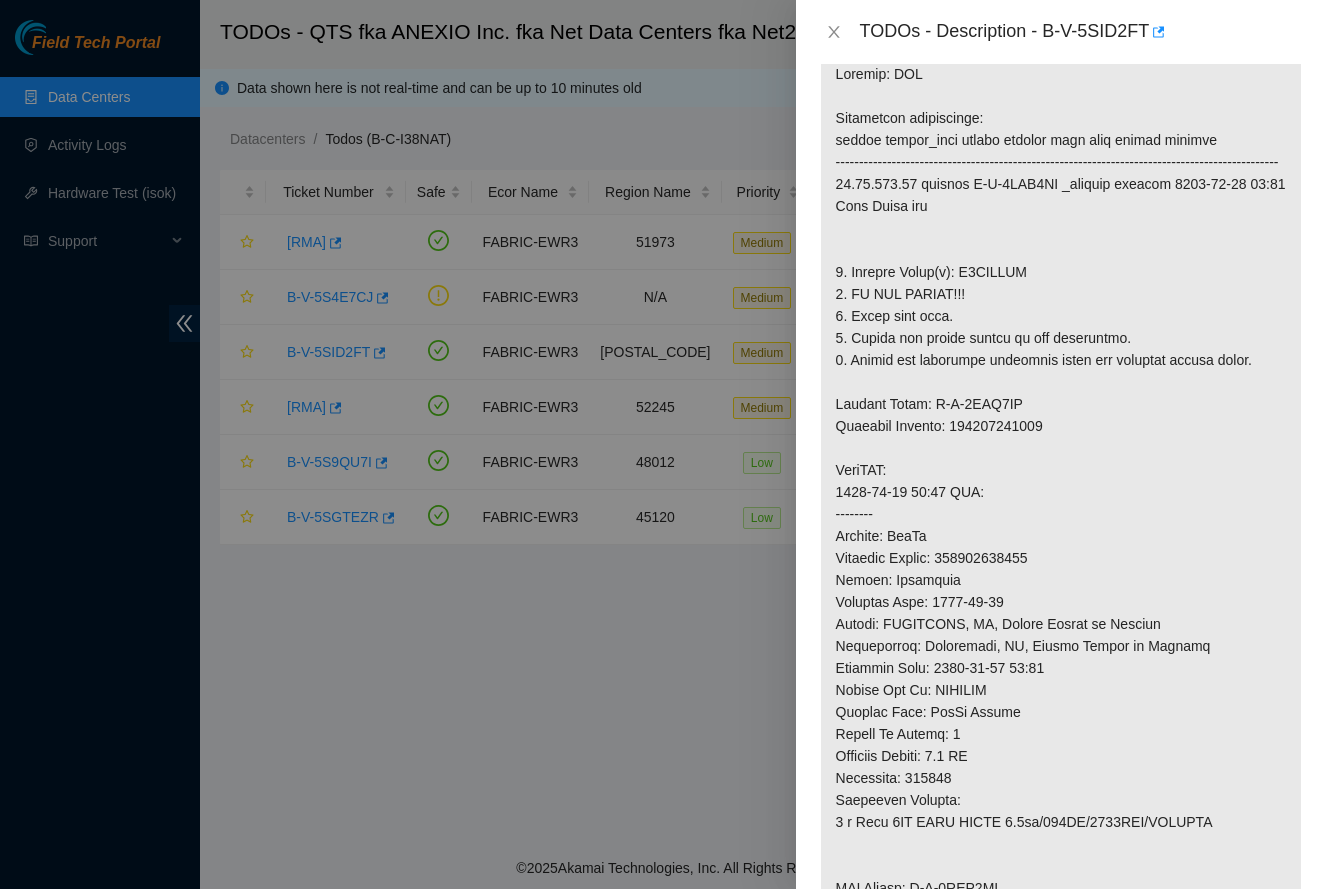 type on "[IDENTIFIER]" 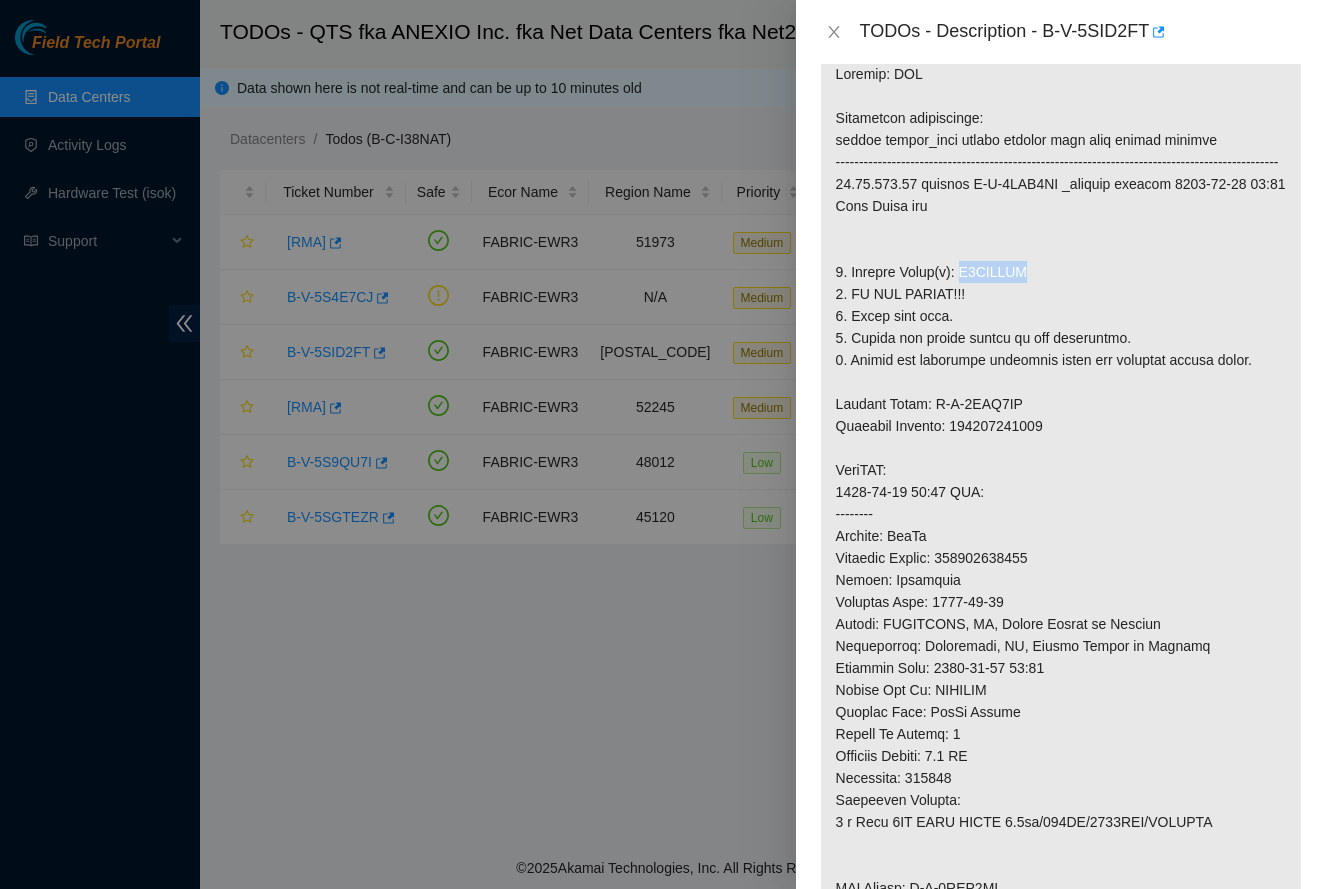 click at bounding box center (1061, 547) 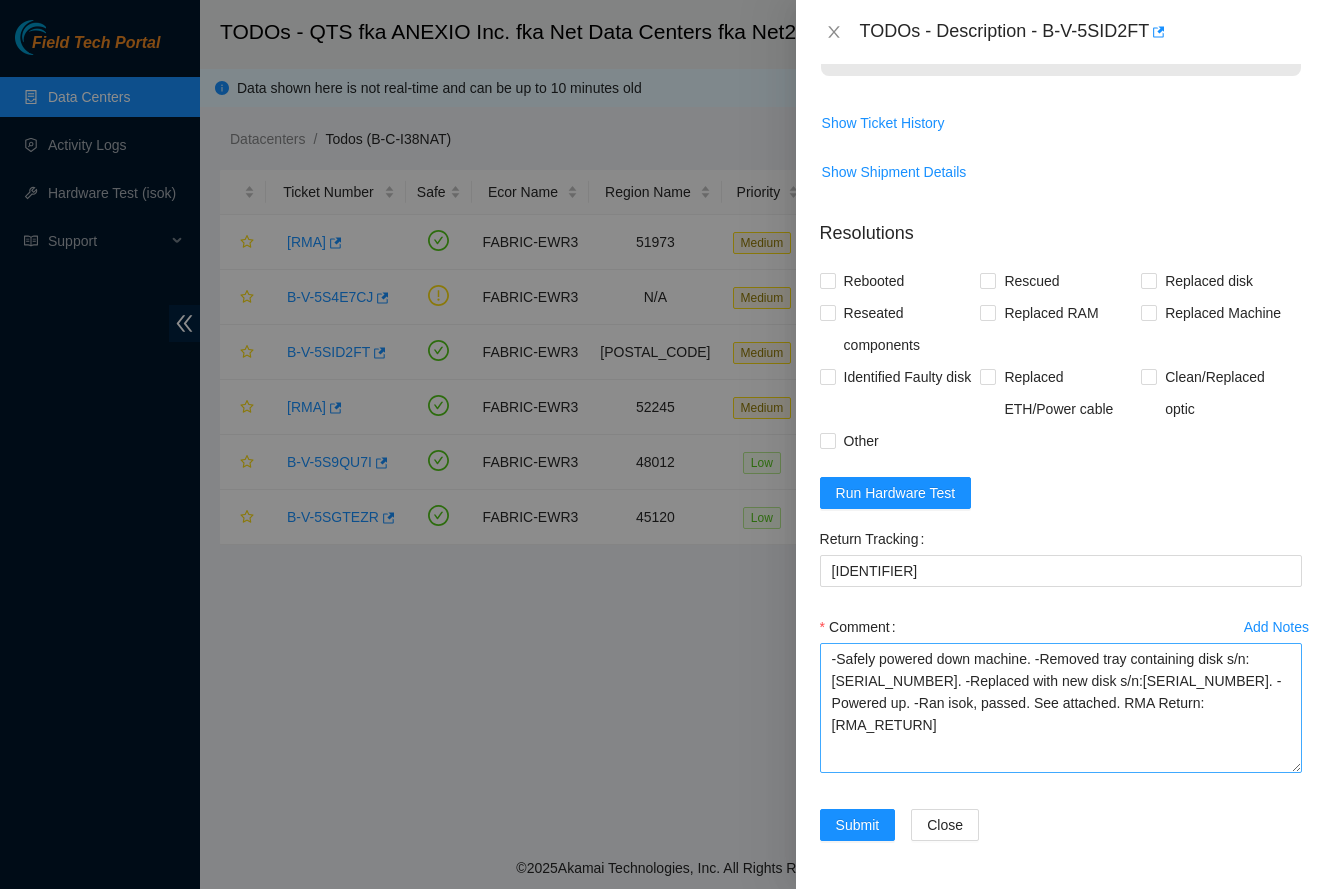 scroll, scrollTop: 1379, scrollLeft: 0, axis: vertical 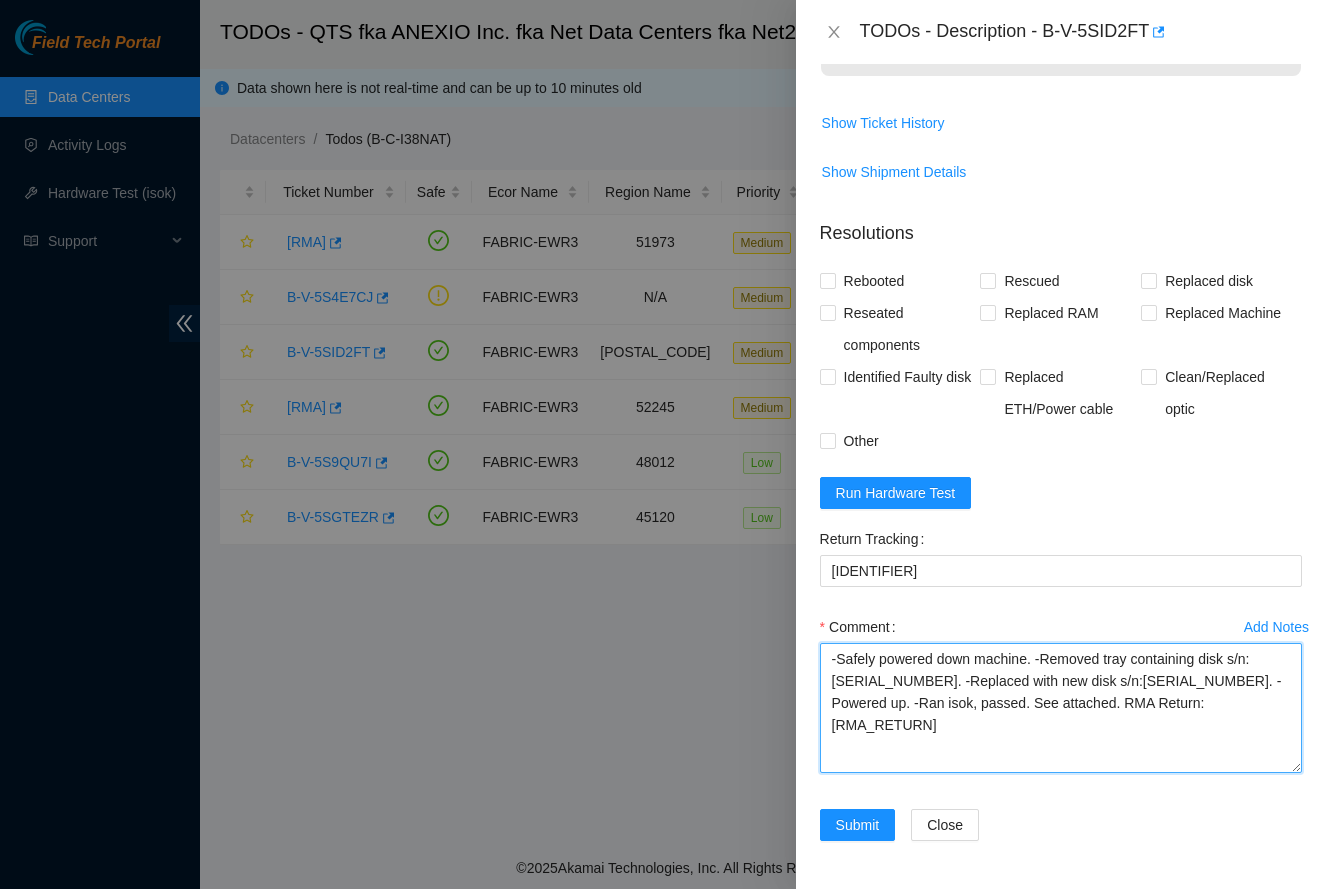 click on "-Safely powered down machine. -Removed tray containing disk s/n:[SERIAL_NUMBER]. -Replaced with new disk s/n:[SERIAL_NUMBER]. -Powered up. -Ran isok, passed. See attached. RMA Return: [RMA_RETURN]" at bounding box center (1061, 708) 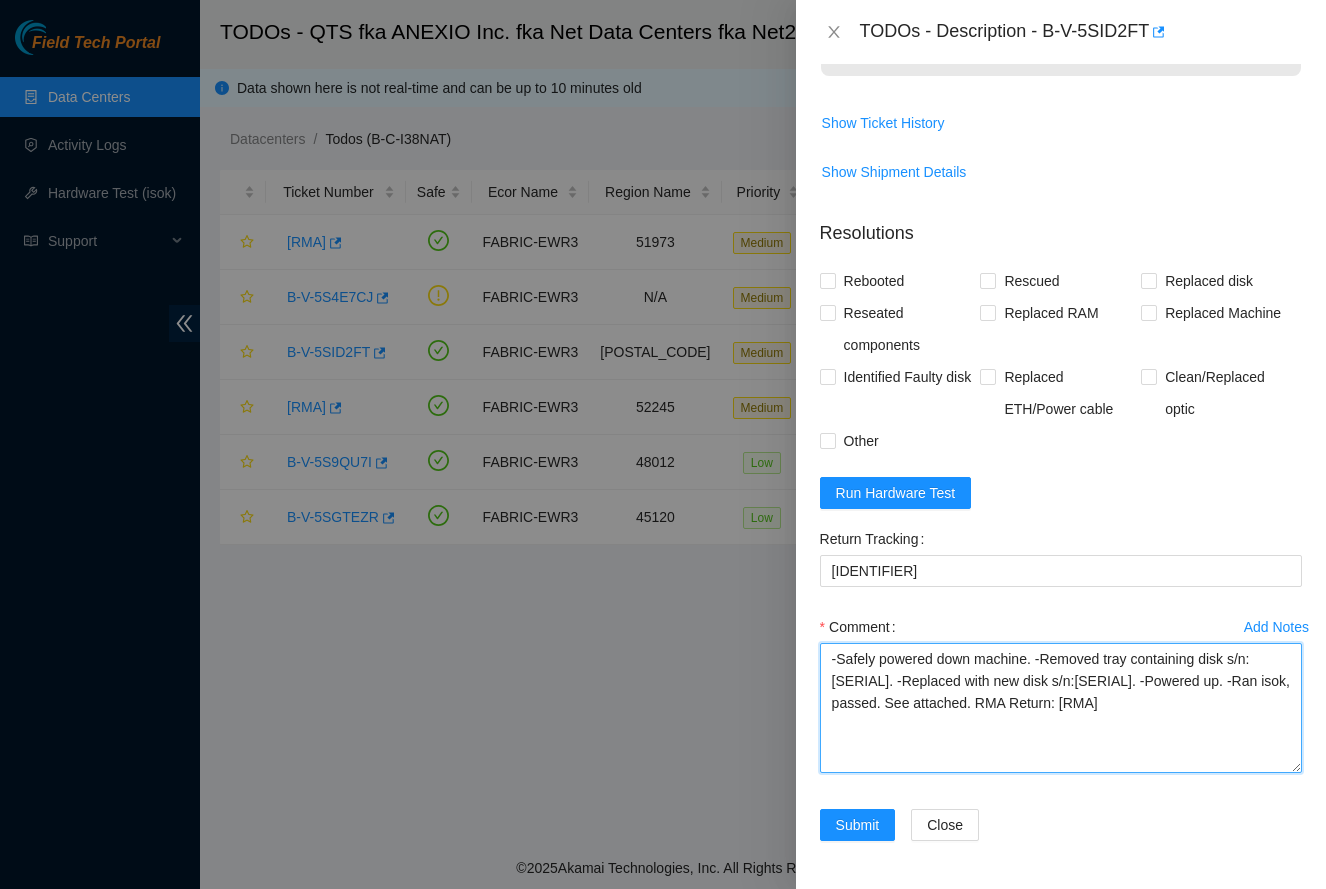 click on "-Safely powered down machine. -Removed tray containing disk s/n: [SERIAL]. -Replaced with new disk s/n:[SERIAL]. -Powered up. -Ran isok, passed. See attached. RMA Return: [RMA]" at bounding box center (1061, 708) 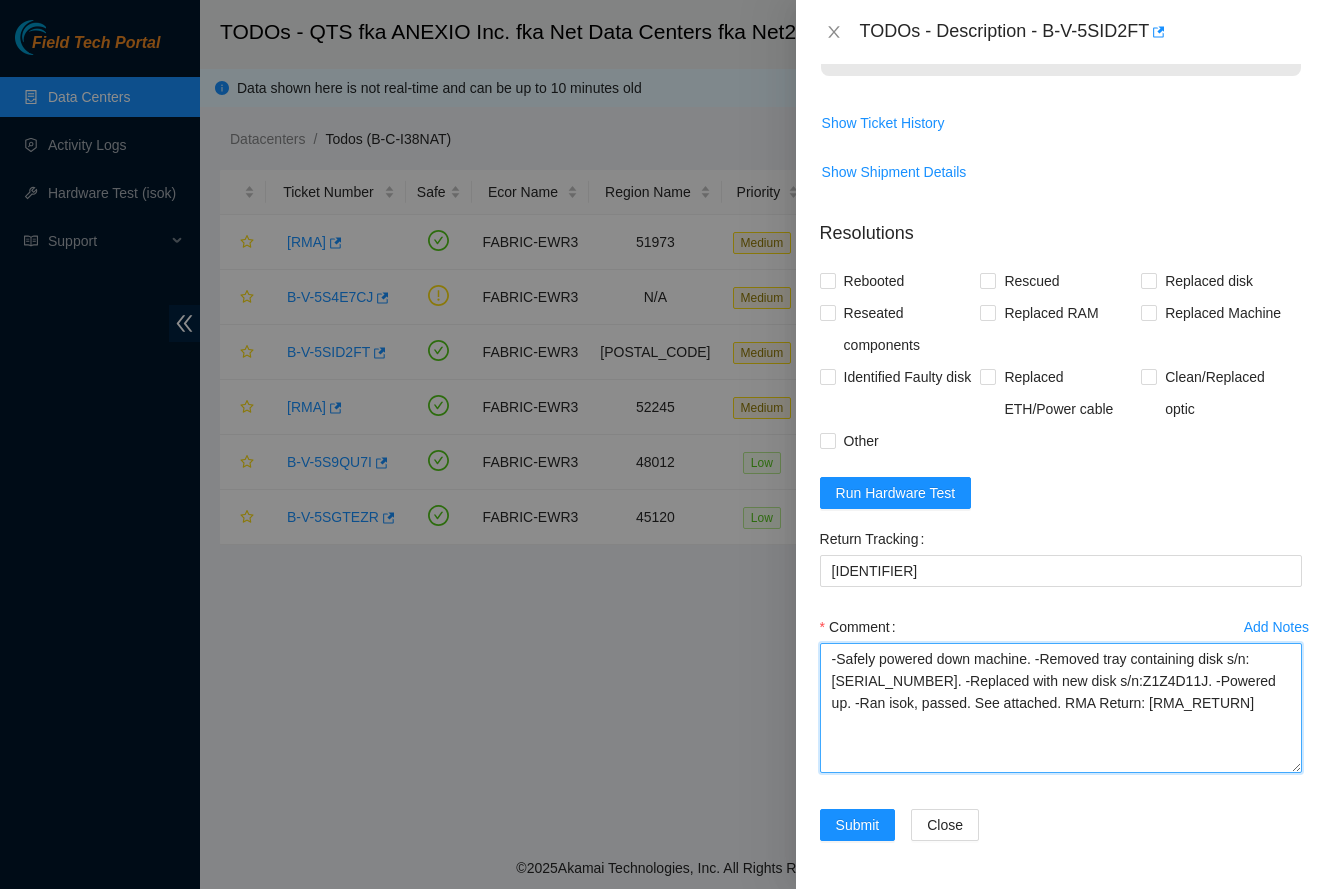 click on "-Safely powered down machine. -Removed tray containing disk s/n: [SERIAL_NUMBER]. -Replaced with new disk s/n:Z1Z4D11J. -Powered up. -Ran isok, passed. See attached. RMA Return: [RMA_RETURN]" at bounding box center (1061, 708) 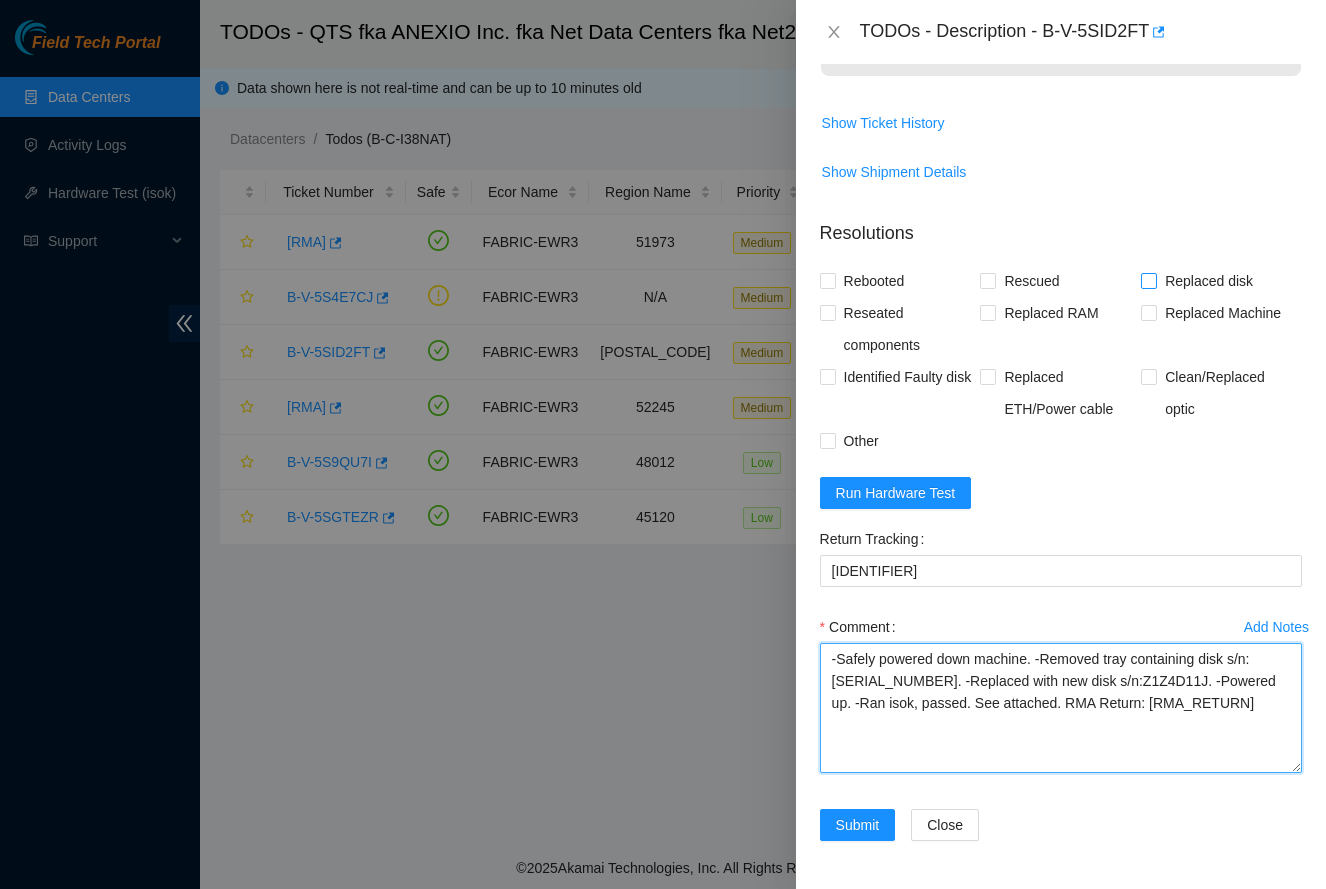 type on "-Safely powered down machine. -Removed tray containing disk s/n: [SERIAL_NUMBER]. -Replaced with new disk s/n:Z1Z4D11J. -Powered up. -Ran isok, passed. See attached. RMA Return: [RMA_RETURN]" 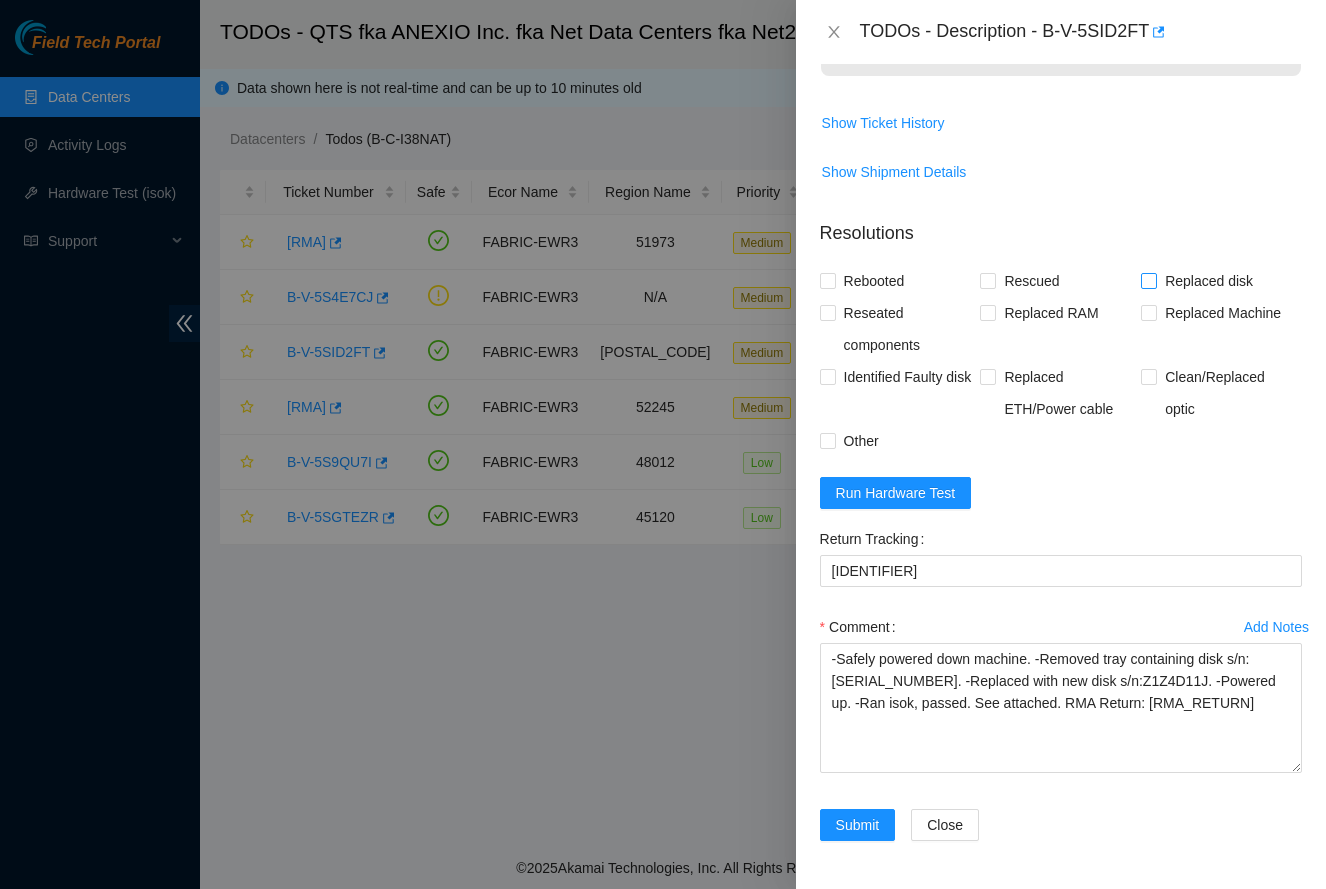 click on "Replaced disk" at bounding box center (1209, 281) 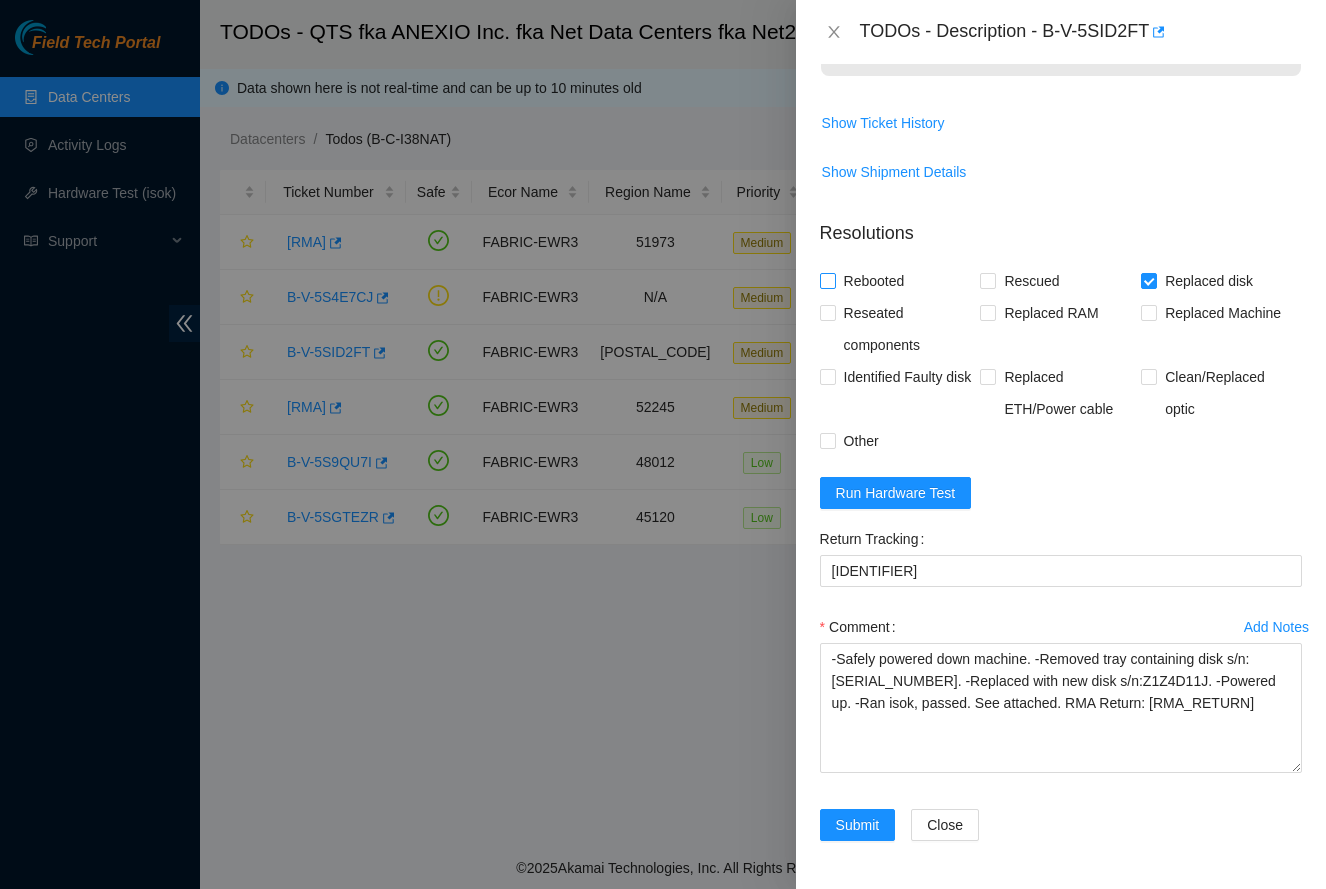 click on "Rebooted" at bounding box center (874, 281) 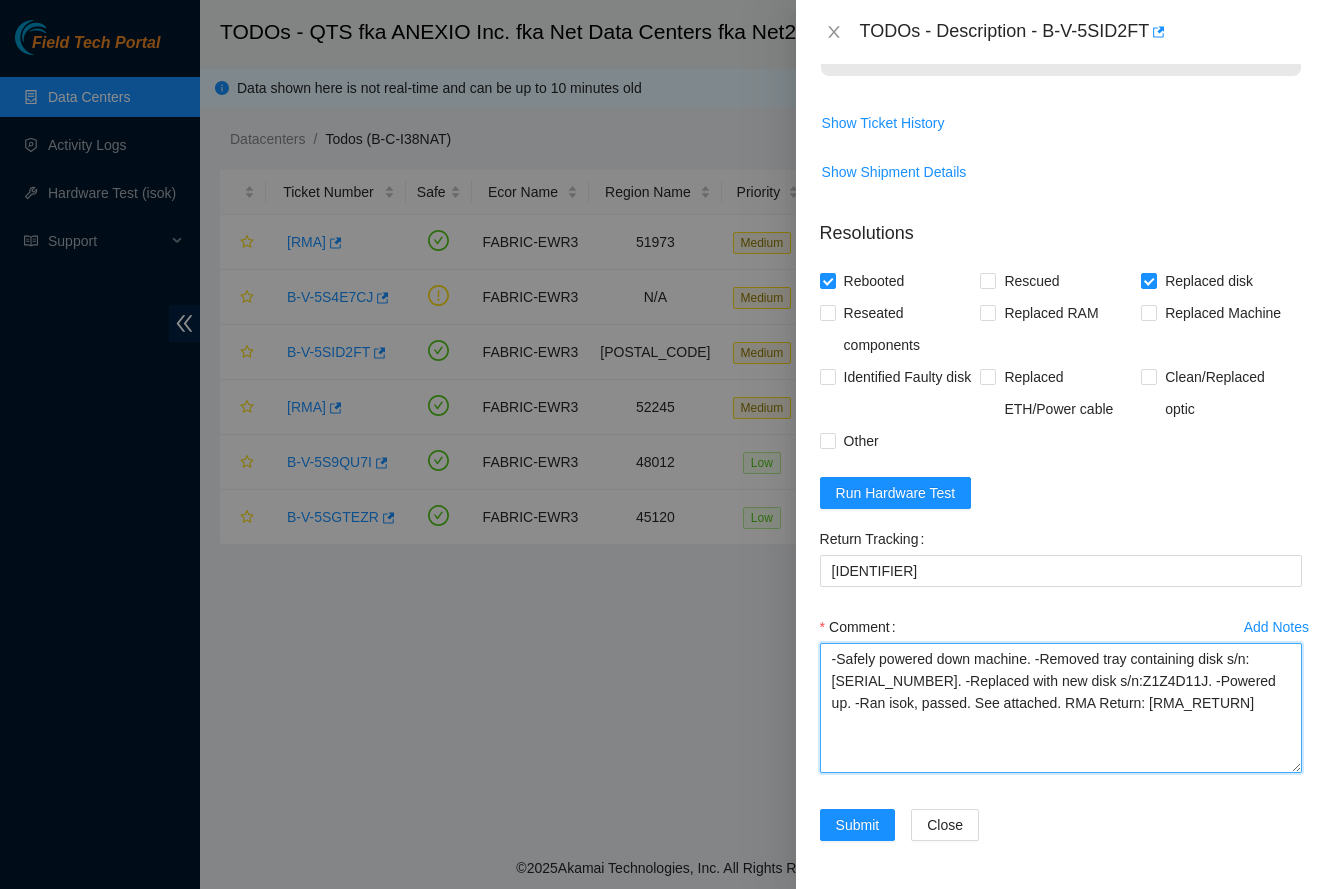 click on "-Safely powered down machine. -Removed tray containing disk s/n: [SERIAL_NUMBER]. -Replaced with new disk s/n:Z1Z4D11J. -Powered up. -Ran isok, passed. See attached. RMA Return: [RMA_RETURN]" at bounding box center (1061, 708) 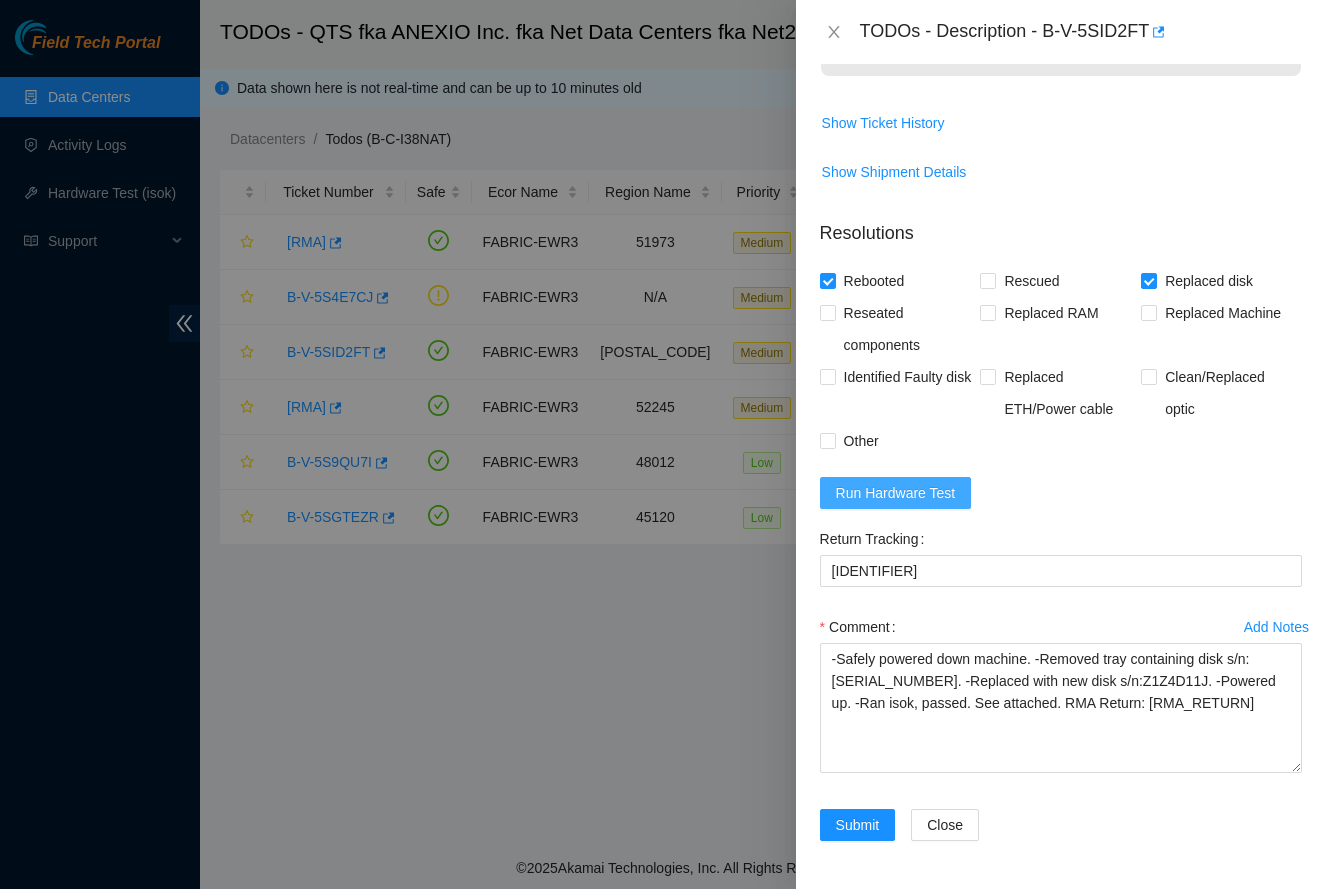 click on "Run Hardware Test" at bounding box center (896, 493) 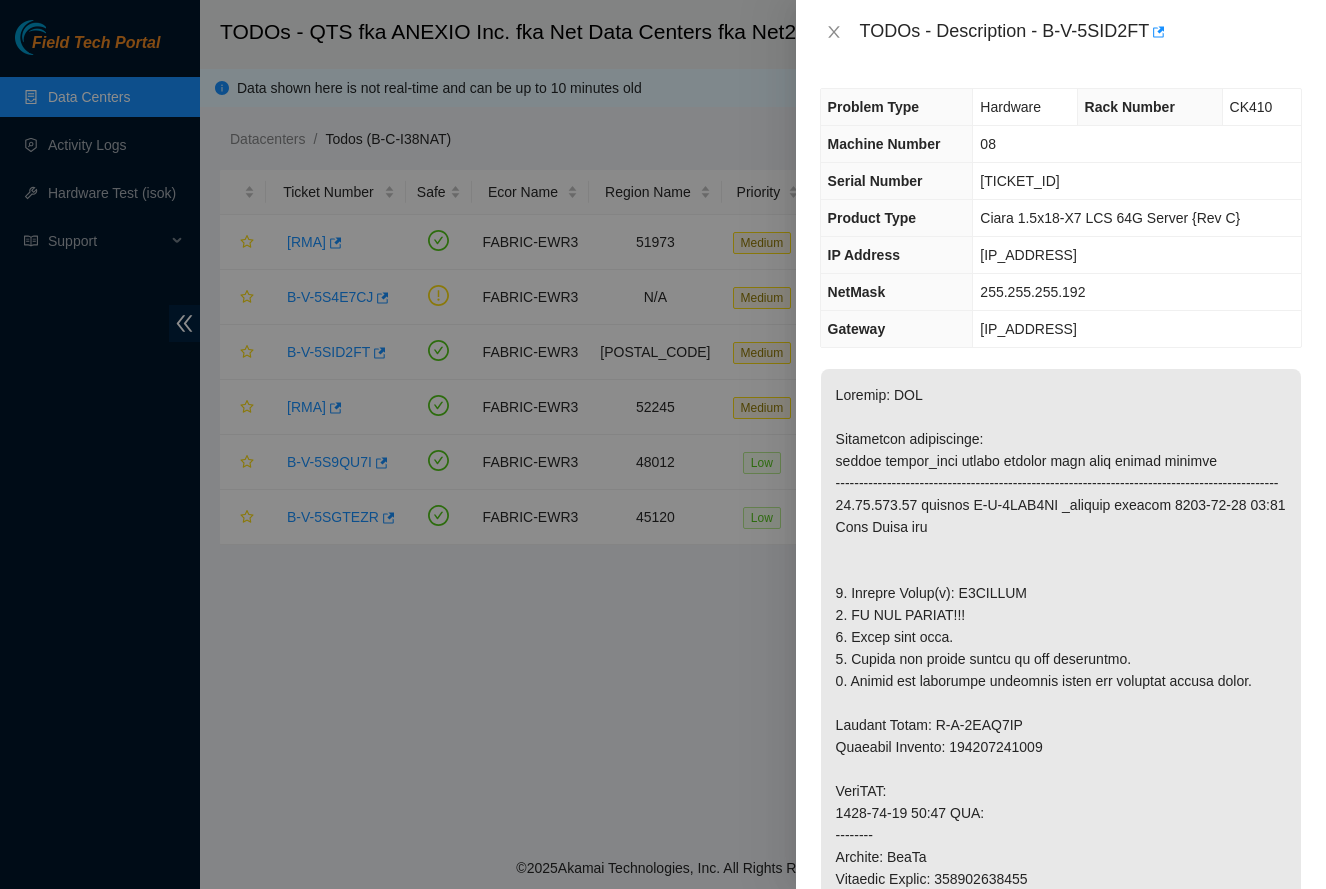 scroll, scrollTop: 0, scrollLeft: 0, axis: both 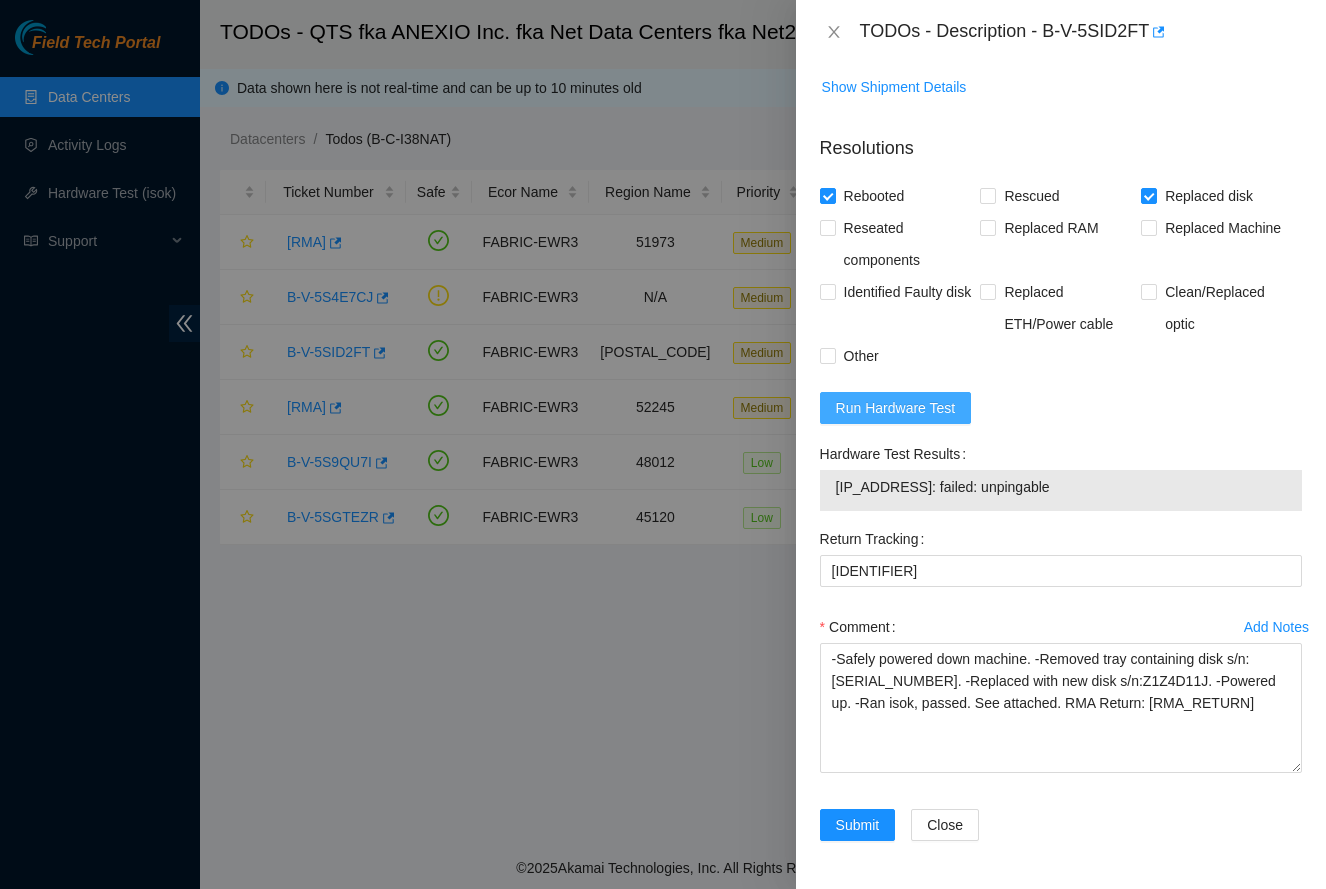 click on "Run Hardware Test" at bounding box center (896, 408) 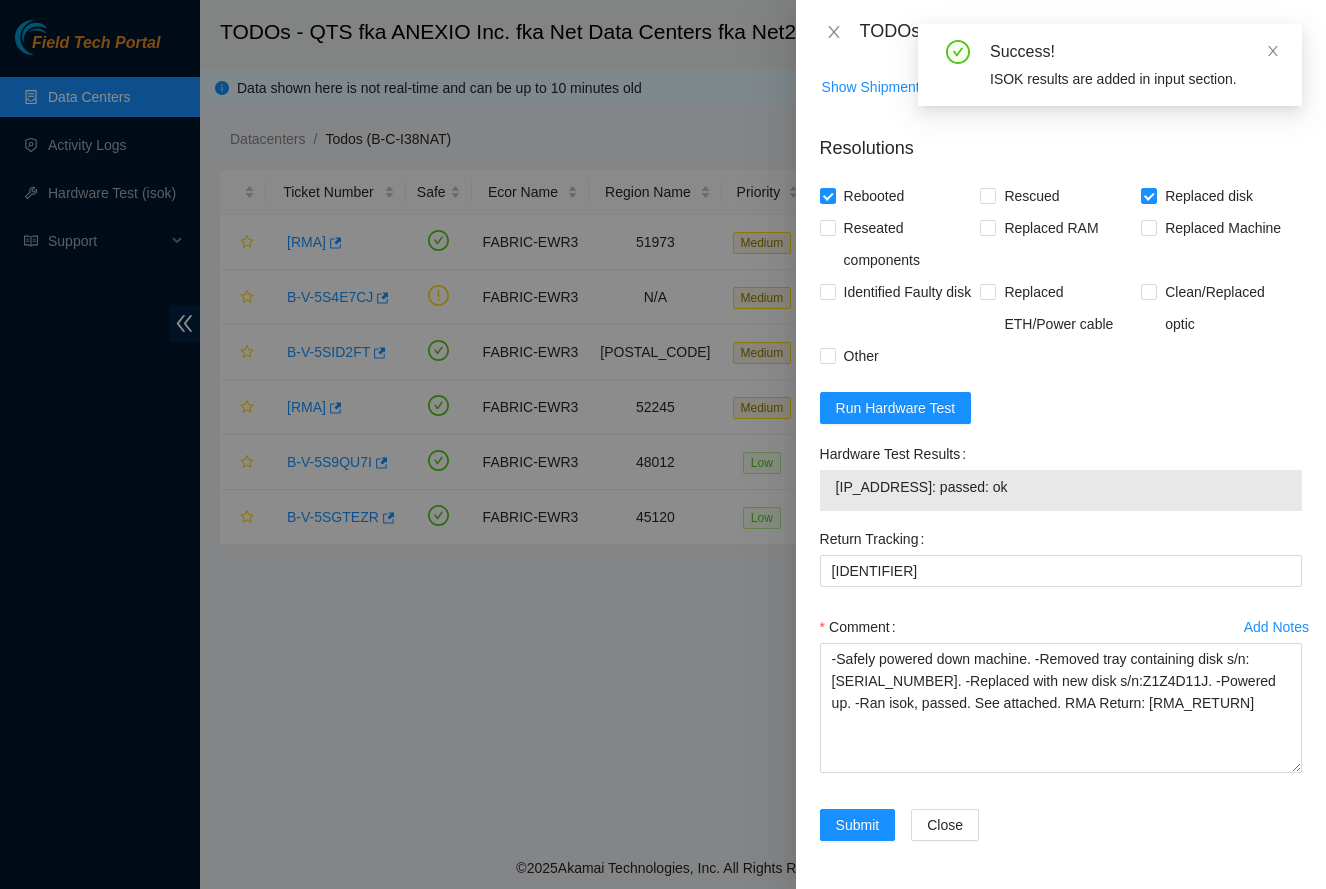 scroll, scrollTop: 1464, scrollLeft: 0, axis: vertical 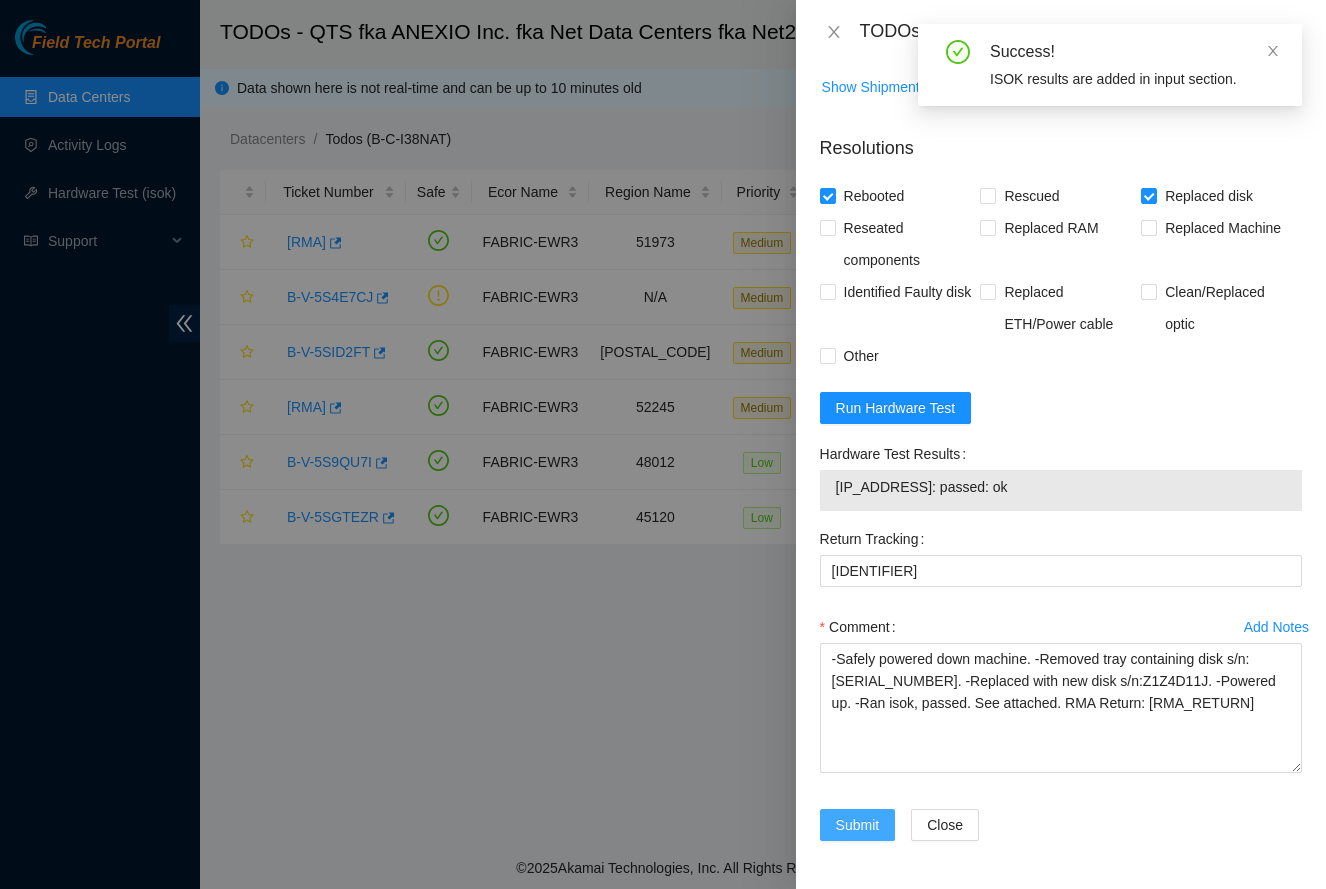 click on "Submit" at bounding box center (858, 825) 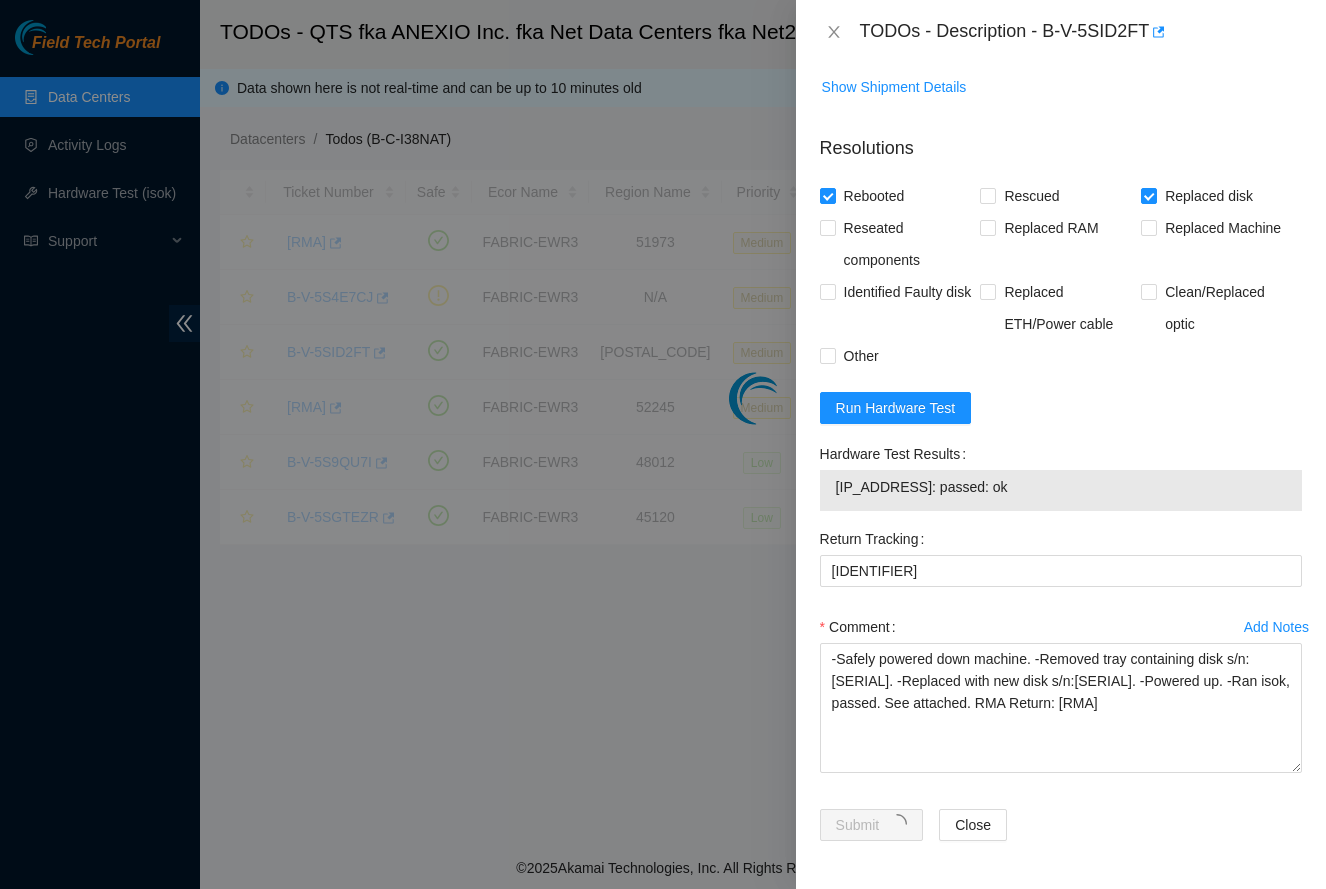 scroll, scrollTop: 227, scrollLeft: 0, axis: vertical 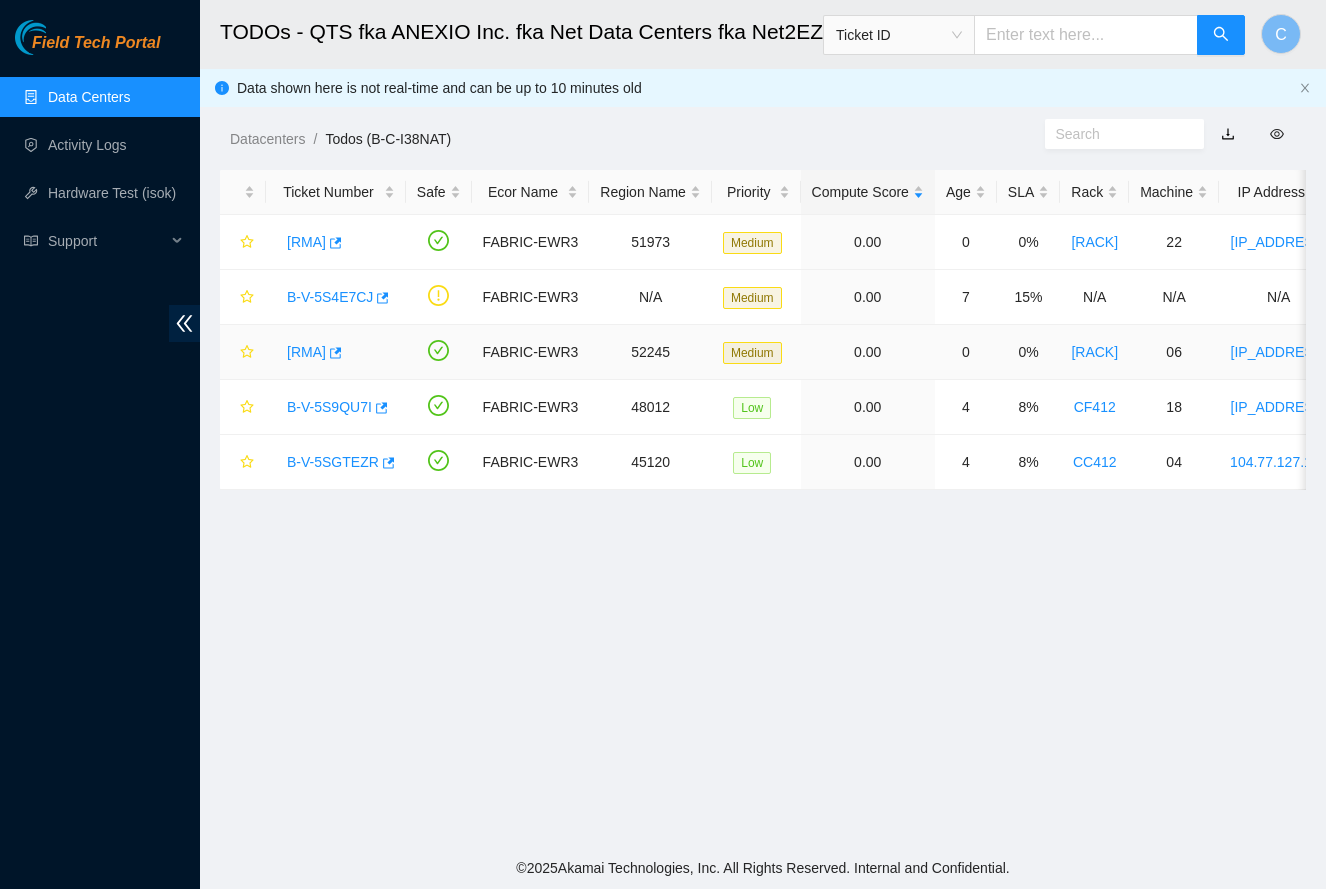 click on "[RMA]" at bounding box center [306, 352] 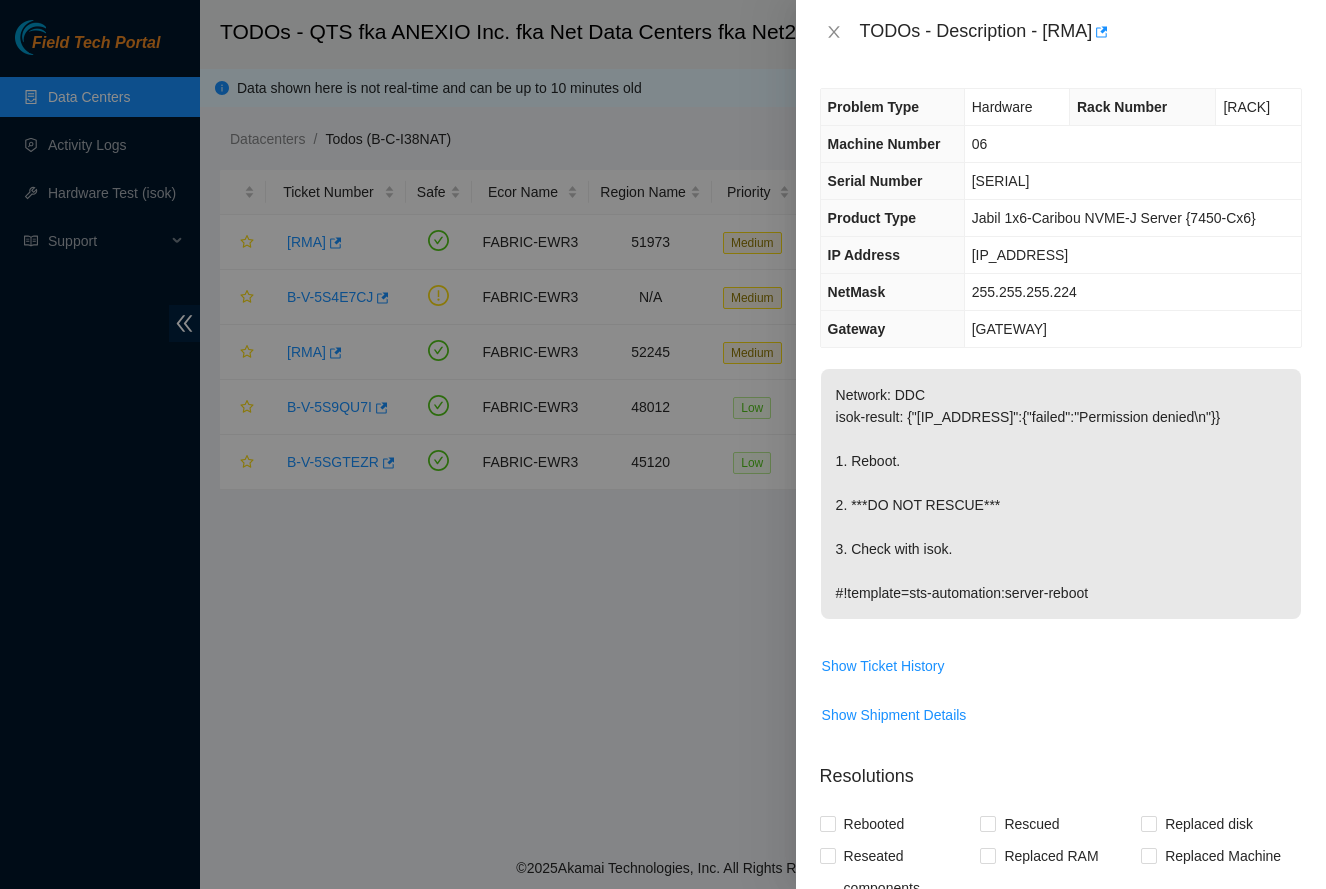 scroll, scrollTop: 0, scrollLeft: 0, axis: both 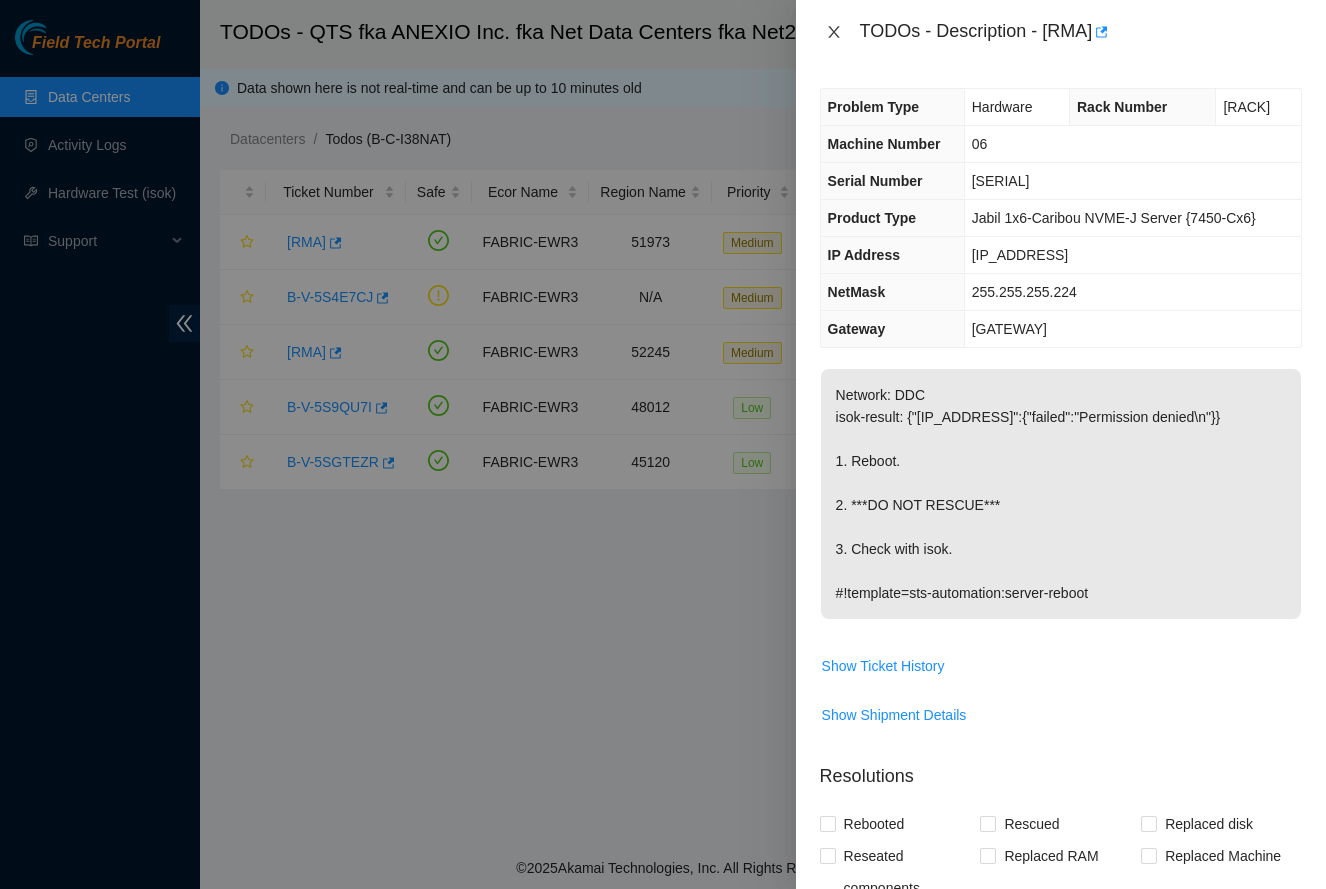 click 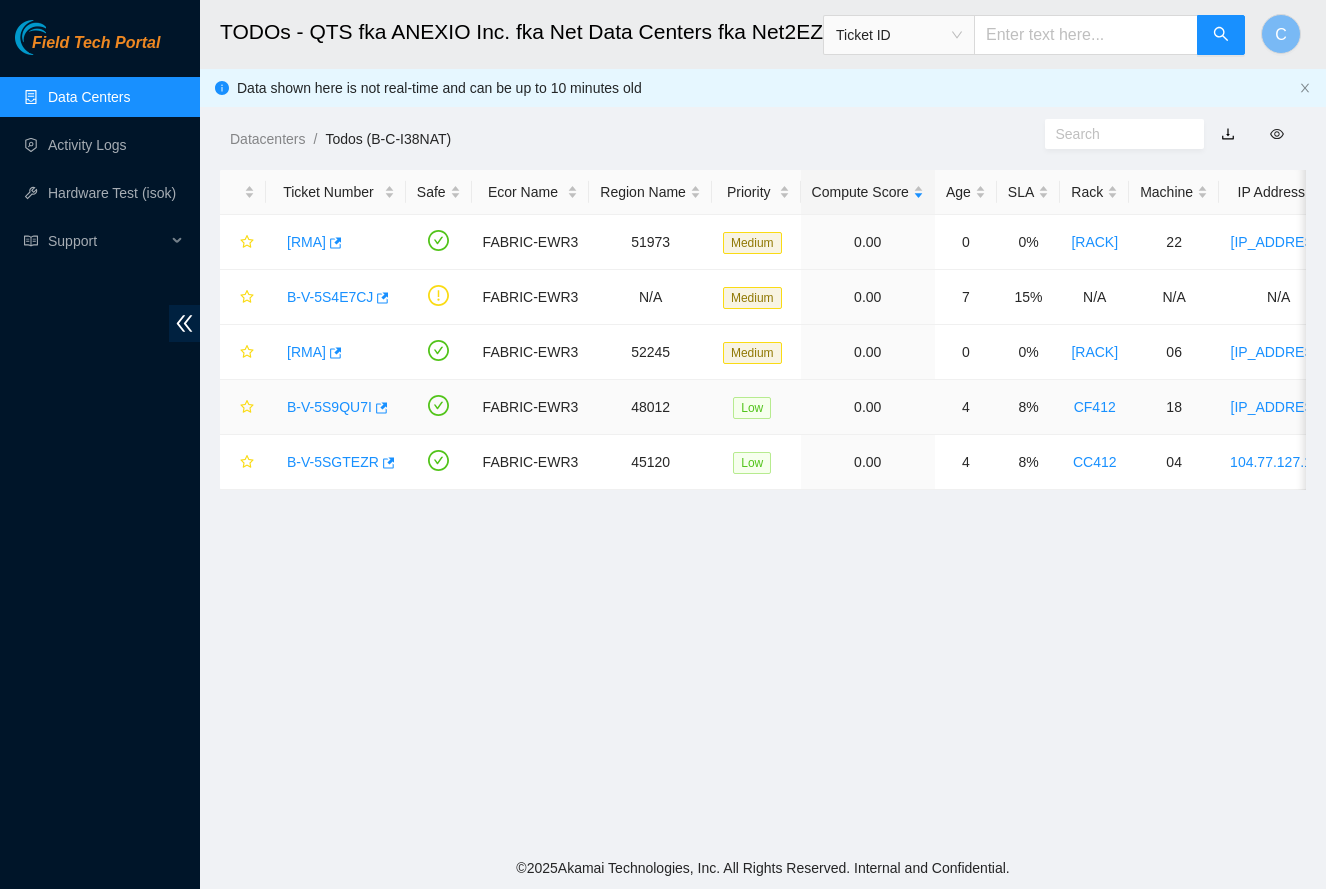 click on "B-V-5S9QU7I" at bounding box center [329, 407] 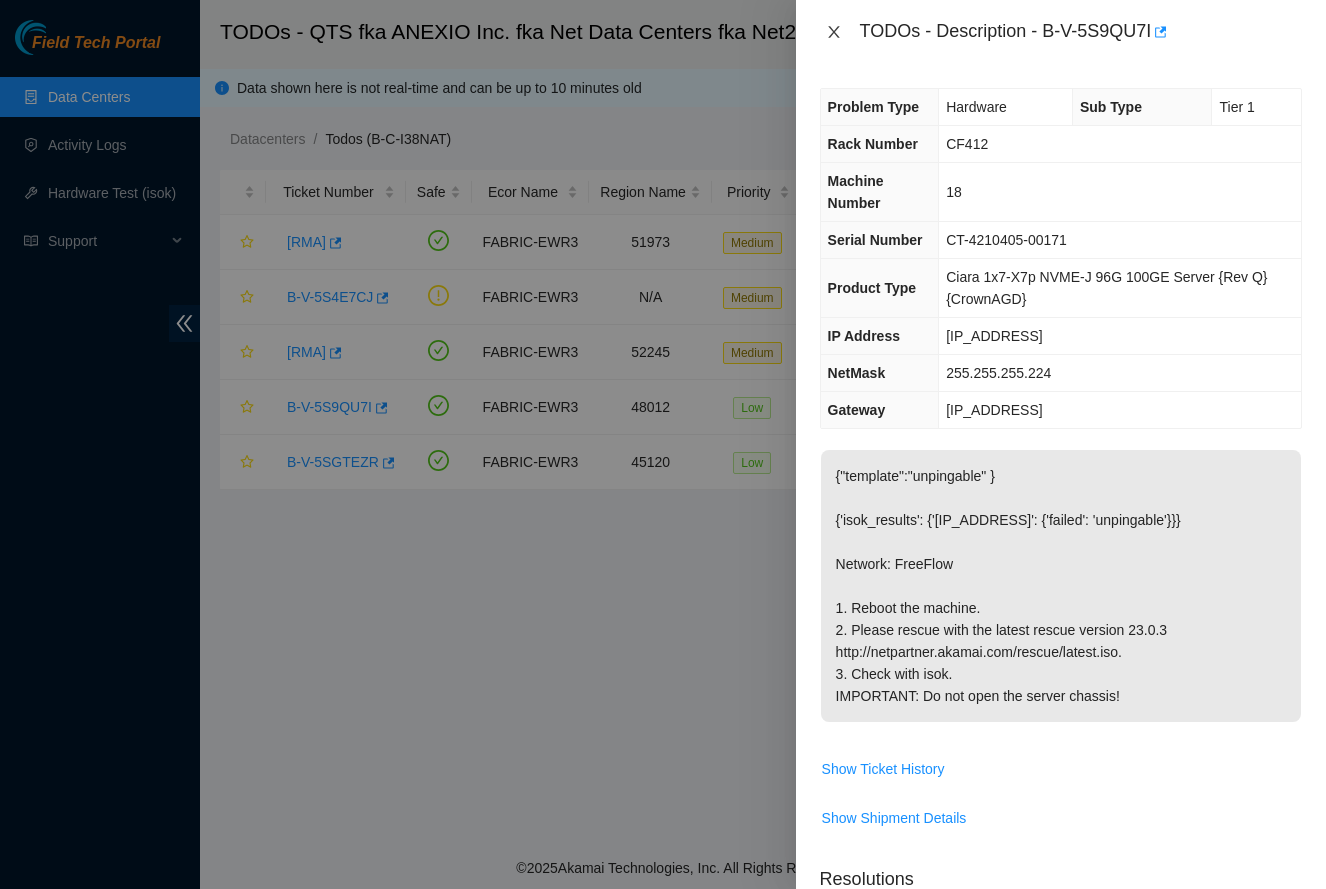 click 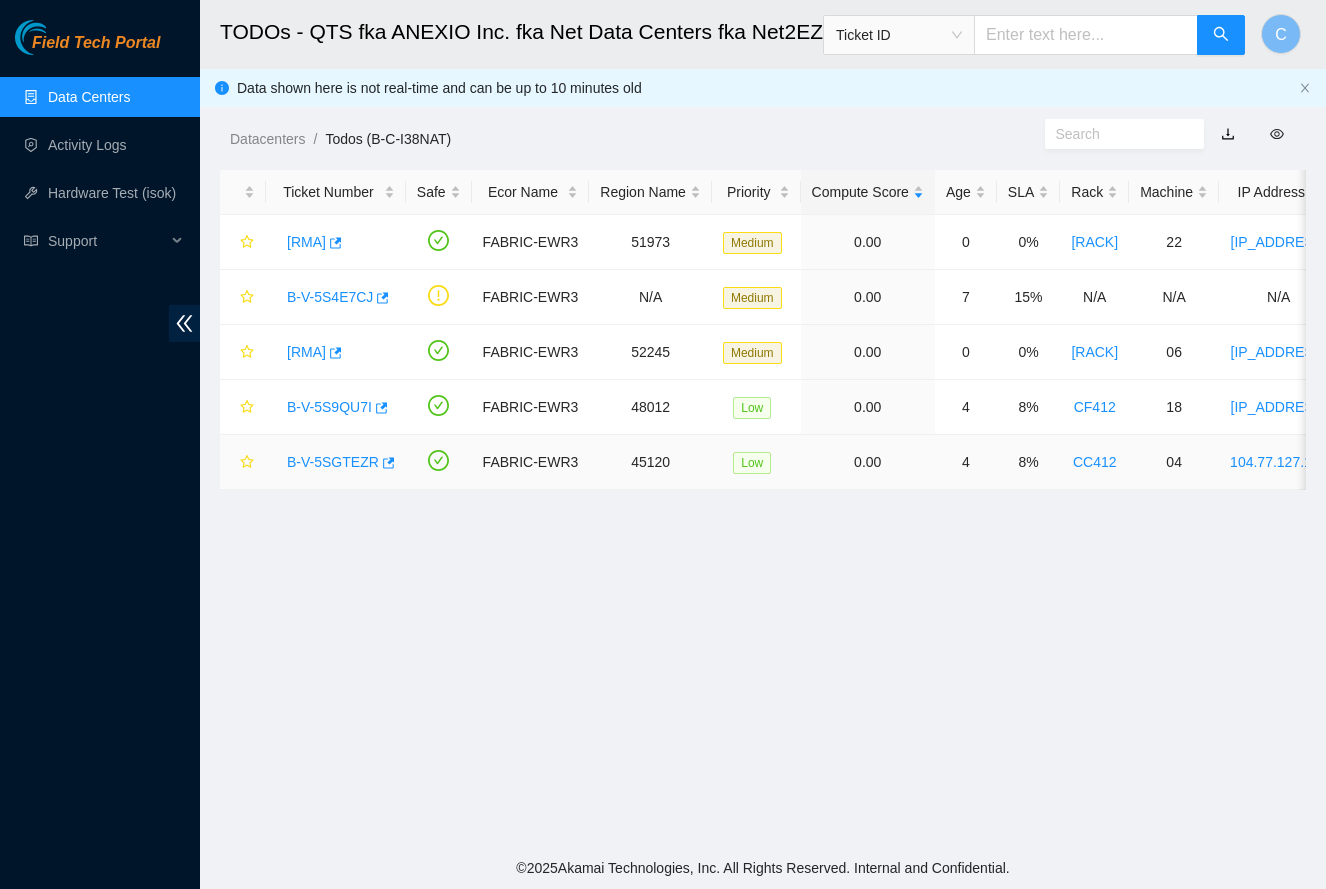 click on "B-V-5SGTEZR" at bounding box center [333, 462] 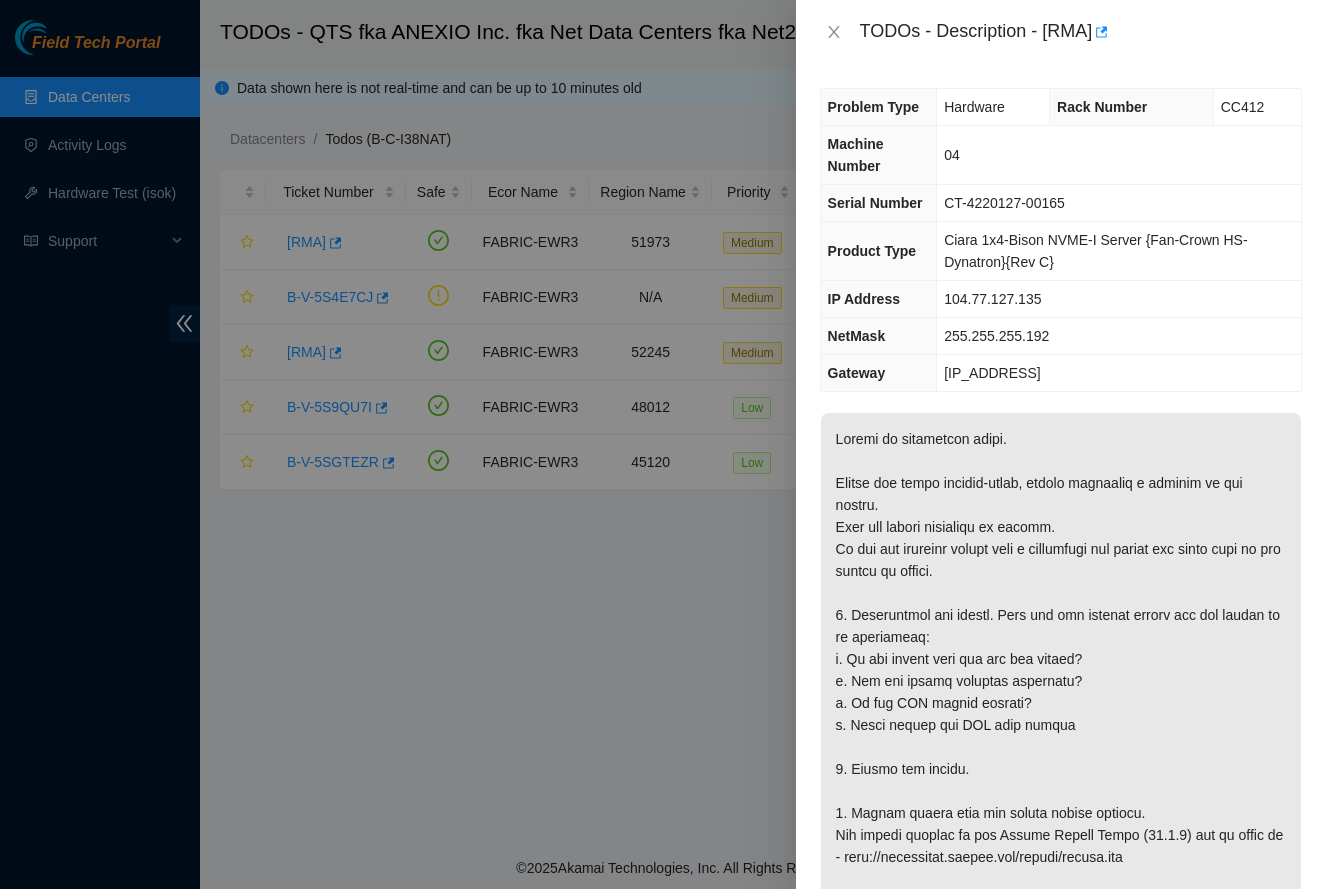 scroll, scrollTop: 0, scrollLeft: 0, axis: both 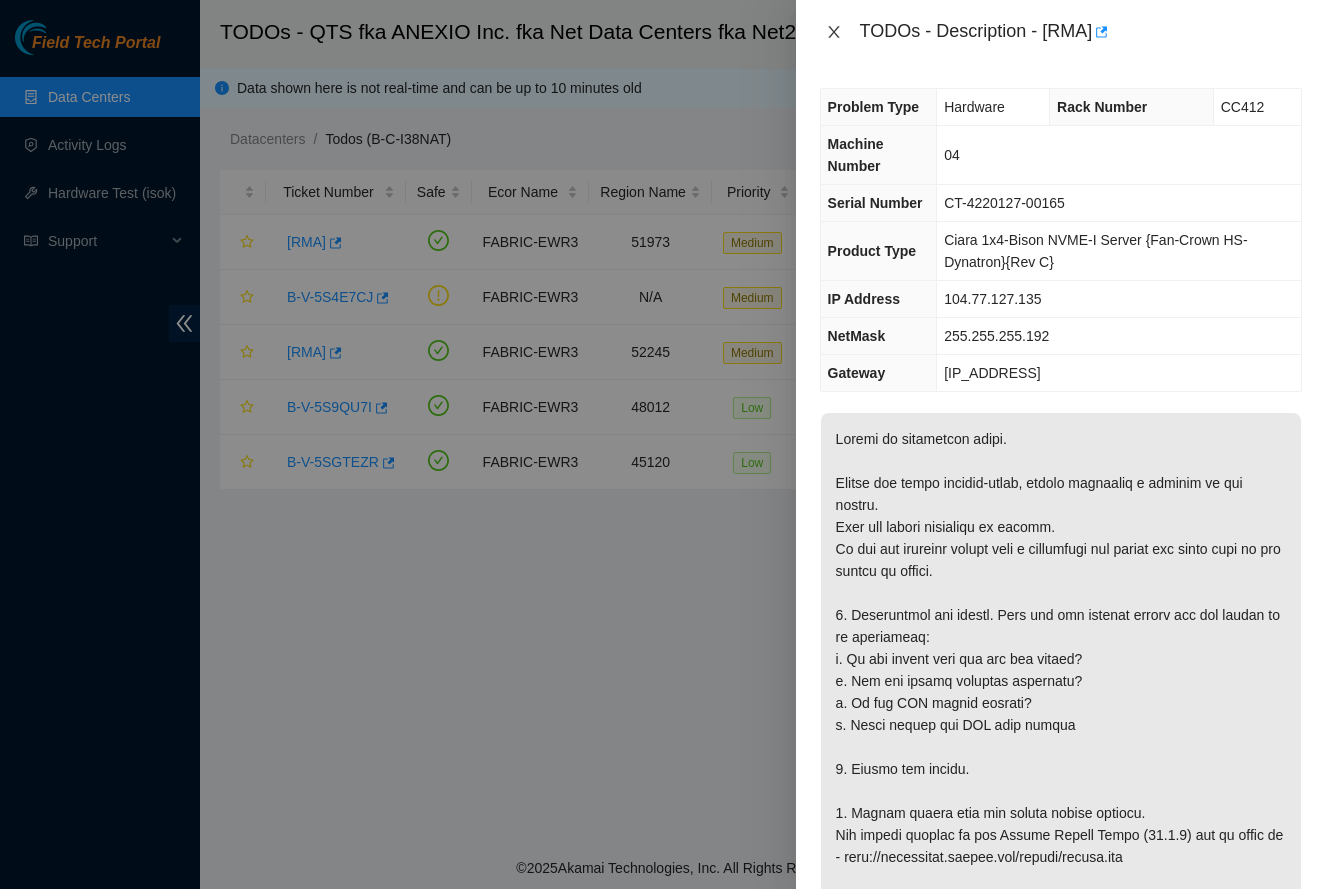 click at bounding box center (834, 32) 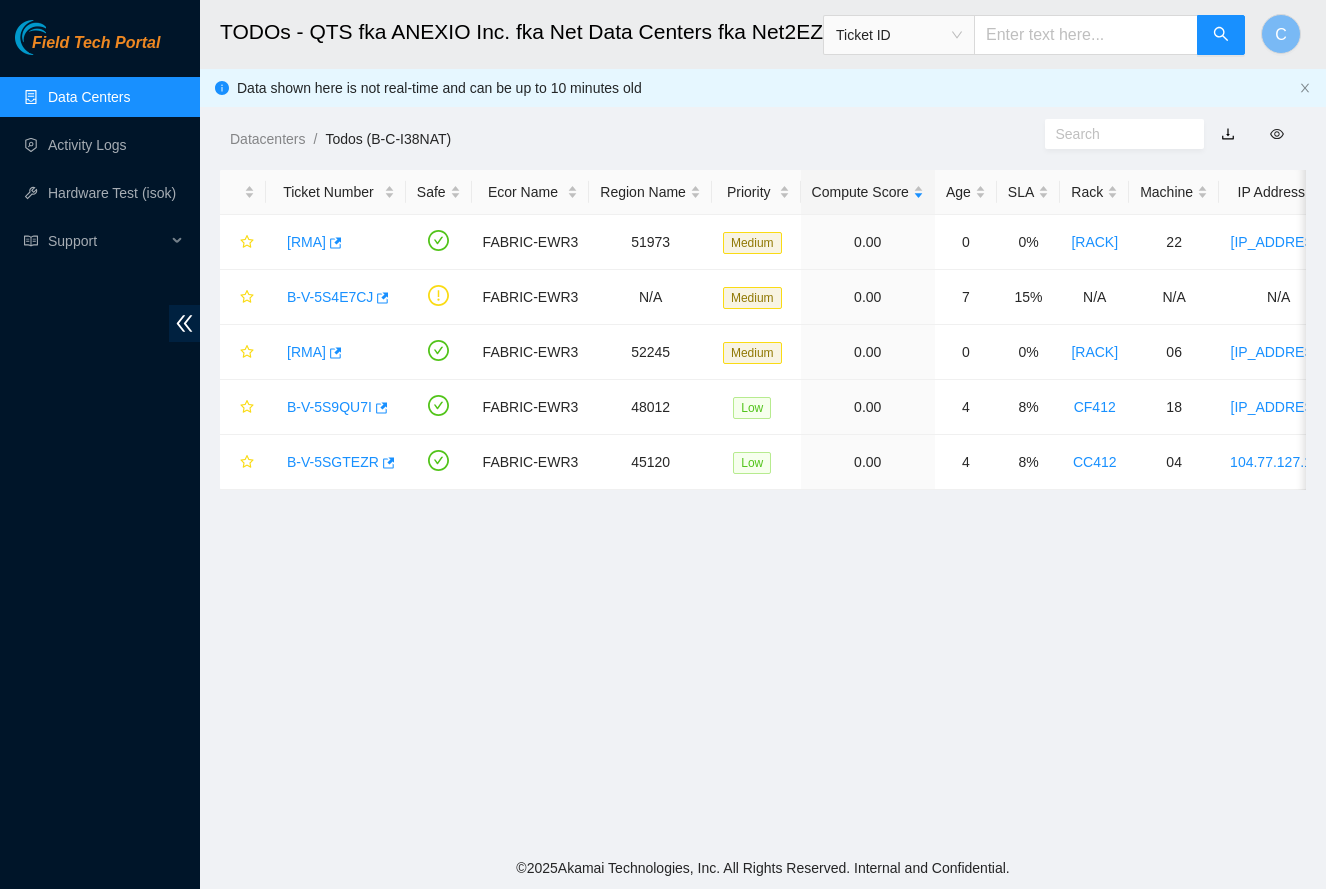 click on "TODOs - QTS fka ANEXIO Inc. fka Net Data Centers fka Net2EZ, [CITY], [STATE]    Ticket ID C Data shown here is not real-time and can be up to 10 minutes old Datacenters / Todos (B-C-I38NAT) / Ticket Number Safe Ecor Name Region Name Priority Compute Score Age SLA Rack Machine IP Address Serial Number Server Type                               [RMA] FABRIC-EWR3 51973 Medium 0.00 0 0%  [RACK]    [MACHINE] [IP_ADDRESS] [SERIAL] Jabil 1x4-Bison NVME-I Server {Fan-Crown HS-Dynatron}   B-V-5S4E7CJ FABRIC-EWR3 N/A Medium 0.00 7 15% N/A N/A N/A N/A N/A   [RMA] FABRIC-EWR3 52245 Medium 0.00 0 0%  [RACK]    [MACHINE] [IP_ADDRESS] [SERIAL] Jabil 1x6-Caribou NVME-J Server {7450-Cx6}   [RMA] FABRIC-EWR3 48012 Low 0.00 4 8%  [RACK]    [MACHINE] [IP_ADDRESS] [SERIAL] Ciara 1x7-X7p NVME-J 96G 100GE Server {Rev Q}{CrownAGD}   [RMA] FABRIC-EWR3 45120 Low 0.00 4 8%  [RACK]    [MACHINE] [IP_ADDRESS] [SERIAL] Ciara 1x4-Bison NVME-I Server {Fan-Crown HS-Dynatron}{Rev C}" at bounding box center [763, 423] 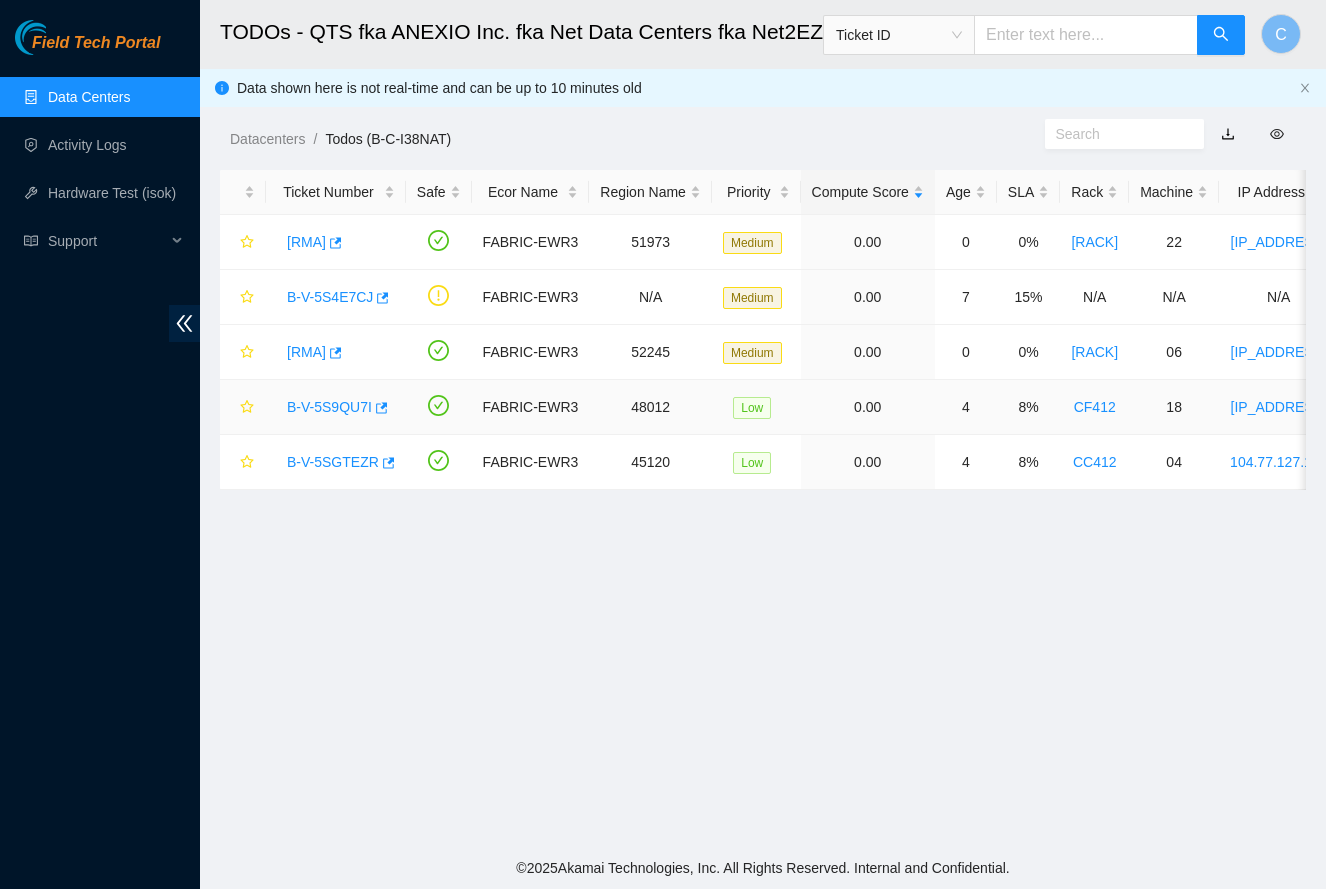 click on "B-V-5S9QU7I" at bounding box center (329, 407) 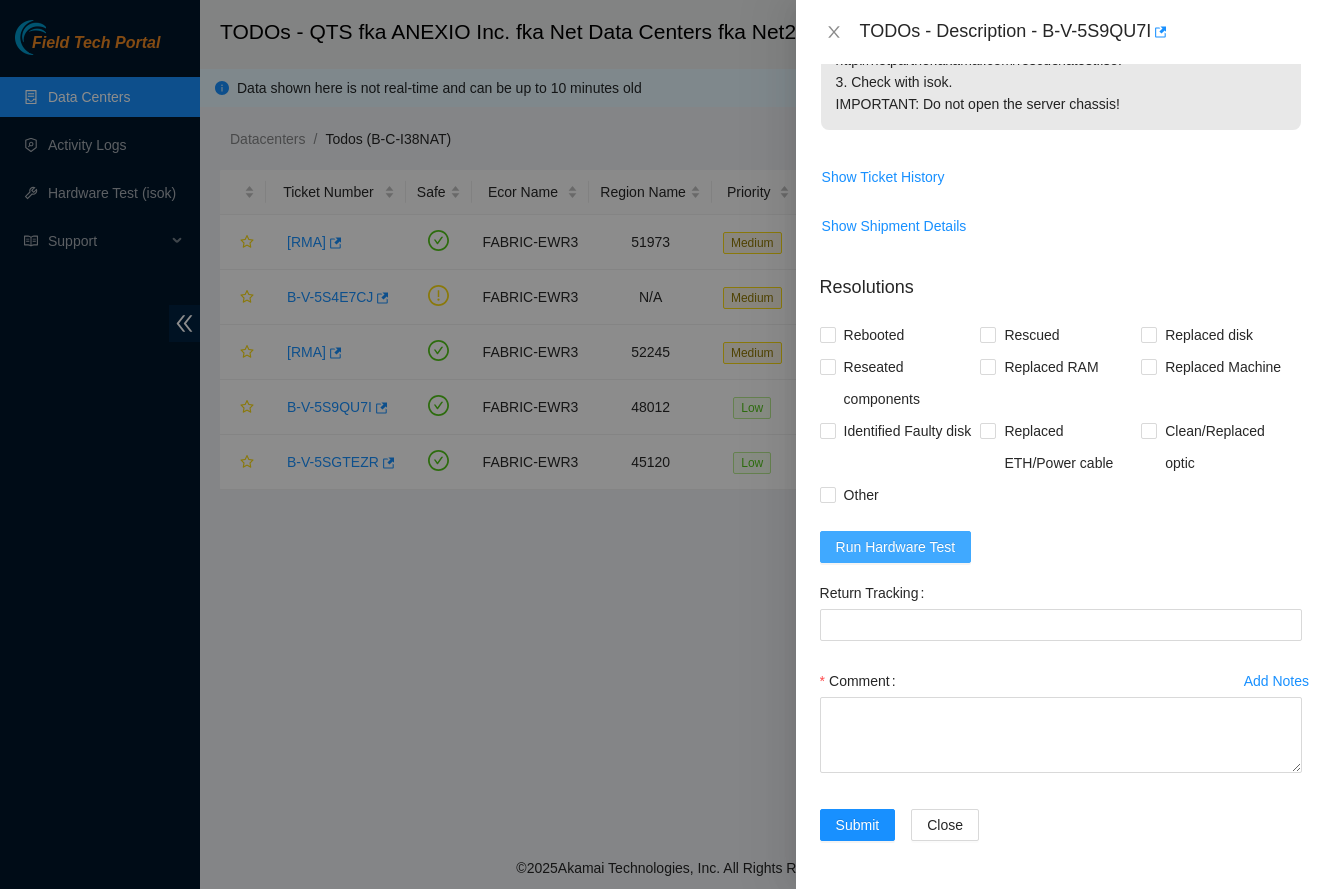 scroll, scrollTop: 636, scrollLeft: 0, axis: vertical 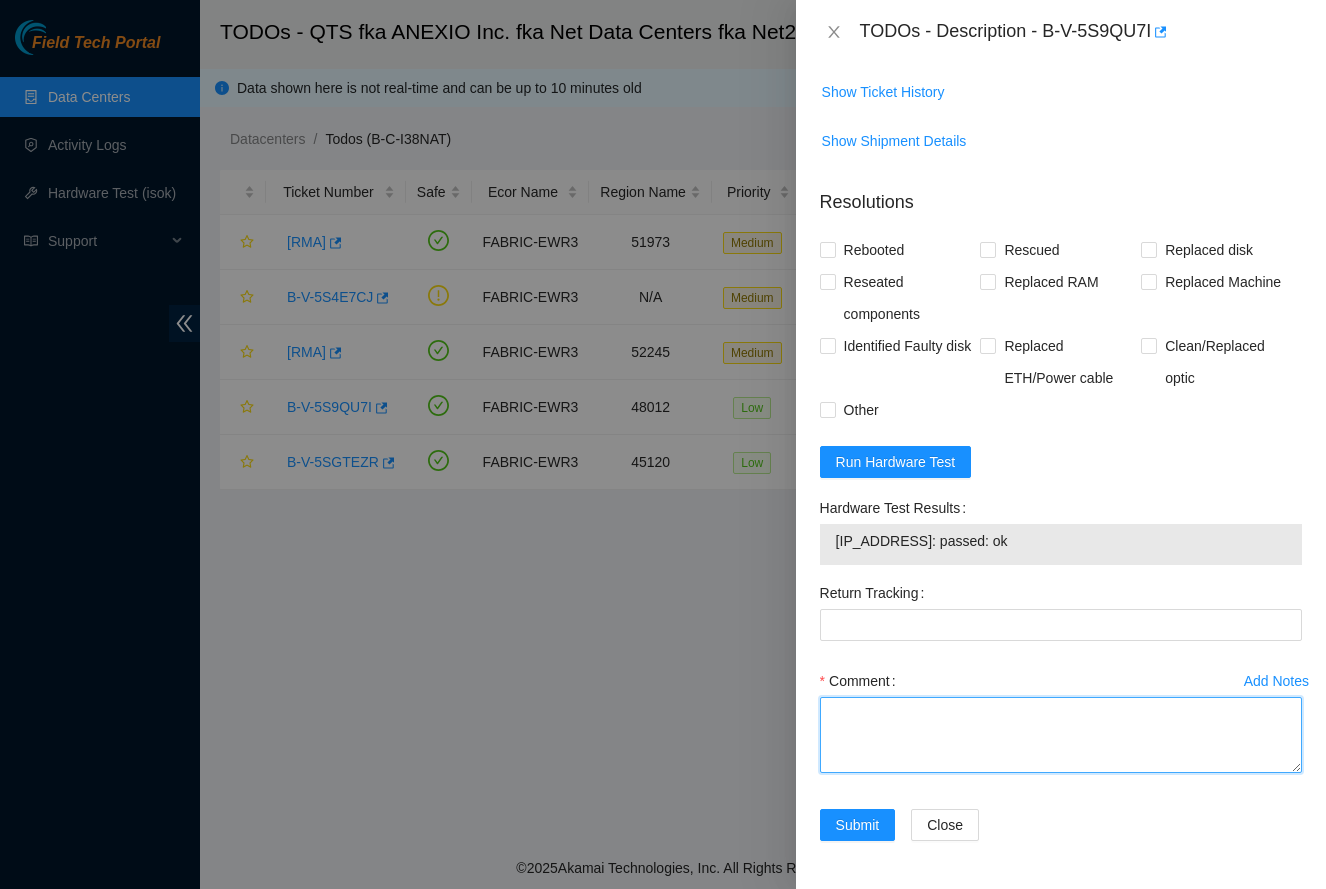 click on "Comment" at bounding box center (1061, 735) 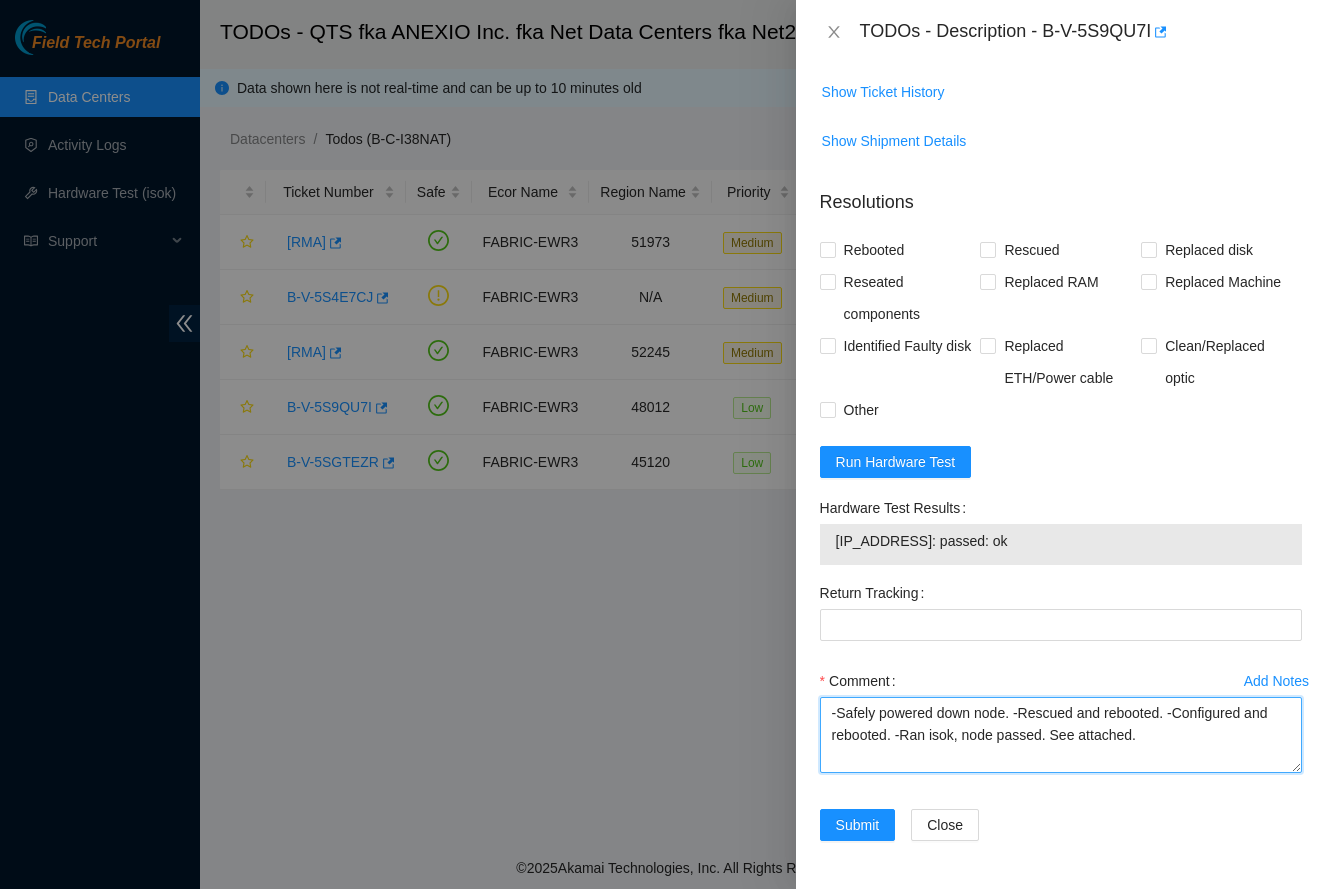 click on "-Safely powered down node. -Rescued and rebooted. -Configured and rebooted. -Ran isok, node passed. See attached." at bounding box center (1061, 735) 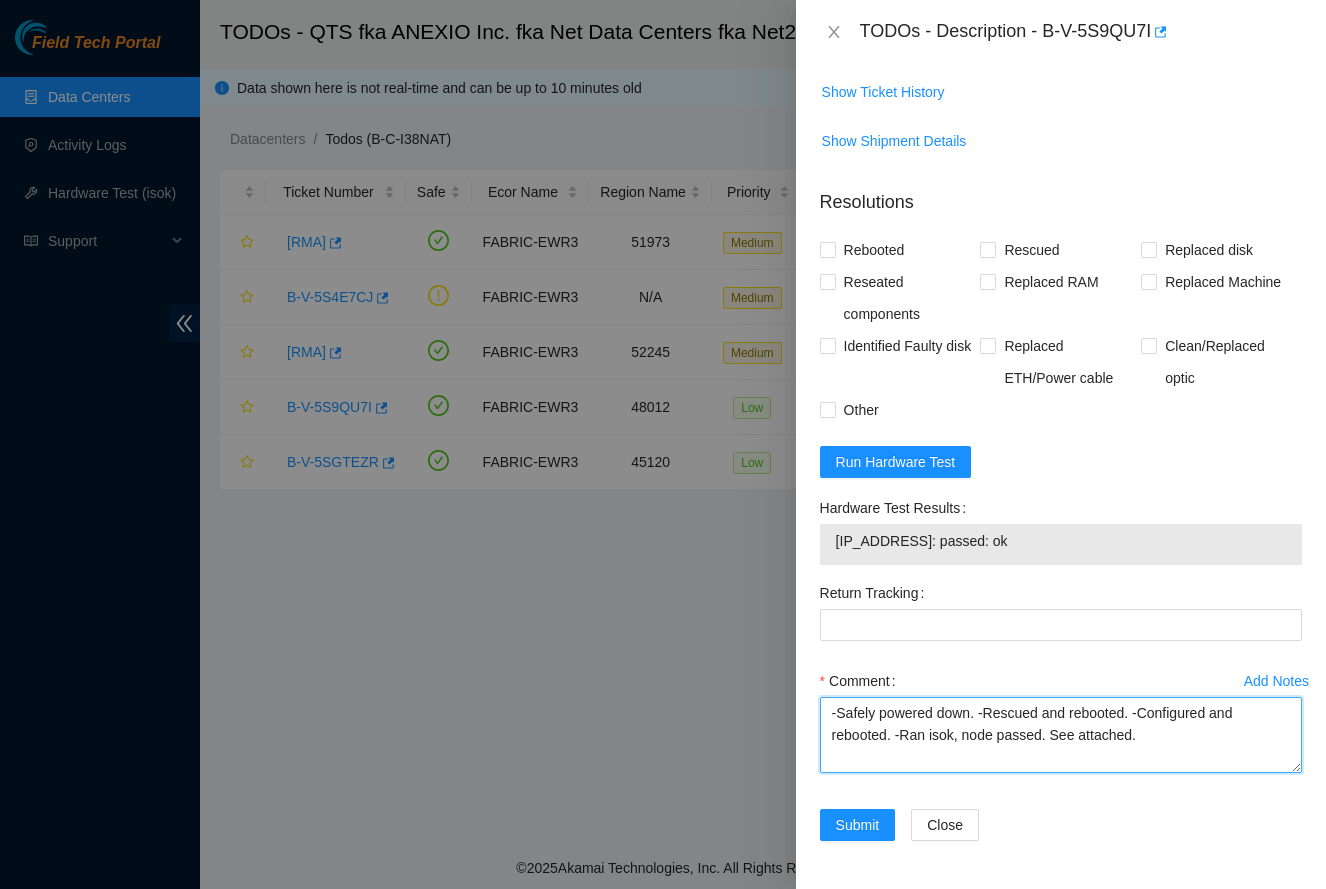 click on "-Safely powered down. -Rescued and rebooted. -Configured and rebooted. -Ran isok, node passed. See attached." at bounding box center [1061, 735] 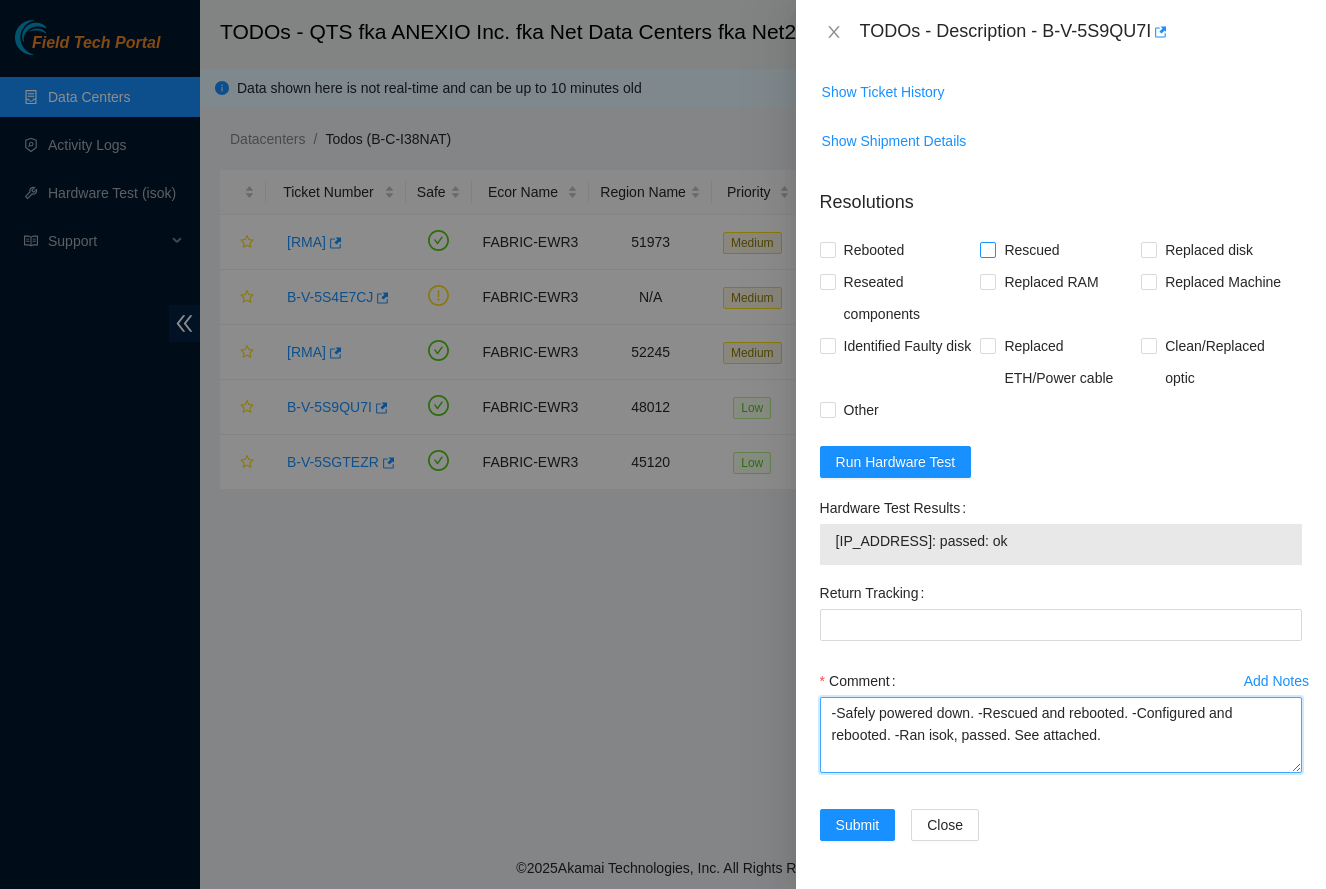 type on "-Safely powered down. -Rescued and rebooted. -Configured and rebooted. -Ran isok, passed. See attached." 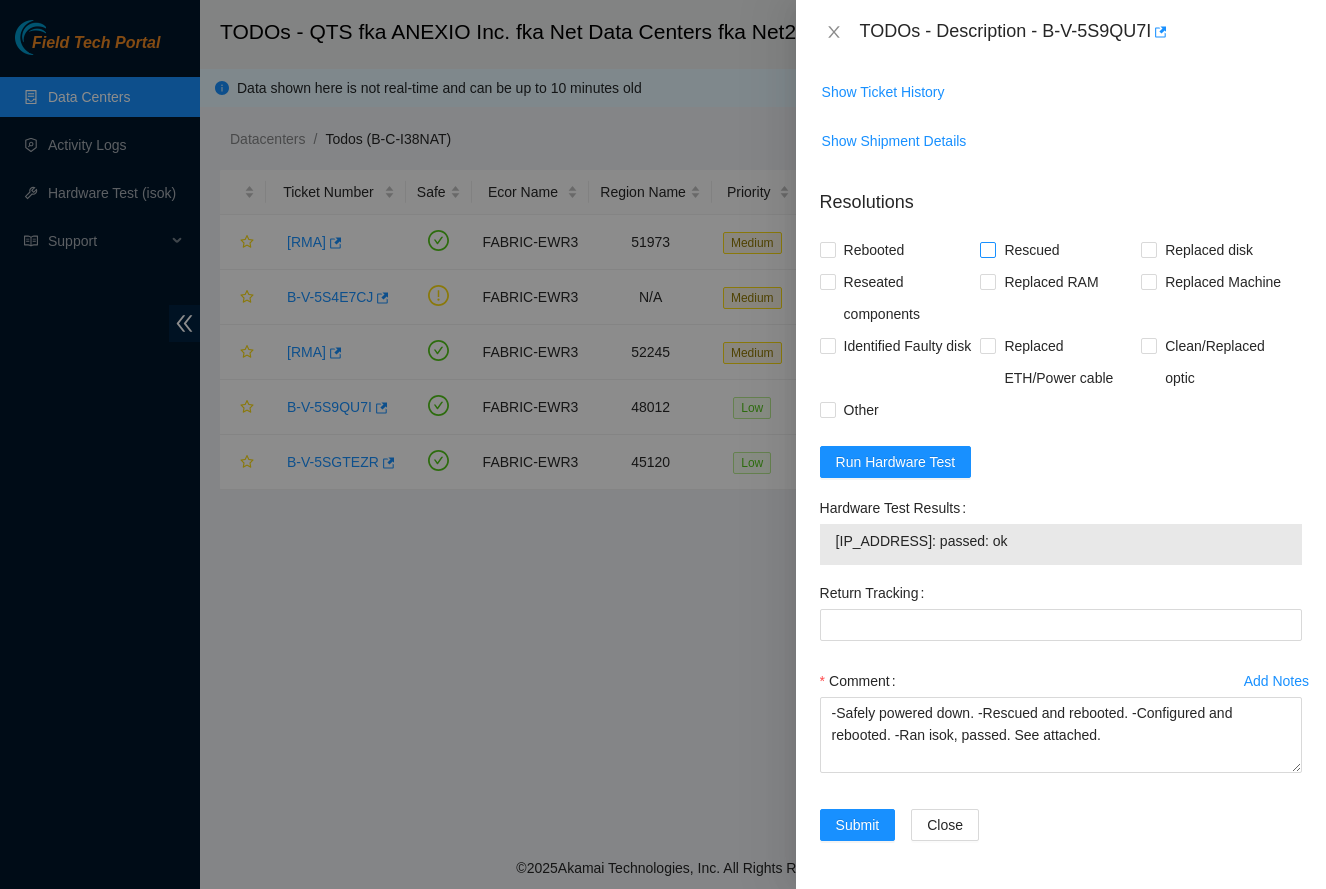 click on "Rescued" at bounding box center (1031, 250) 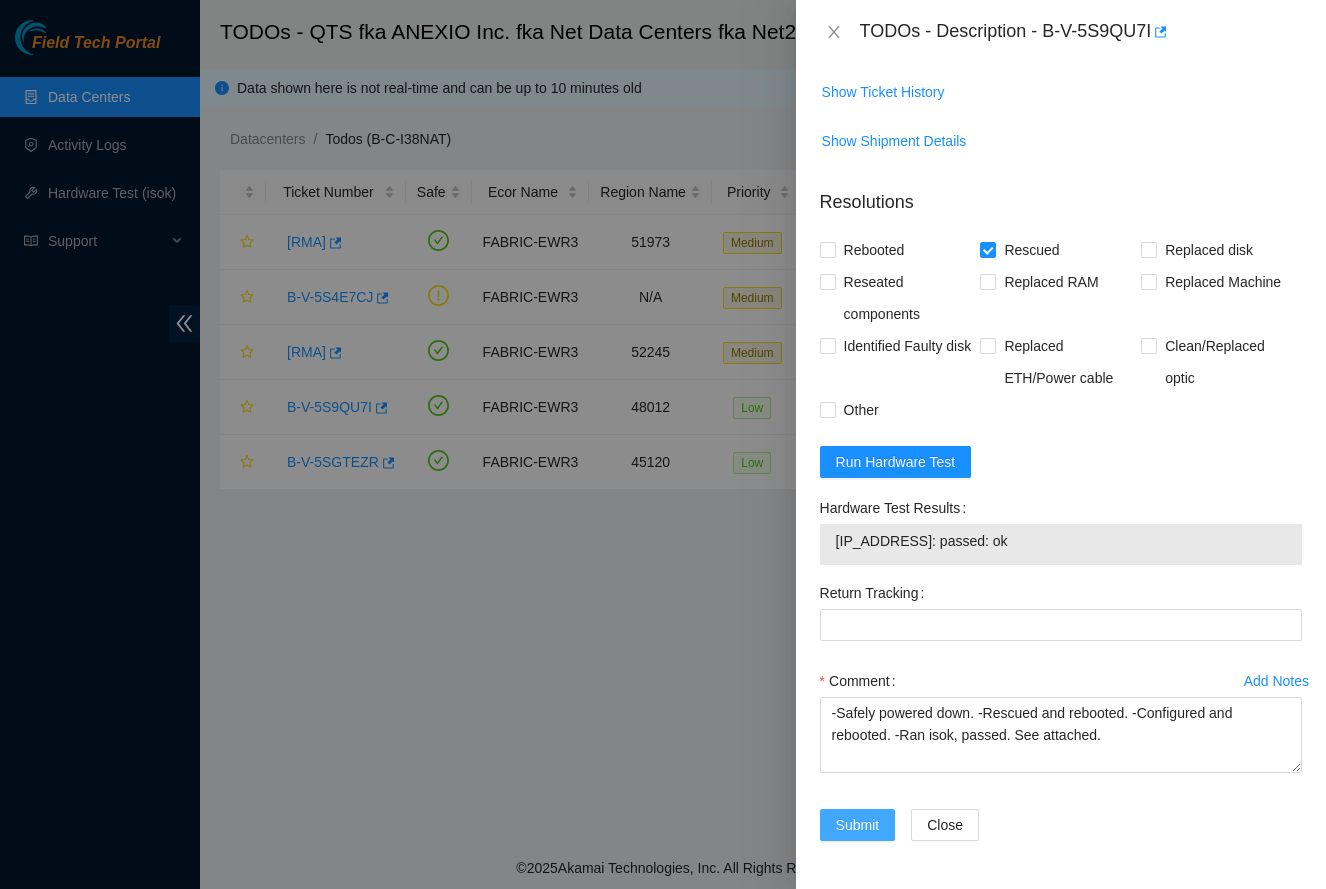 click on "Submit" at bounding box center (858, 825) 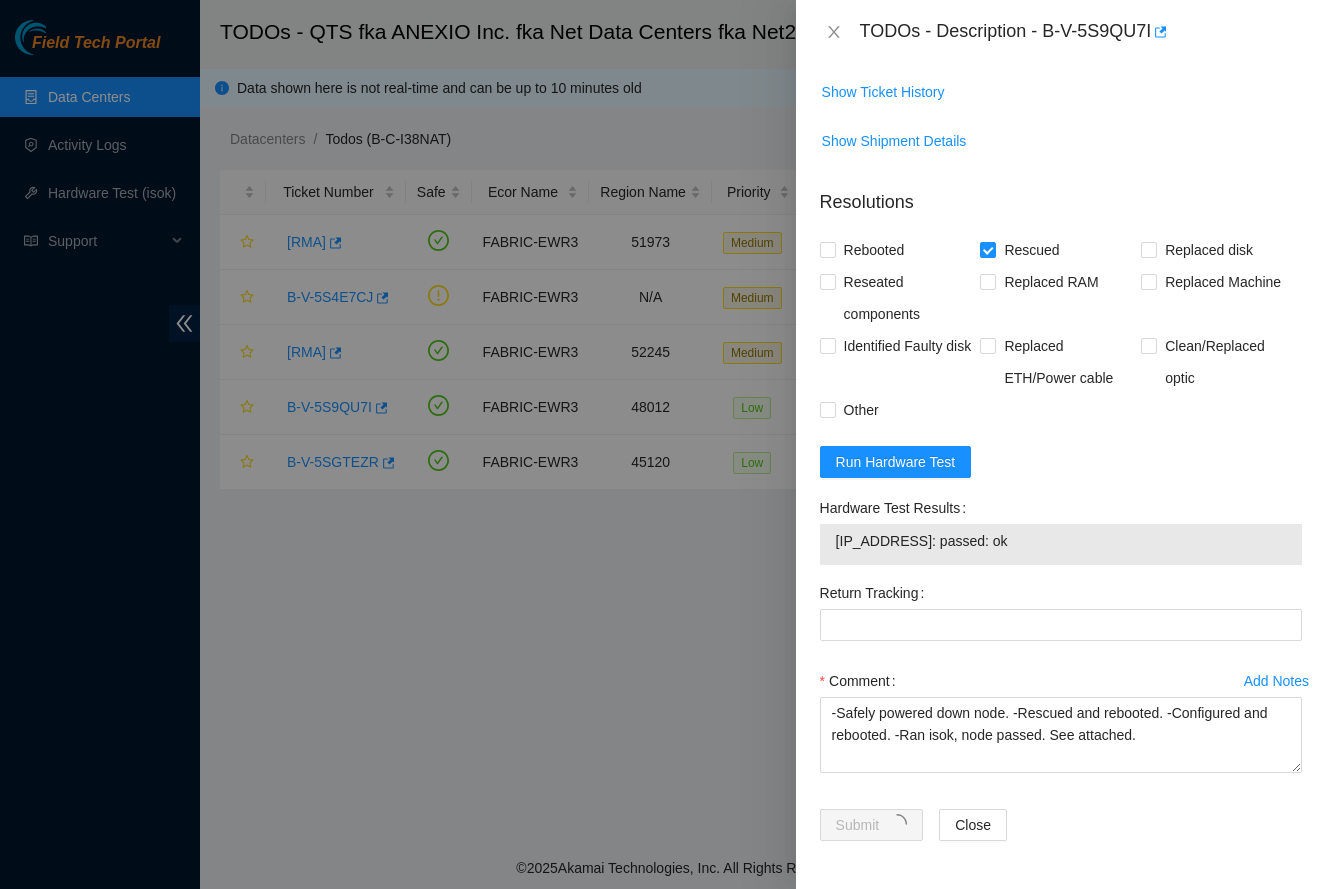 scroll, scrollTop: 227, scrollLeft: 0, axis: vertical 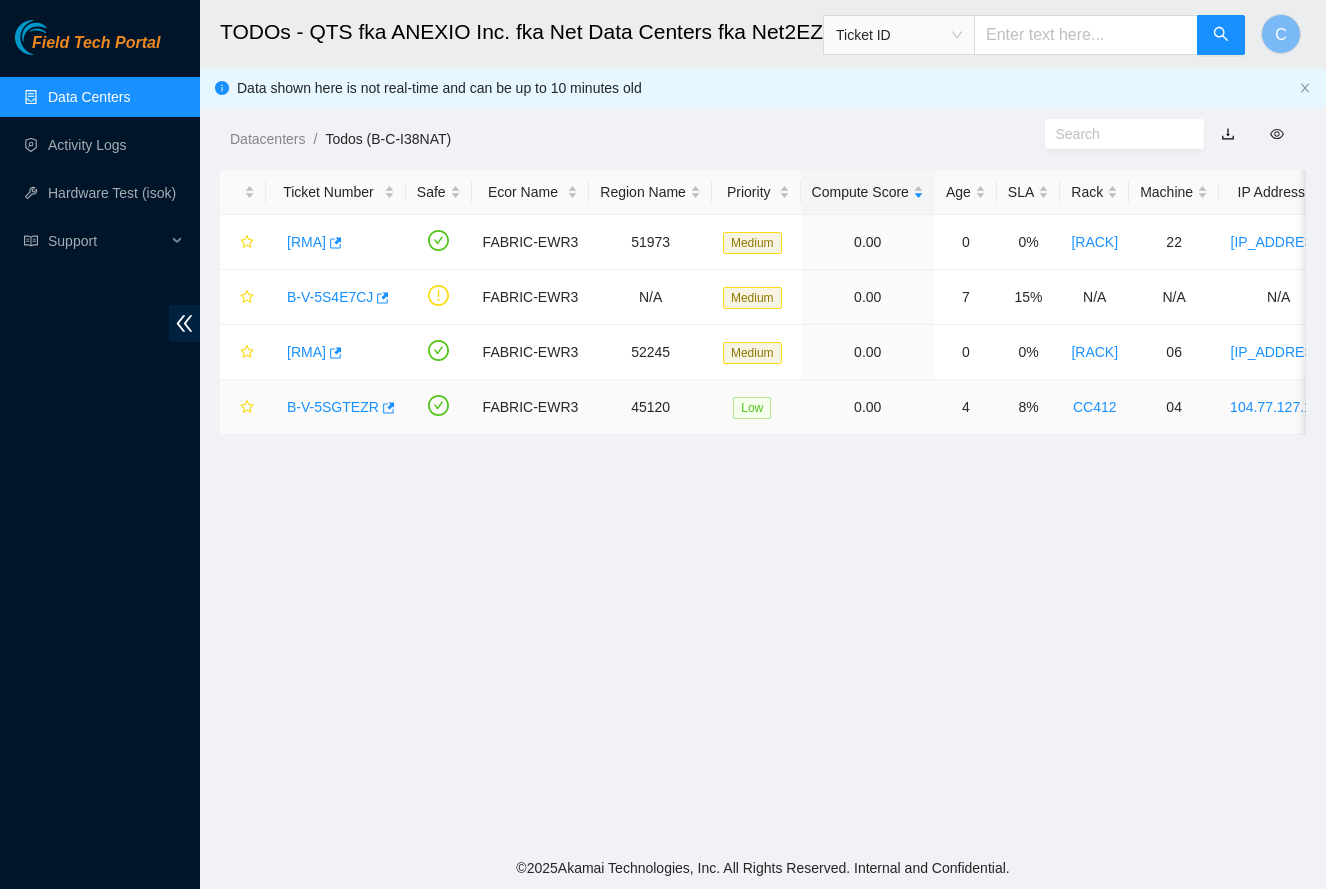 click on "B-V-5SGTEZR" at bounding box center (333, 407) 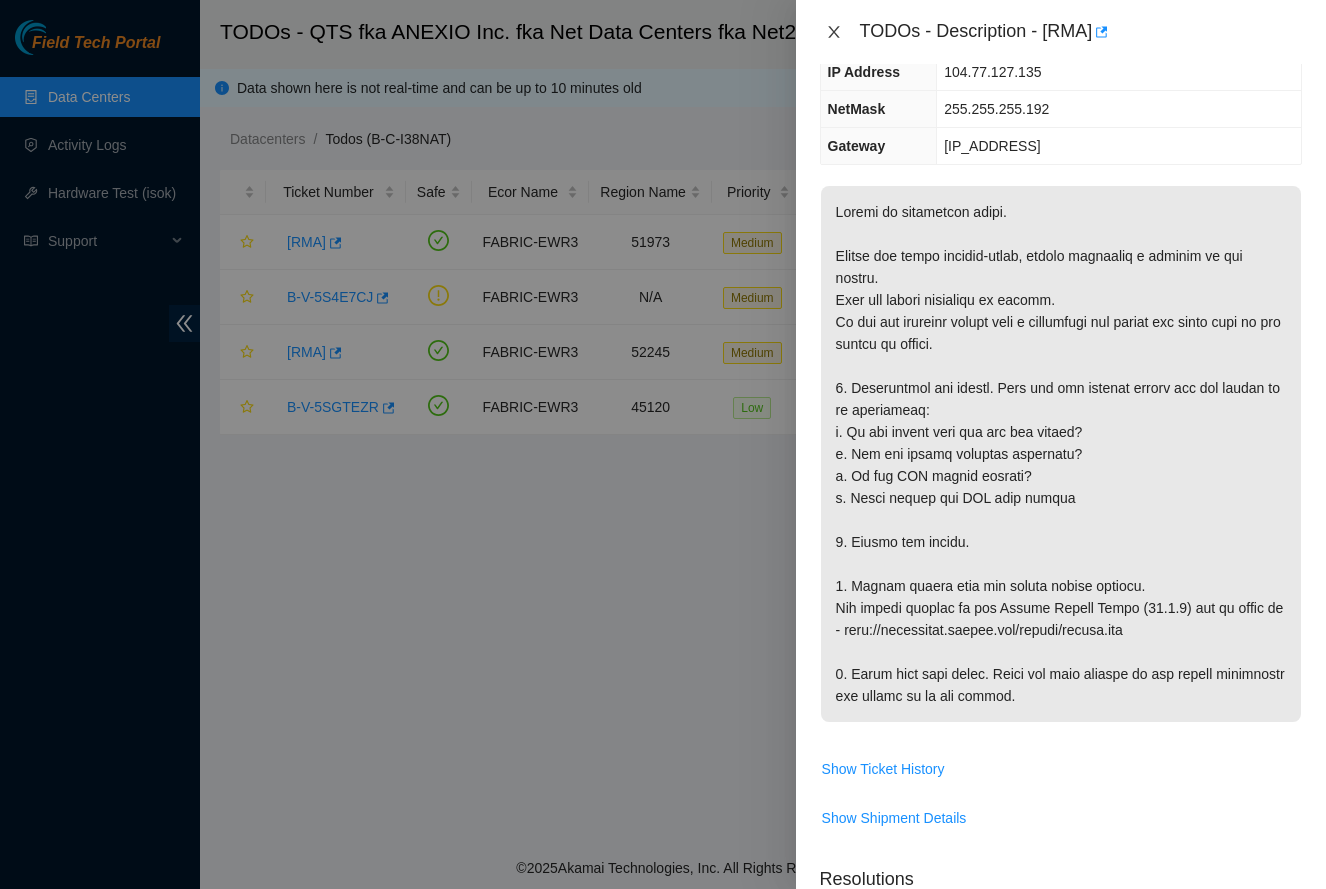 click 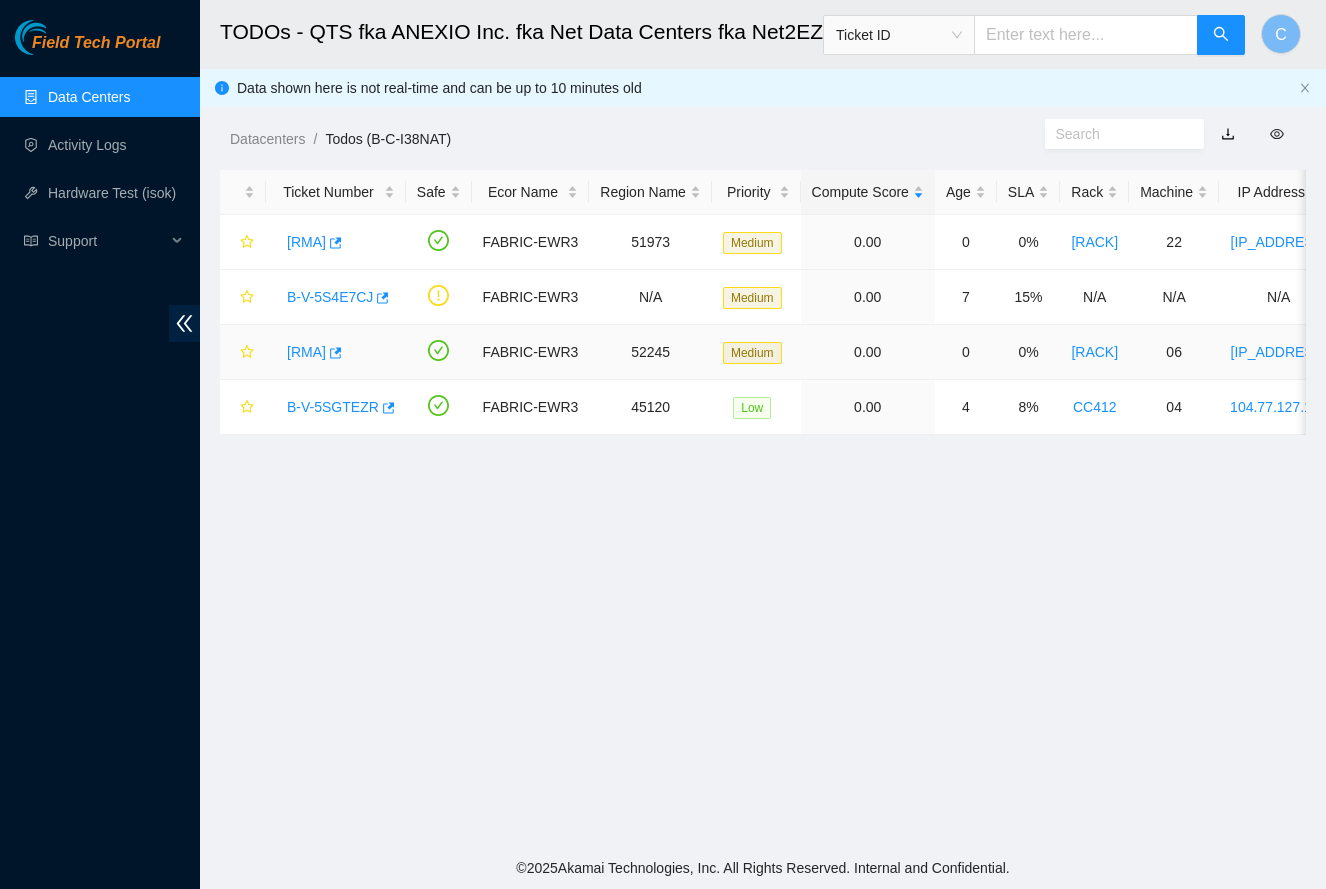 click on "[RMA]" at bounding box center (306, 352) 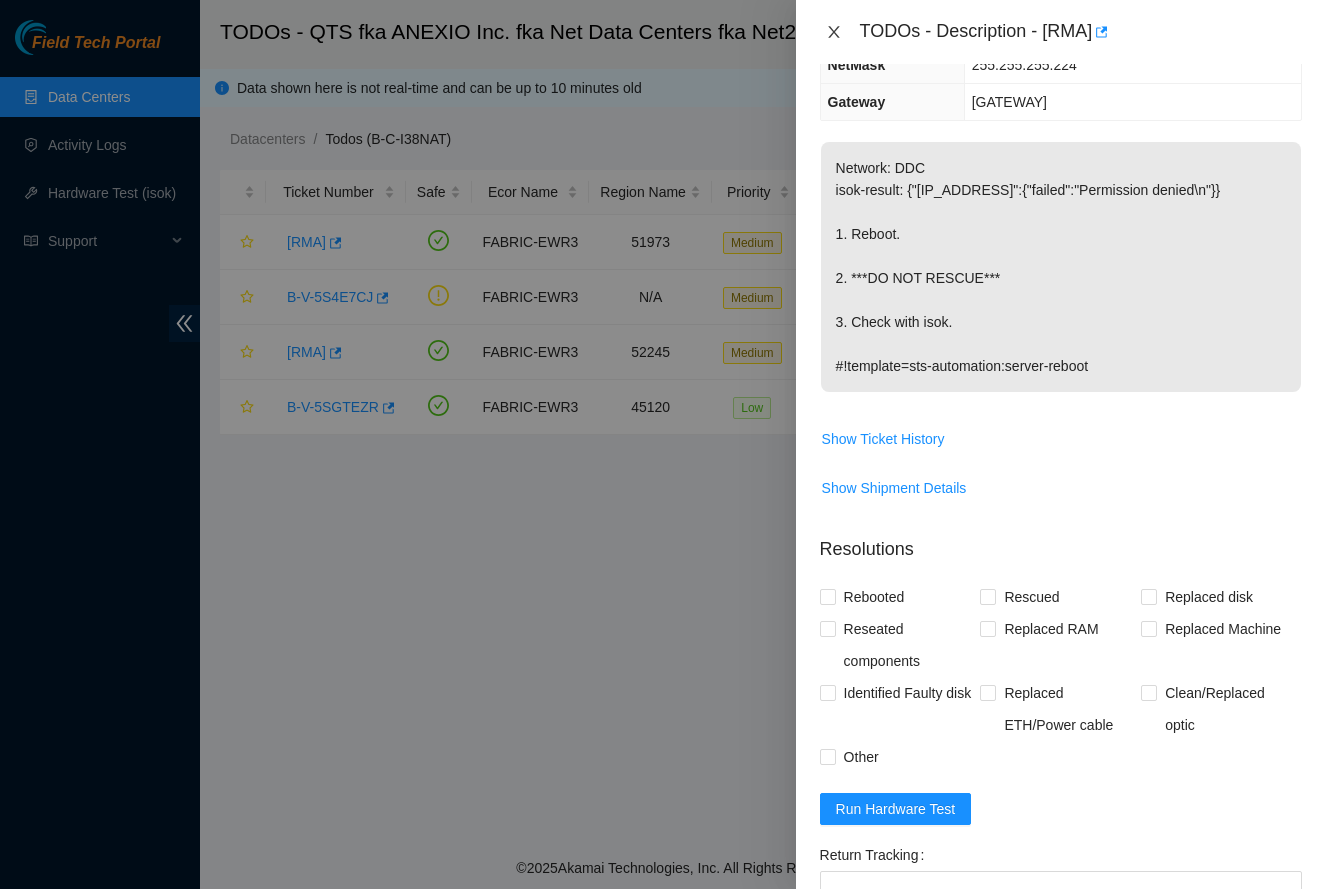 click 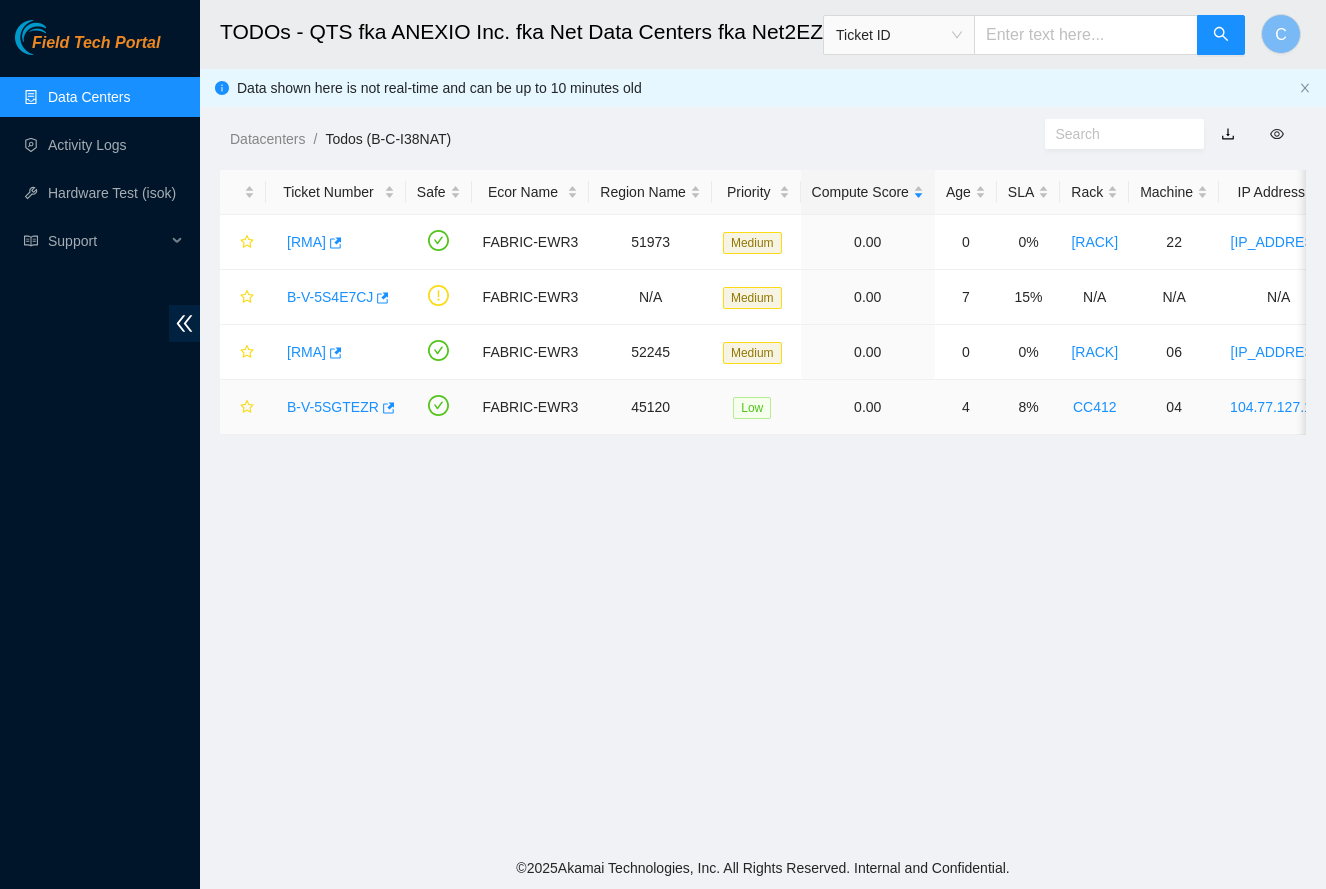 click on "B-V-5SGTEZR" at bounding box center [333, 407] 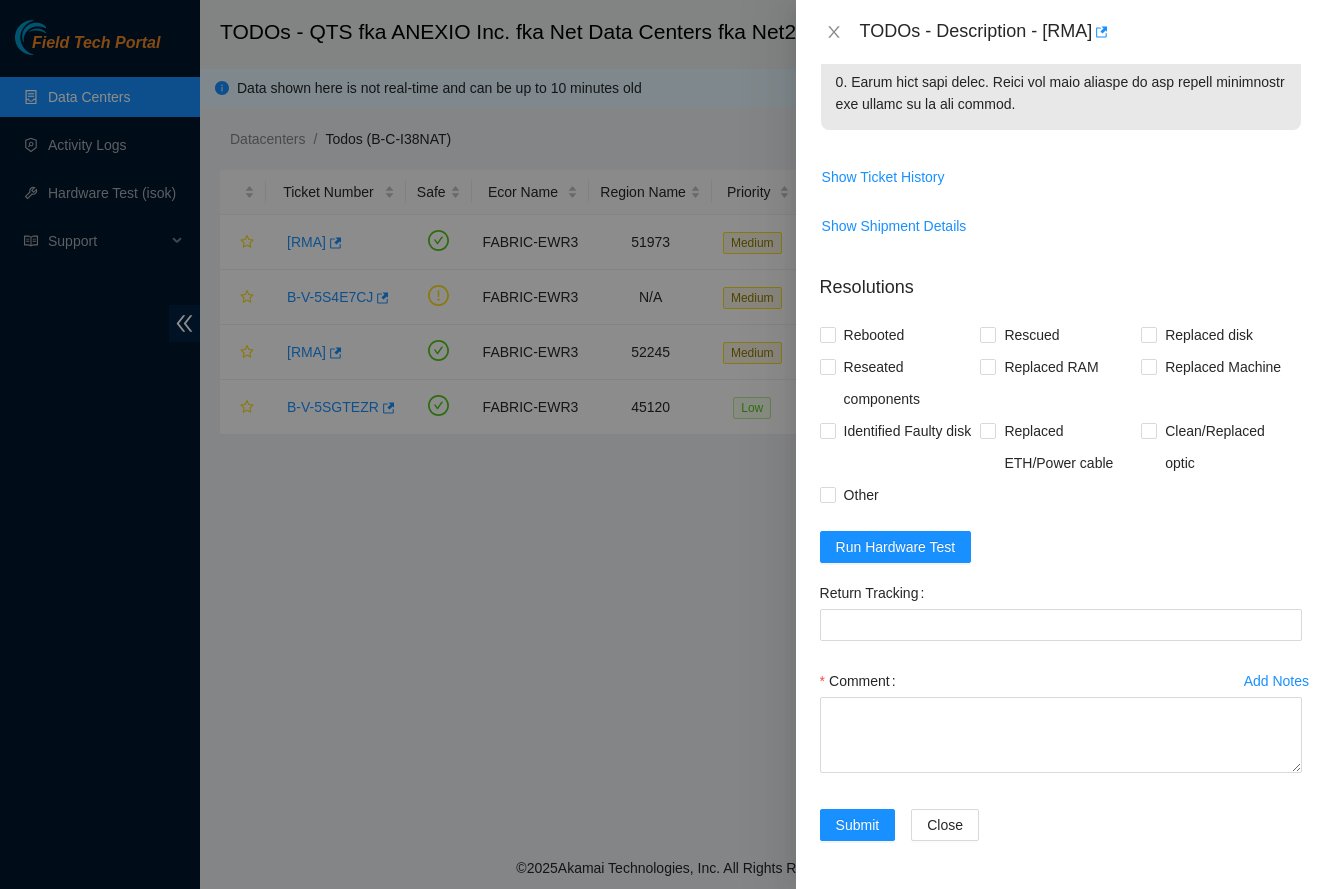 scroll, scrollTop: 863, scrollLeft: 0, axis: vertical 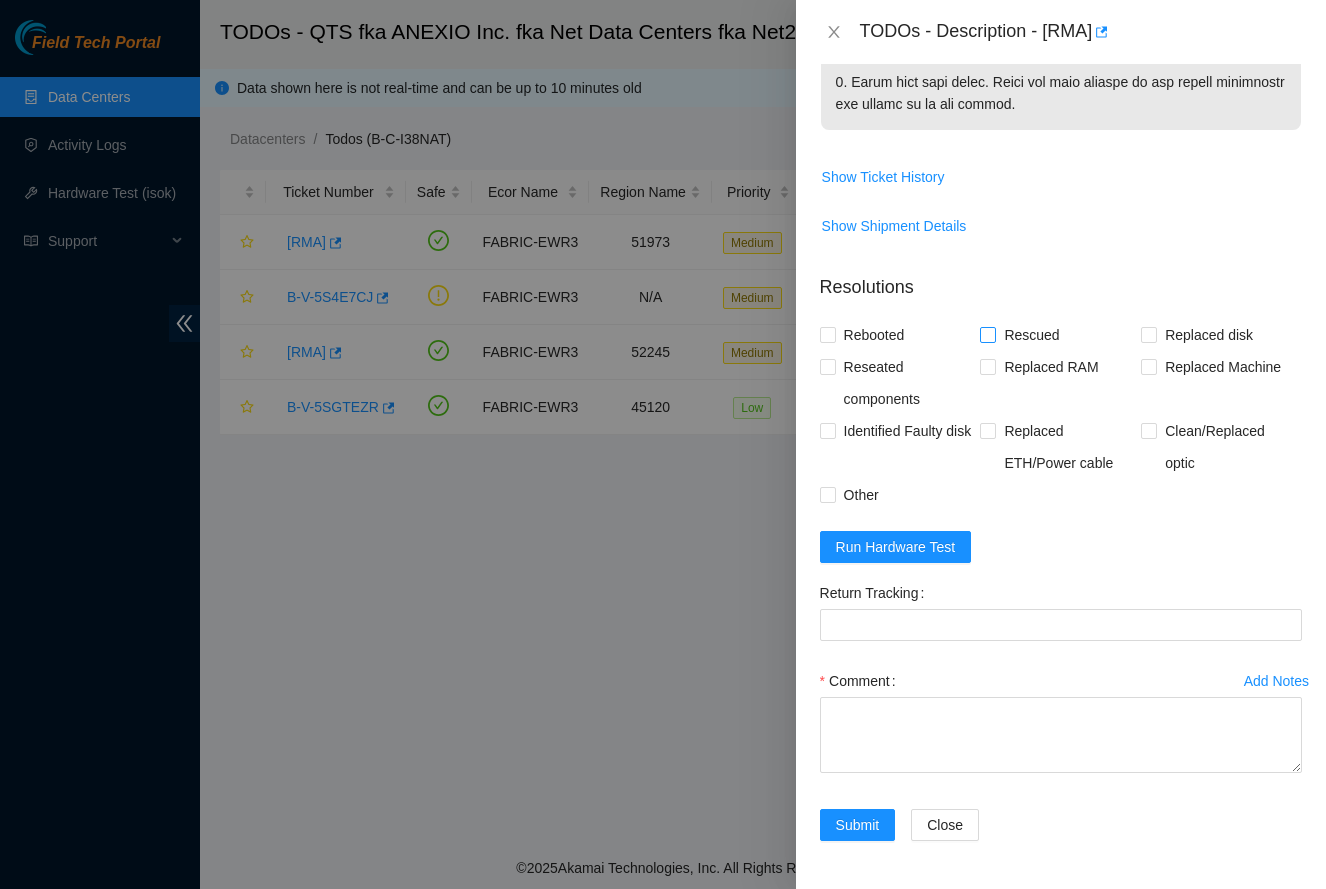 click on "Rescued" at bounding box center [1031, 335] 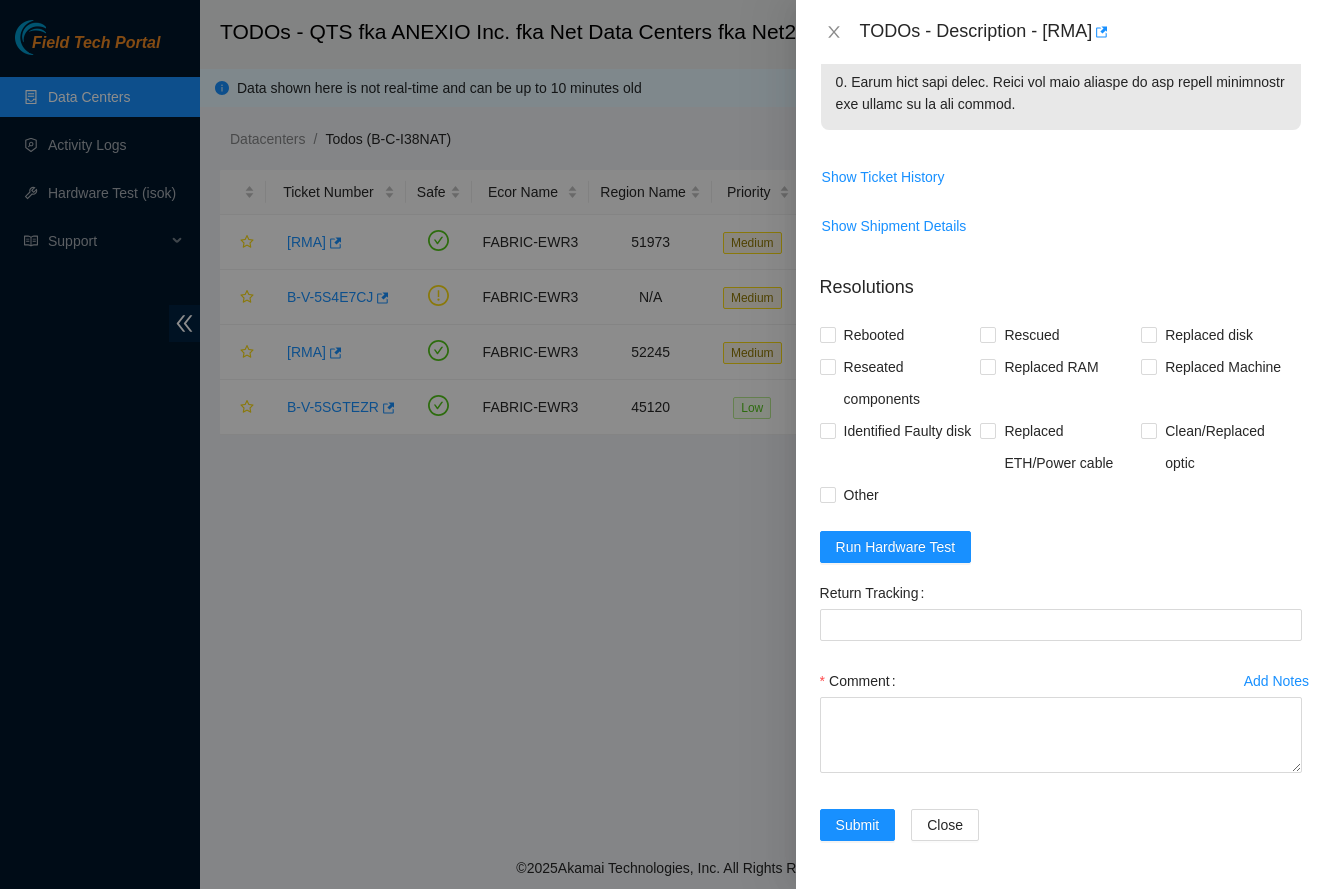 scroll, scrollTop: 863, scrollLeft: 0, axis: vertical 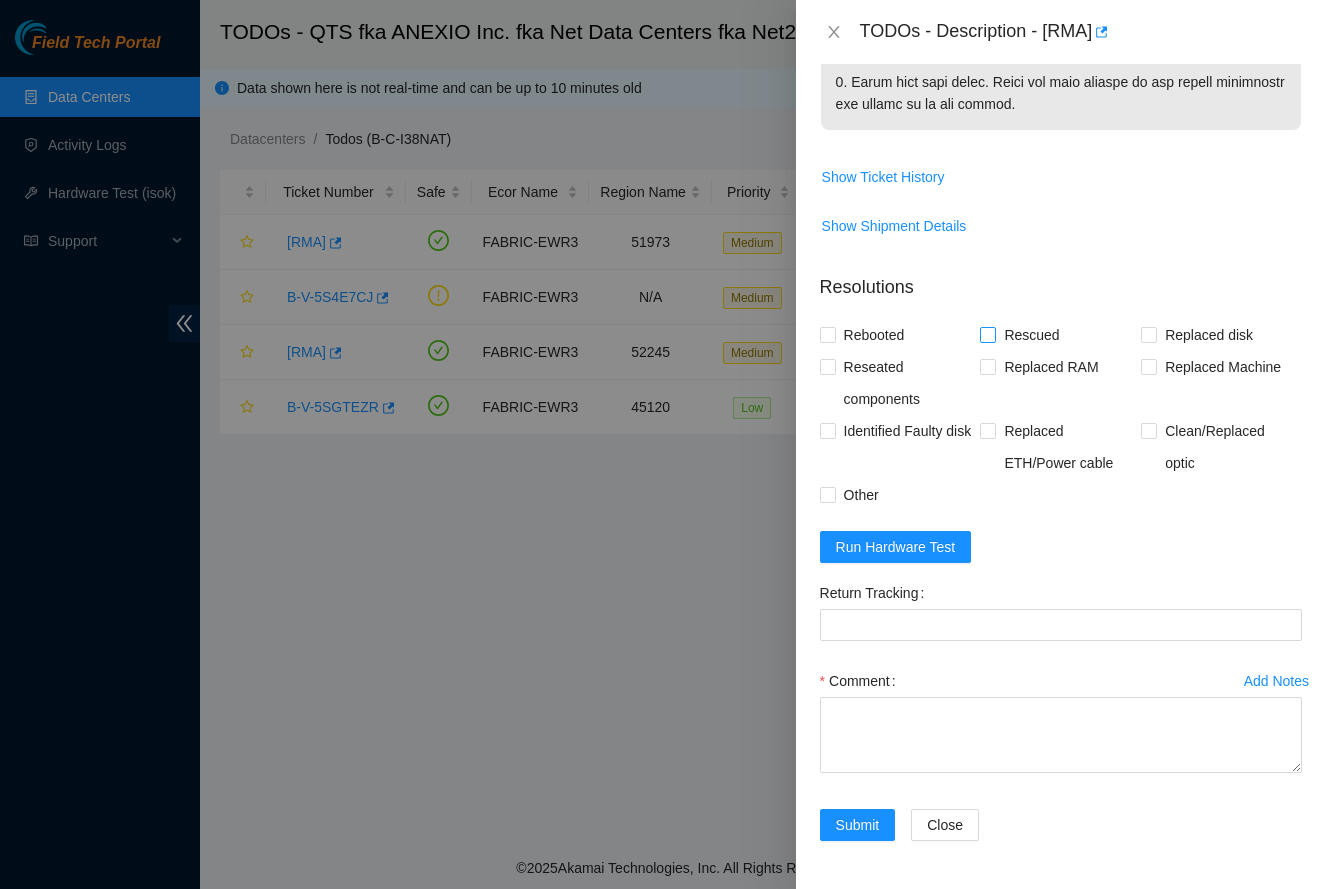 click on "Rescued" at bounding box center (1031, 335) 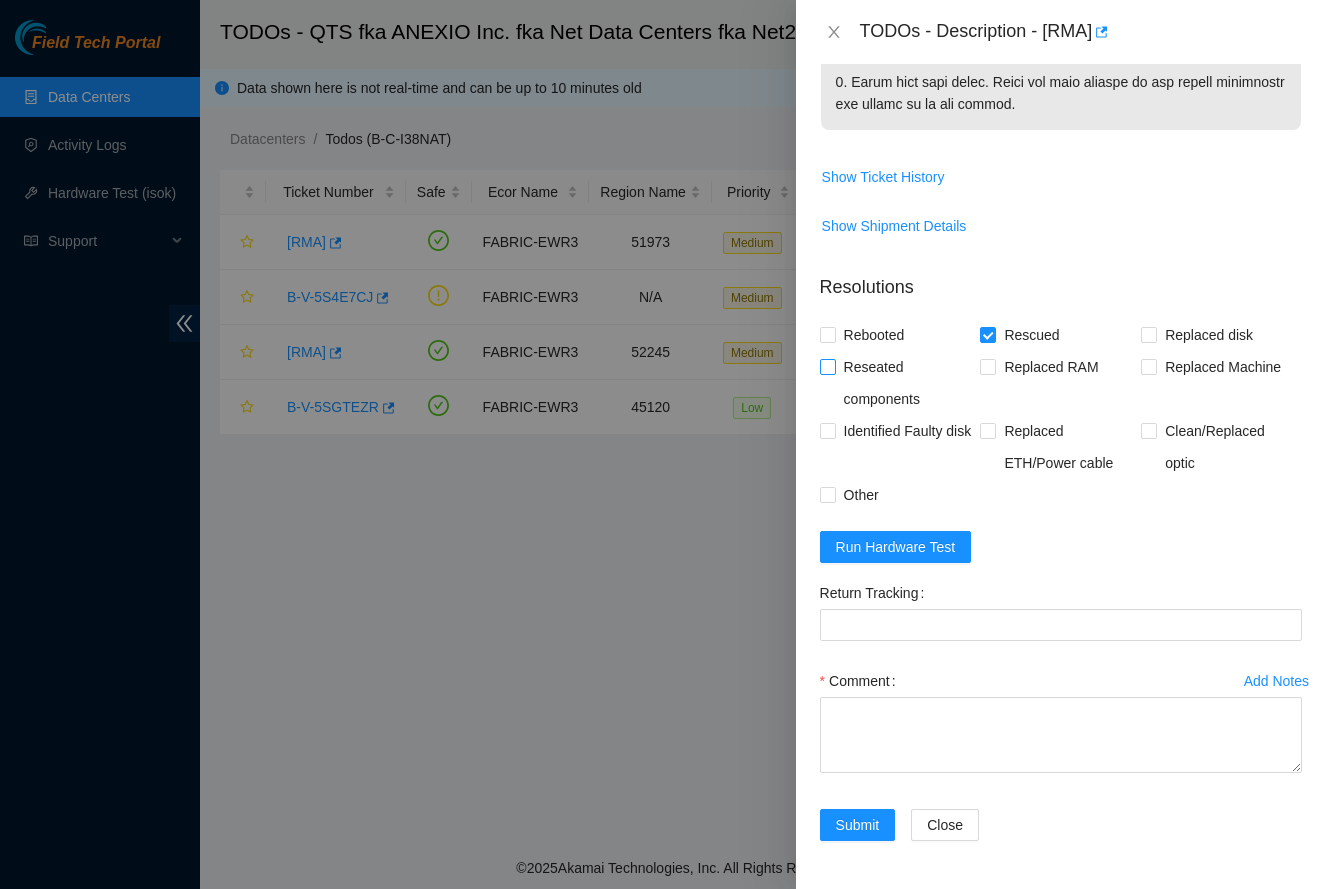 click on "Reseated components" at bounding box center [908, 383] 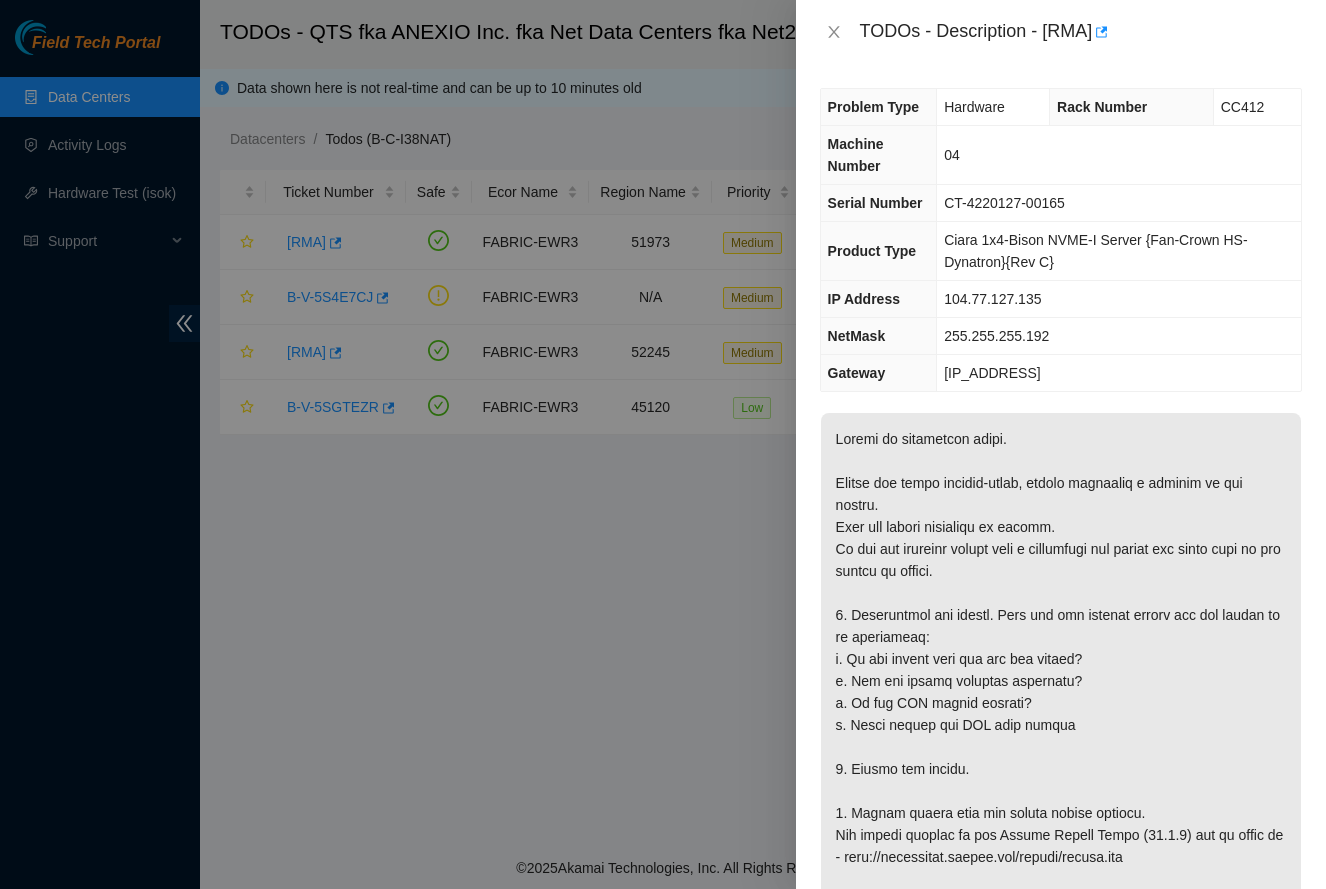 scroll, scrollTop: 0, scrollLeft: 0, axis: both 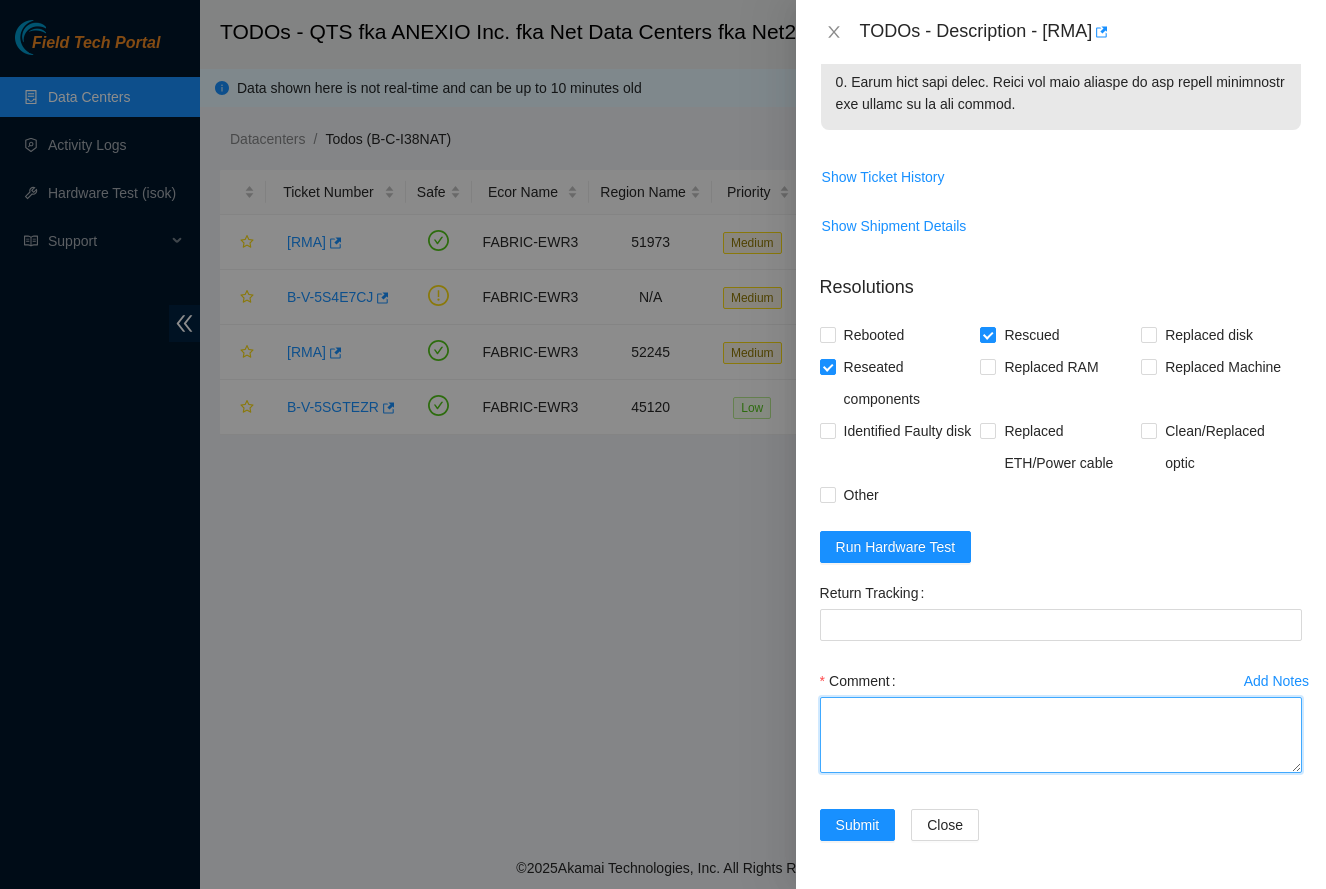 click on "Comment" at bounding box center [1061, 735] 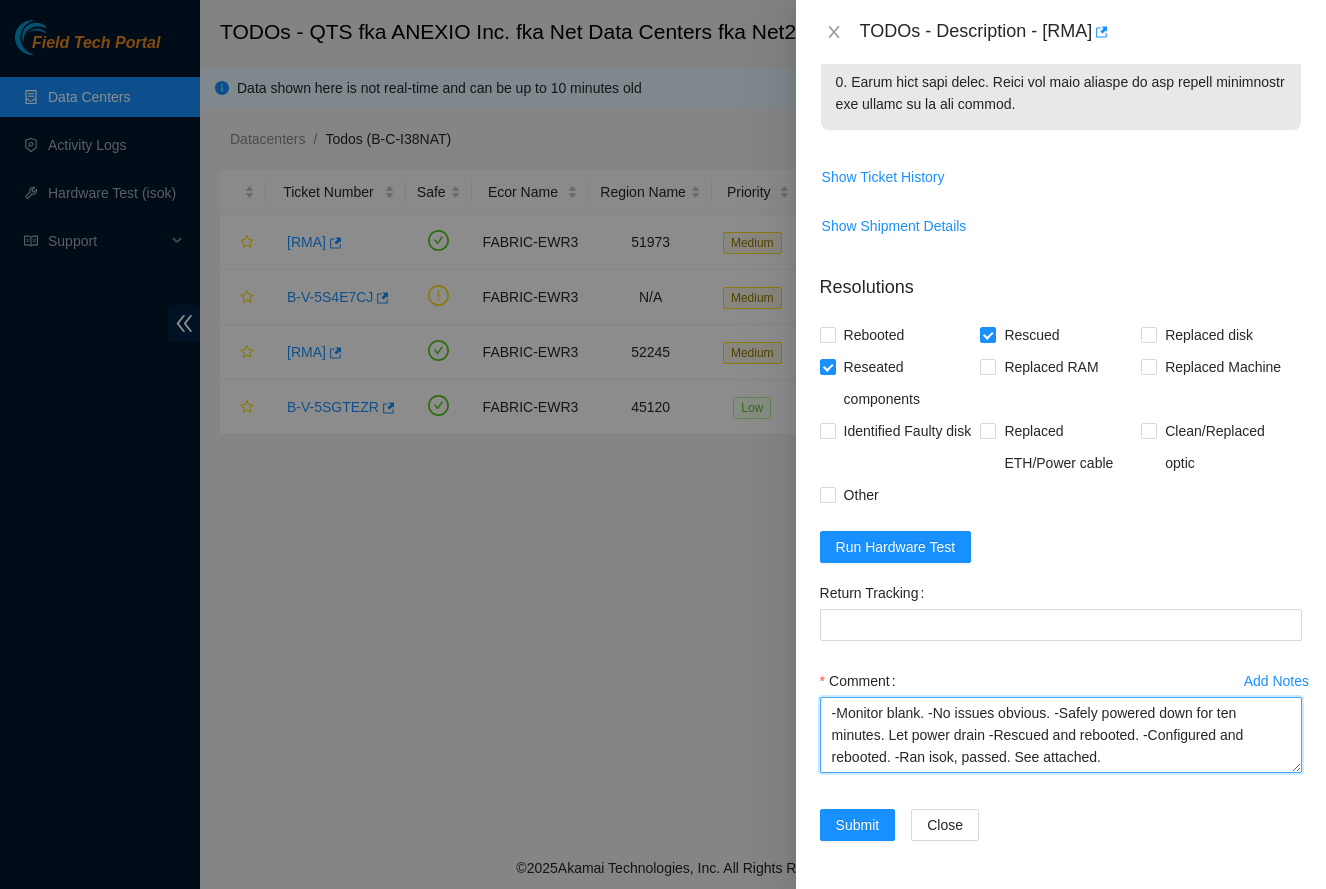 drag, startPoint x: 1058, startPoint y: 717, endPoint x: 830, endPoint y: 713, distance: 228.03508 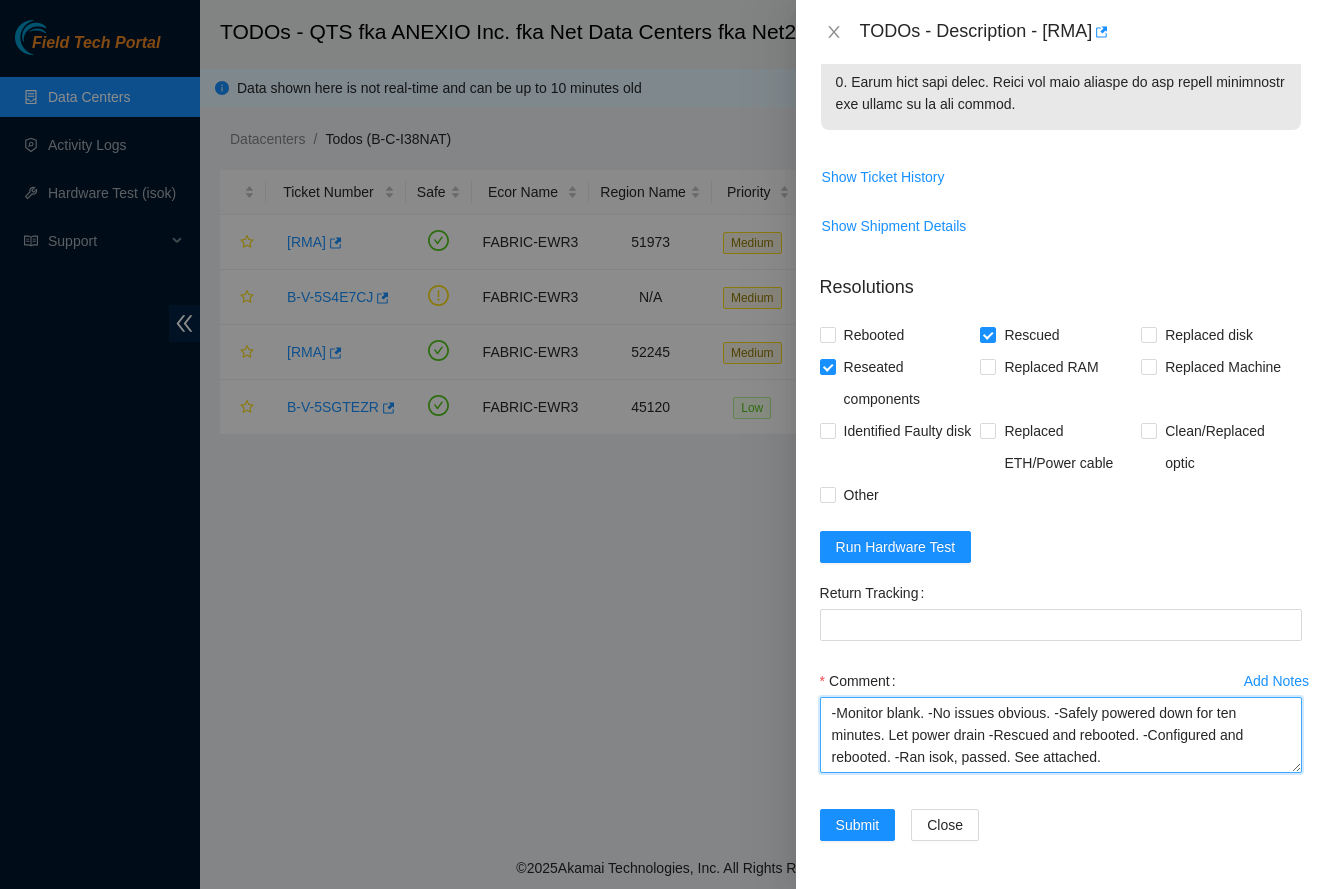 click on "-Monitor blank. -No issues obvious. -Safely powered down for ten minutes. Let power drain -Rescued and rebooted. -Configured and rebooted. -Ran isok, passed. See attached." at bounding box center [1061, 735] 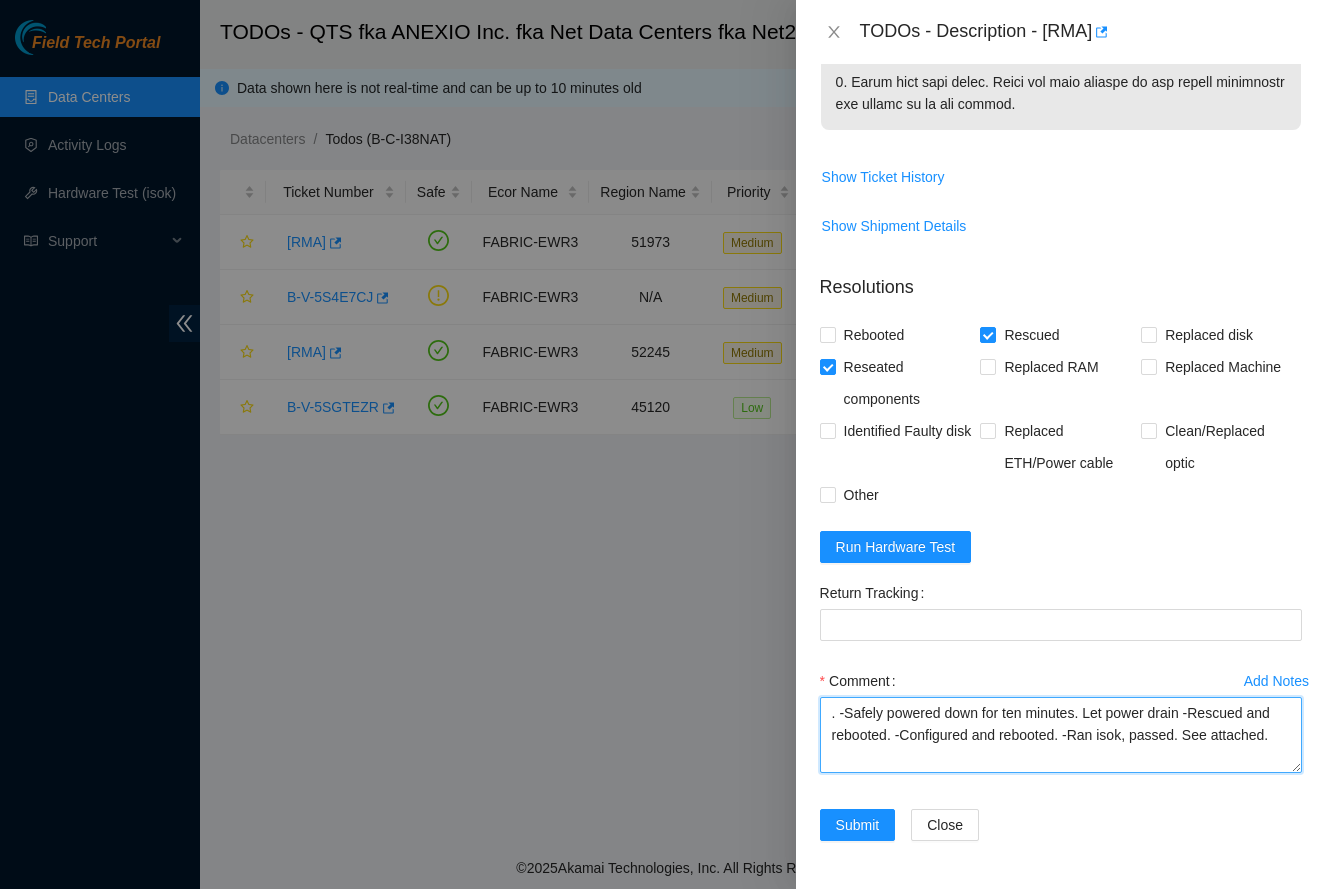 click on ". -Safely powered down for ten minutes. Let power drain -Rescued and rebooted. -Configured and rebooted. -Ran isok, passed. See attached." at bounding box center (1061, 735) 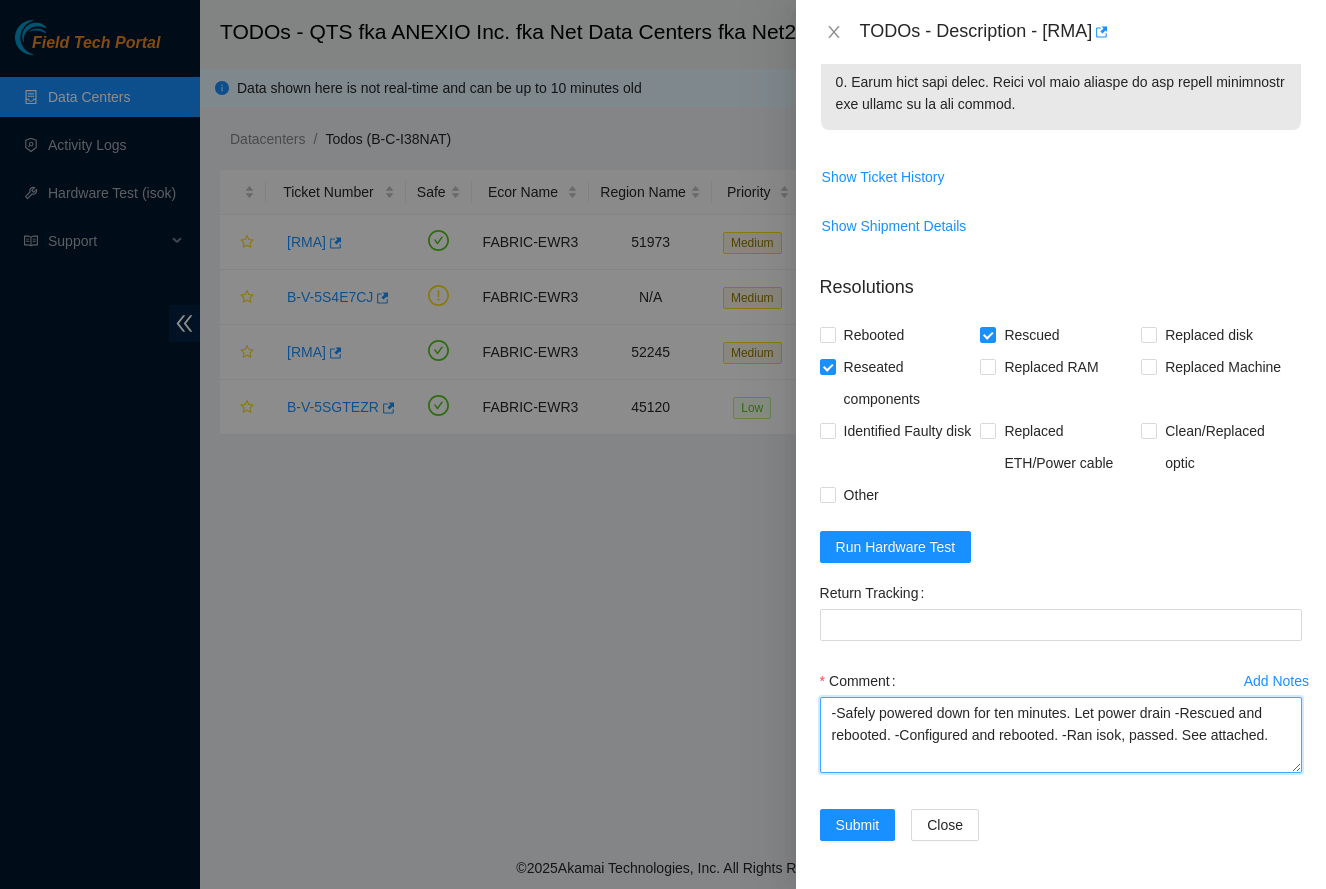 click on "-Safely powered down for ten minutes. Let power drain -Rescued and rebooted. -Configured and rebooted. -Ran isok, passed. See attached." at bounding box center (1061, 735) 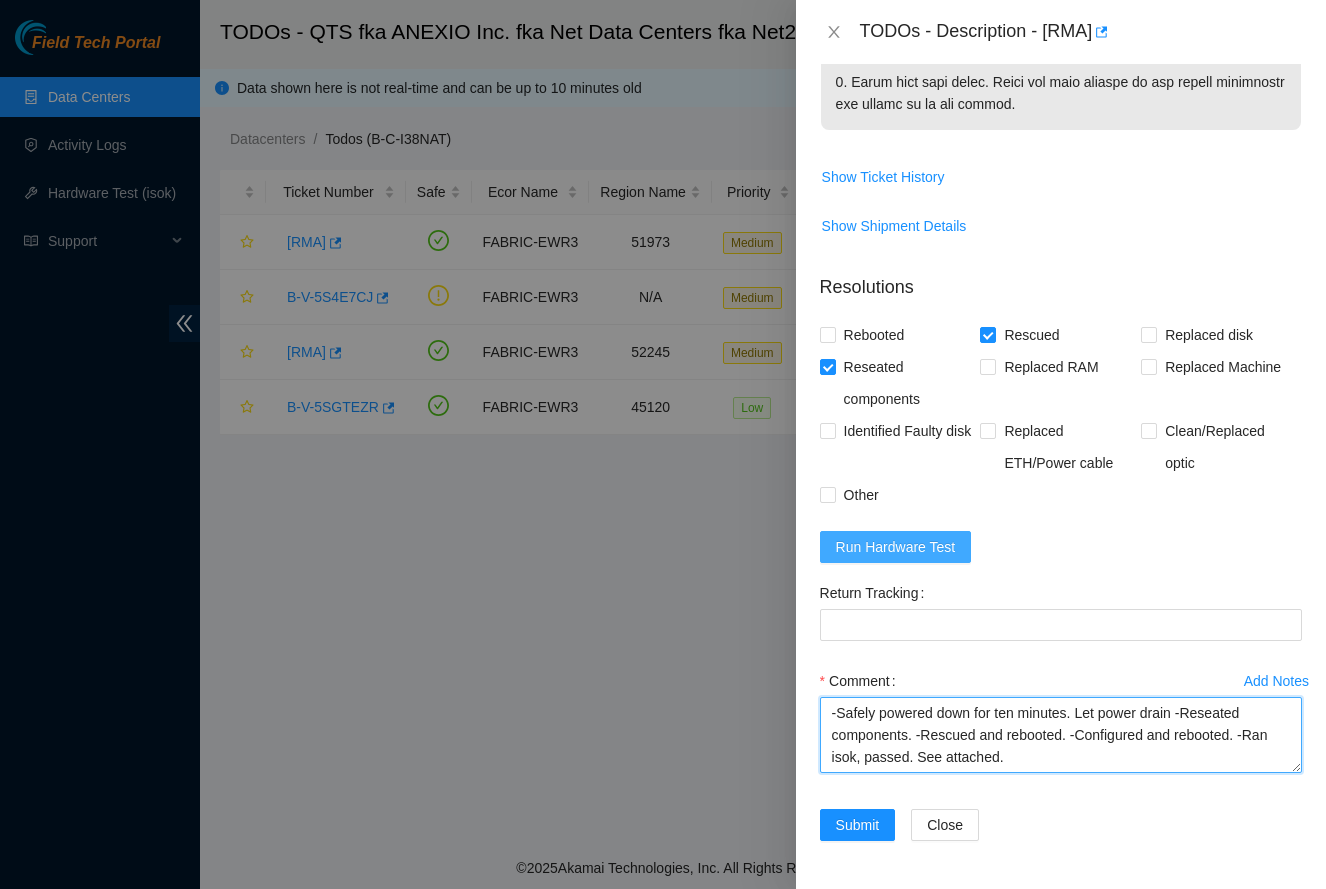 type on "-Safely powered down for ten minutes. Let power drain -Reseated components. -Rescued and rebooted. -Configured and rebooted. -Ran isok, passed. See attached." 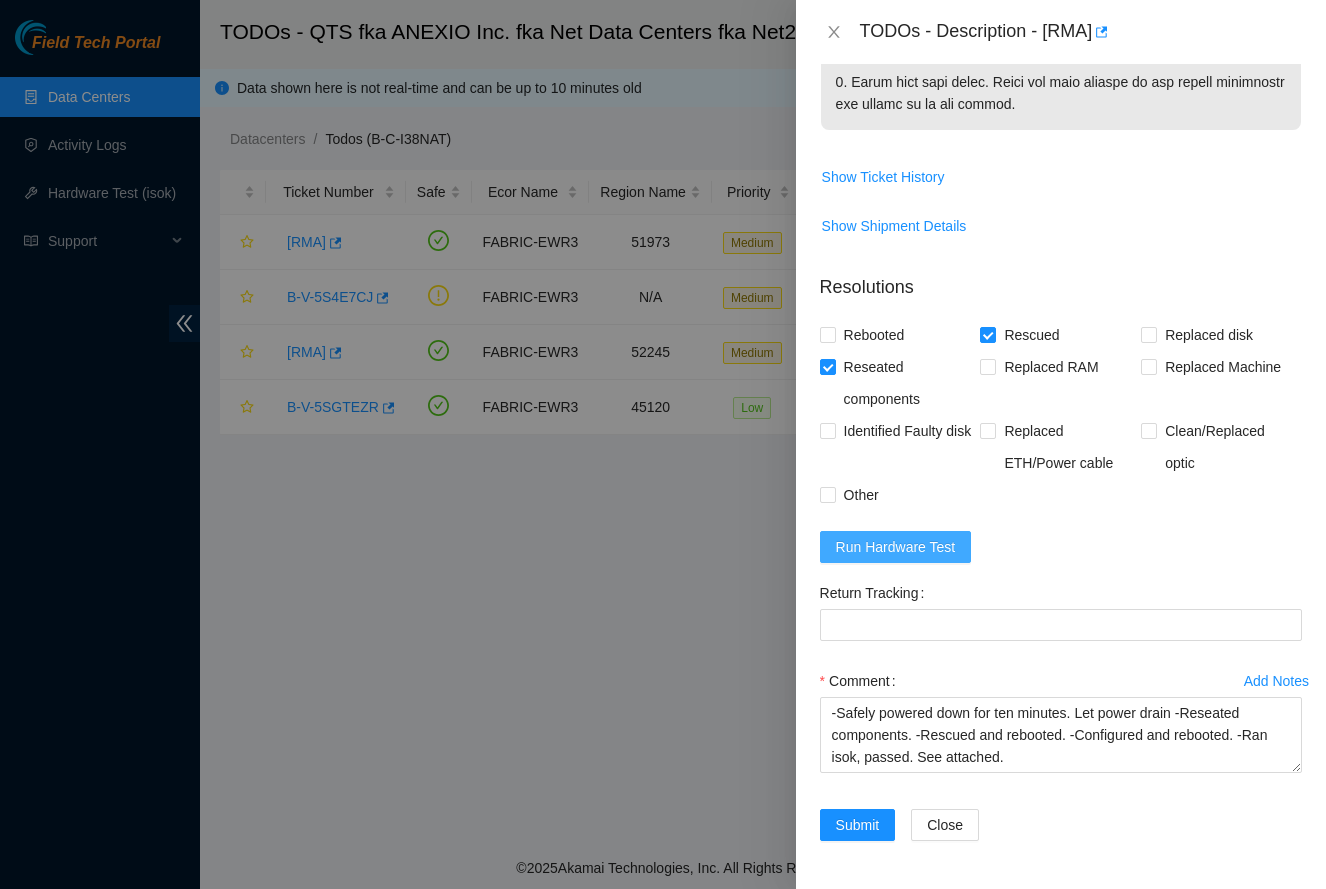 click on "Run Hardware Test" at bounding box center [896, 547] 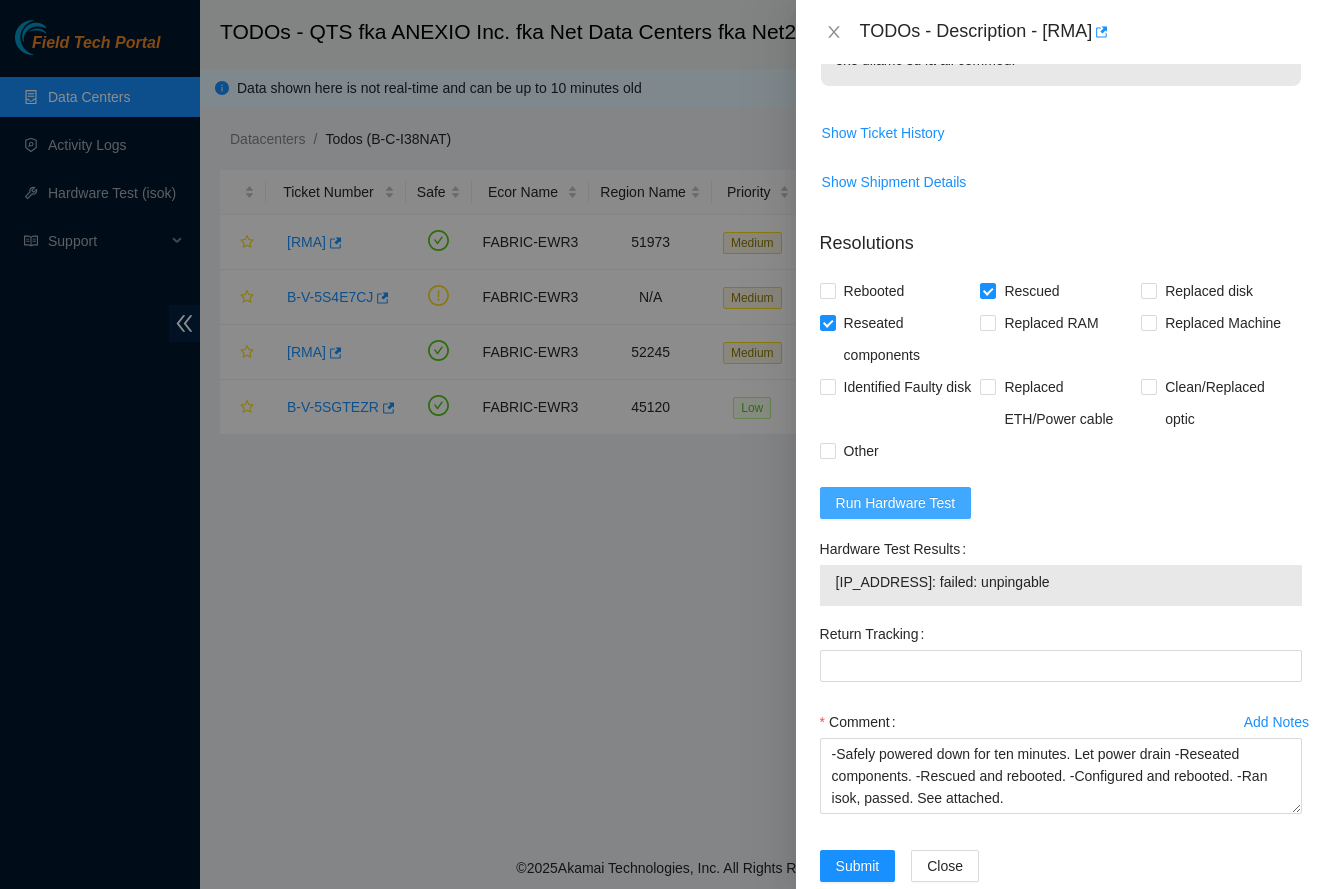 click on "Run Hardware Test" at bounding box center (896, 503) 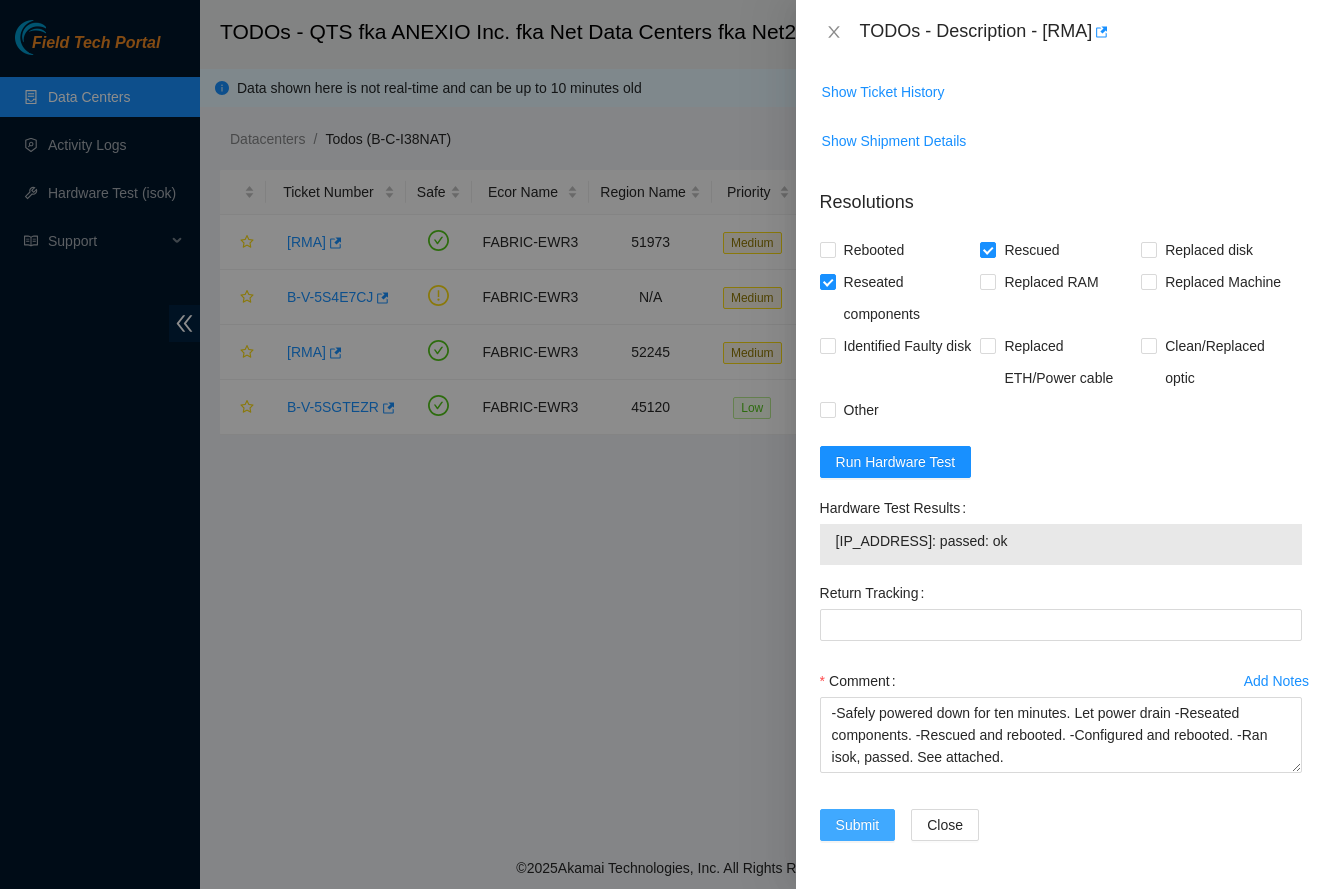 scroll, scrollTop: 948, scrollLeft: 0, axis: vertical 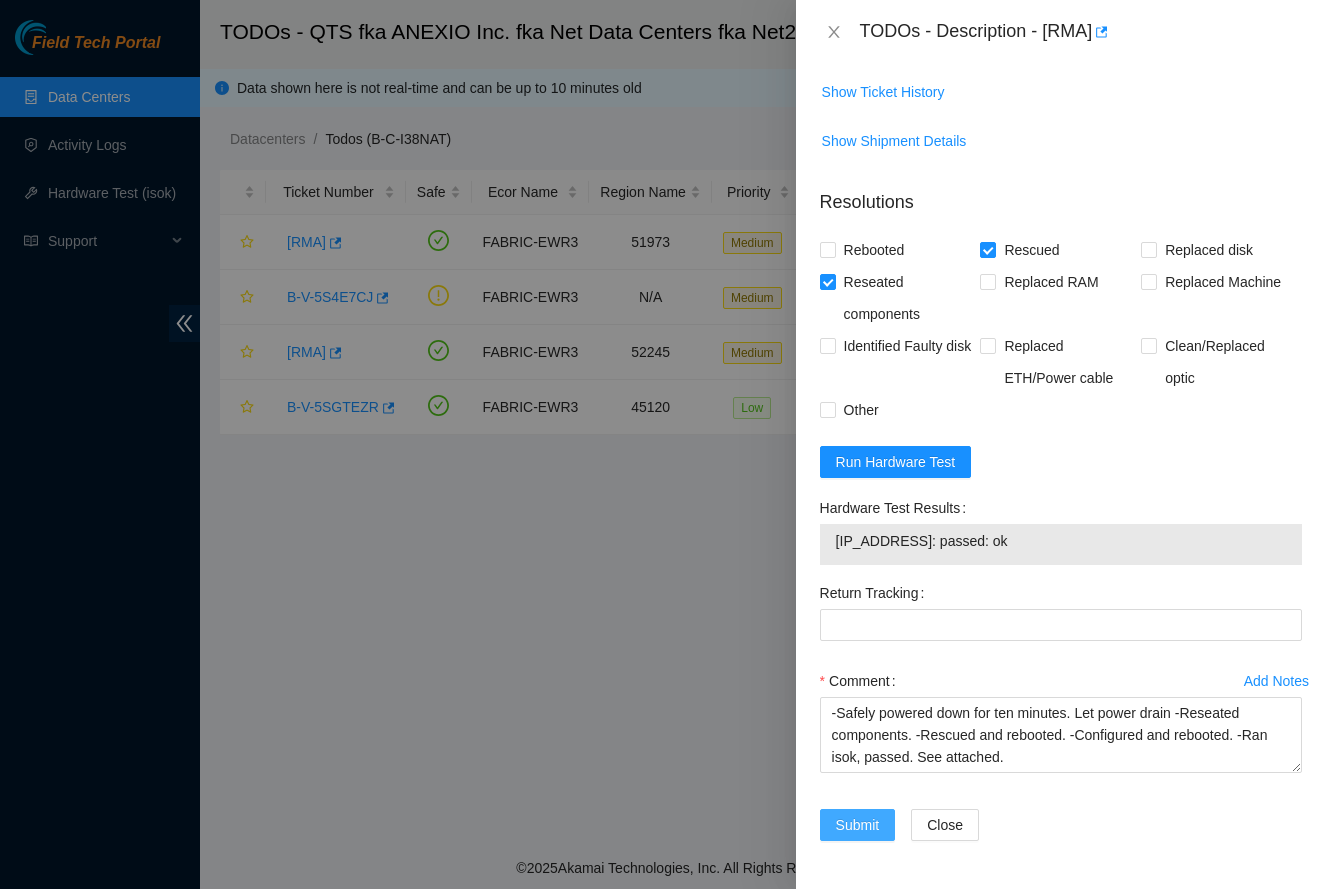 click on "Submit" at bounding box center (858, 825) 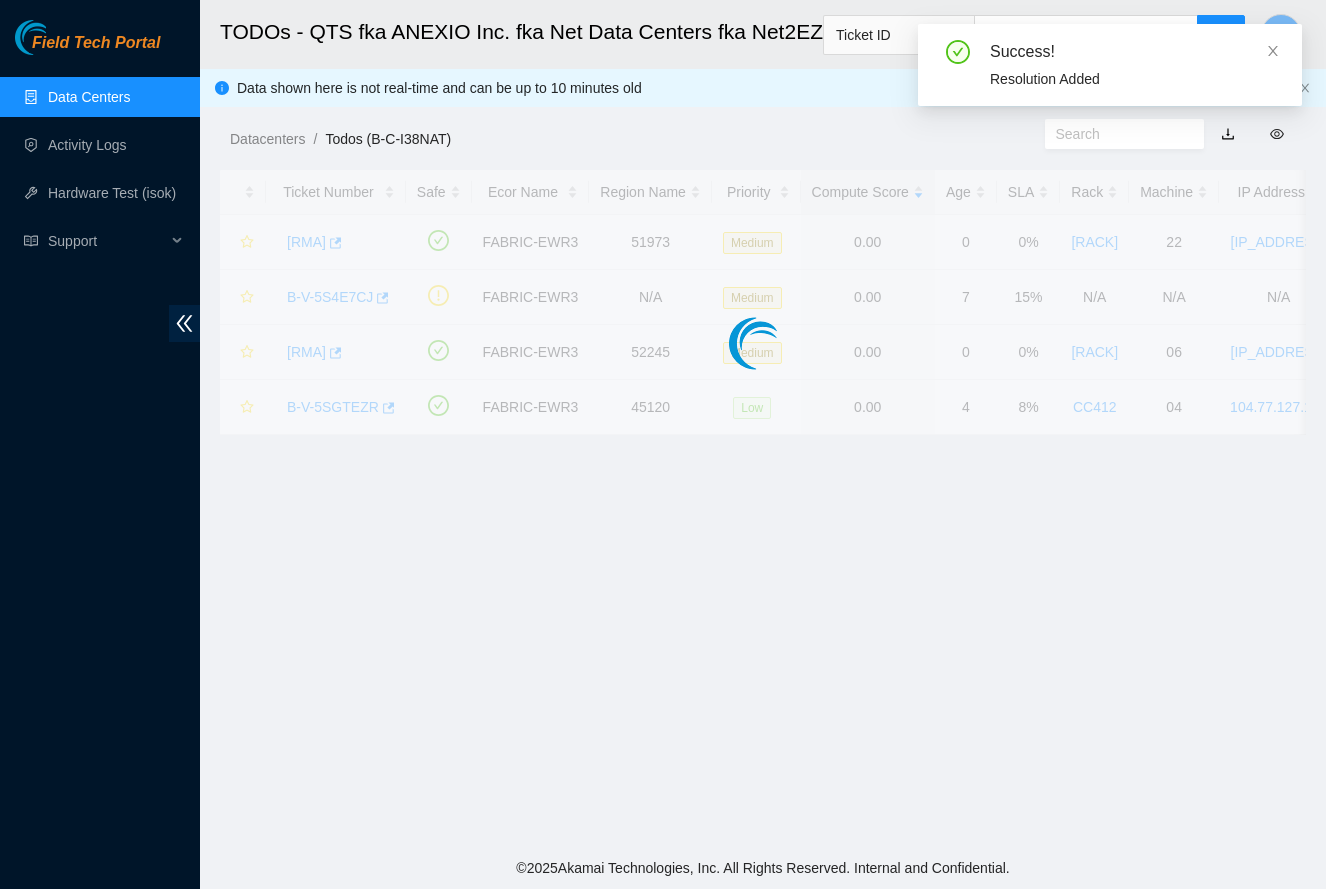 scroll, scrollTop: 227, scrollLeft: 0, axis: vertical 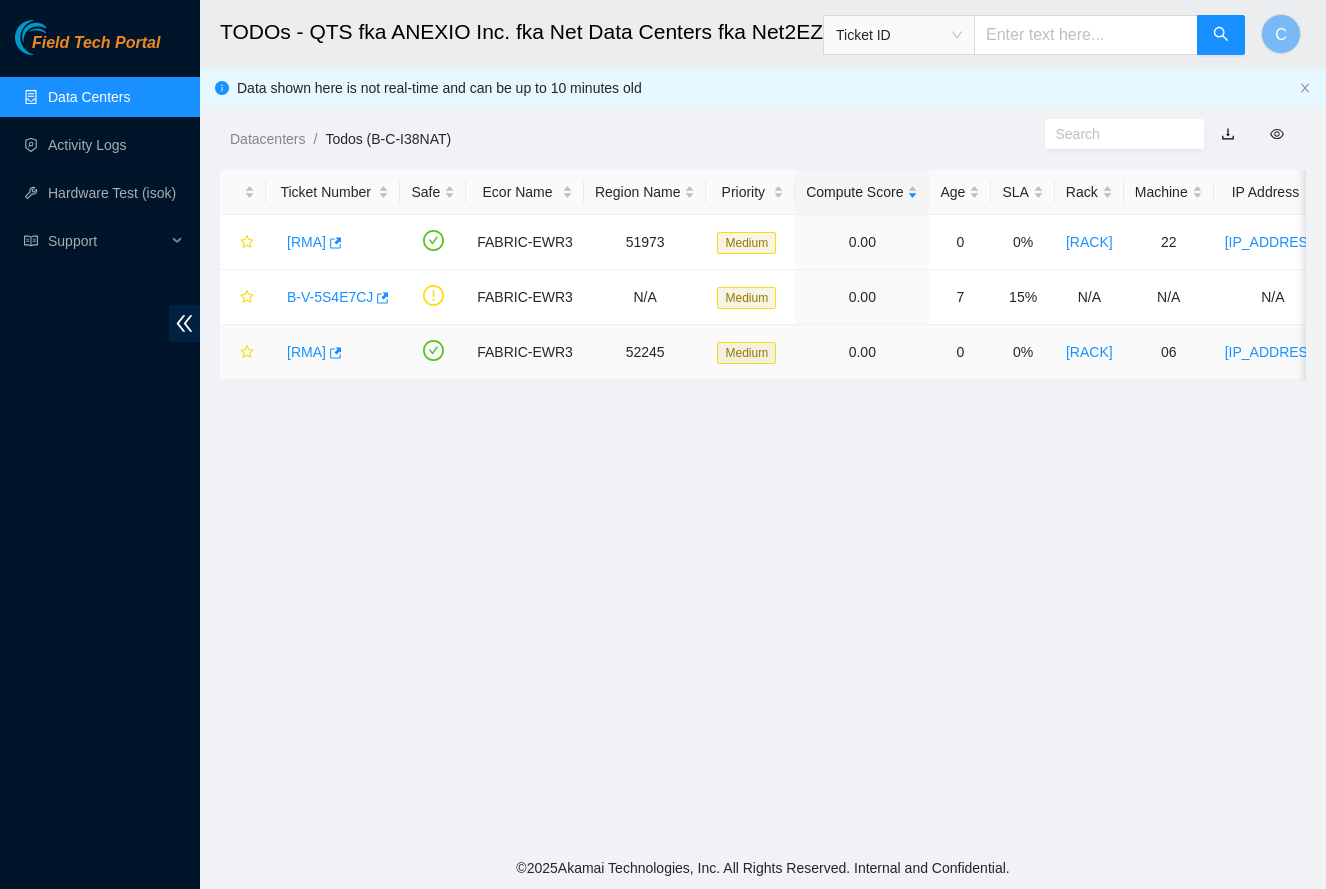 click on "[RMA]" at bounding box center [306, 352] 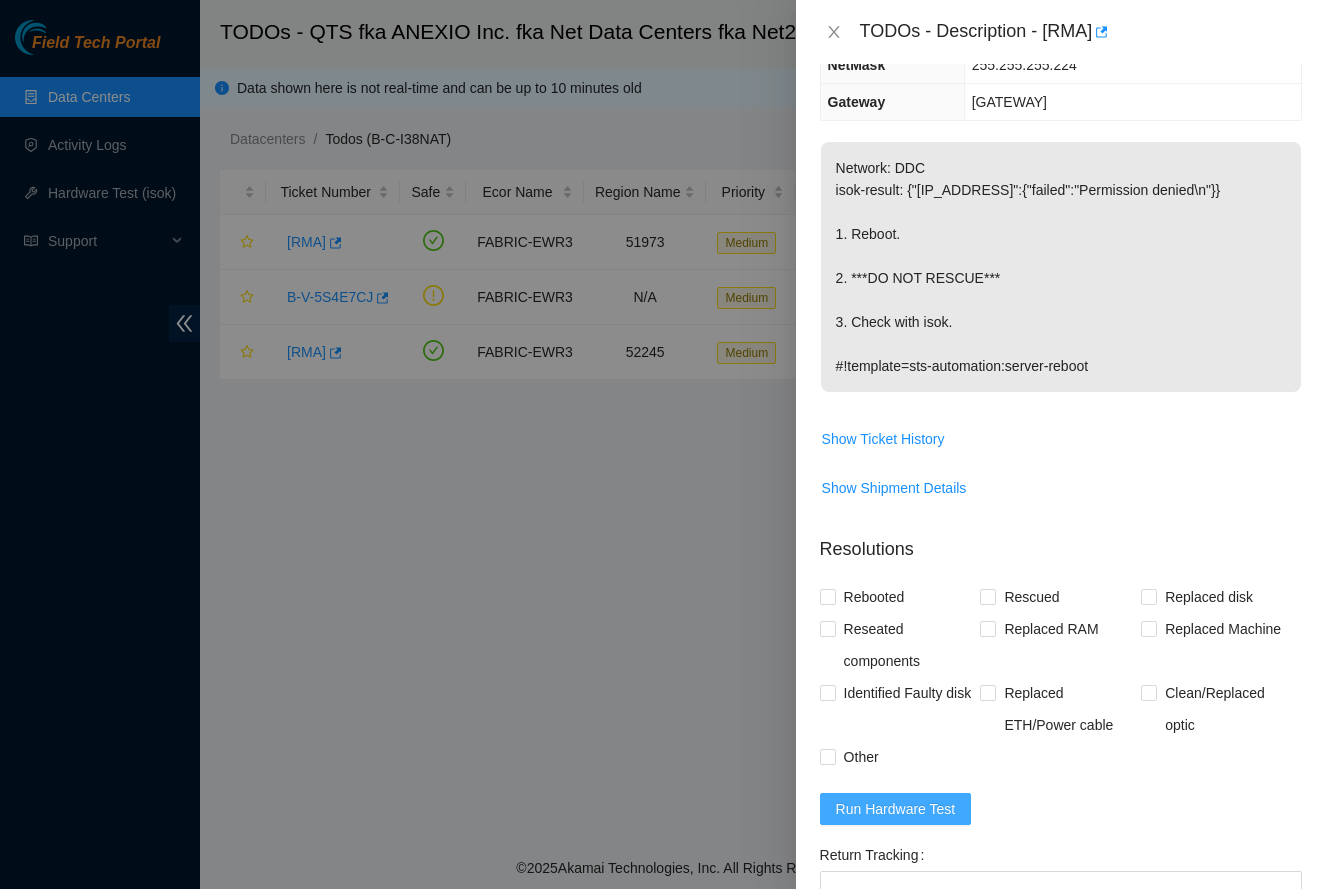 click on "Run Hardware Test" at bounding box center [896, 809] 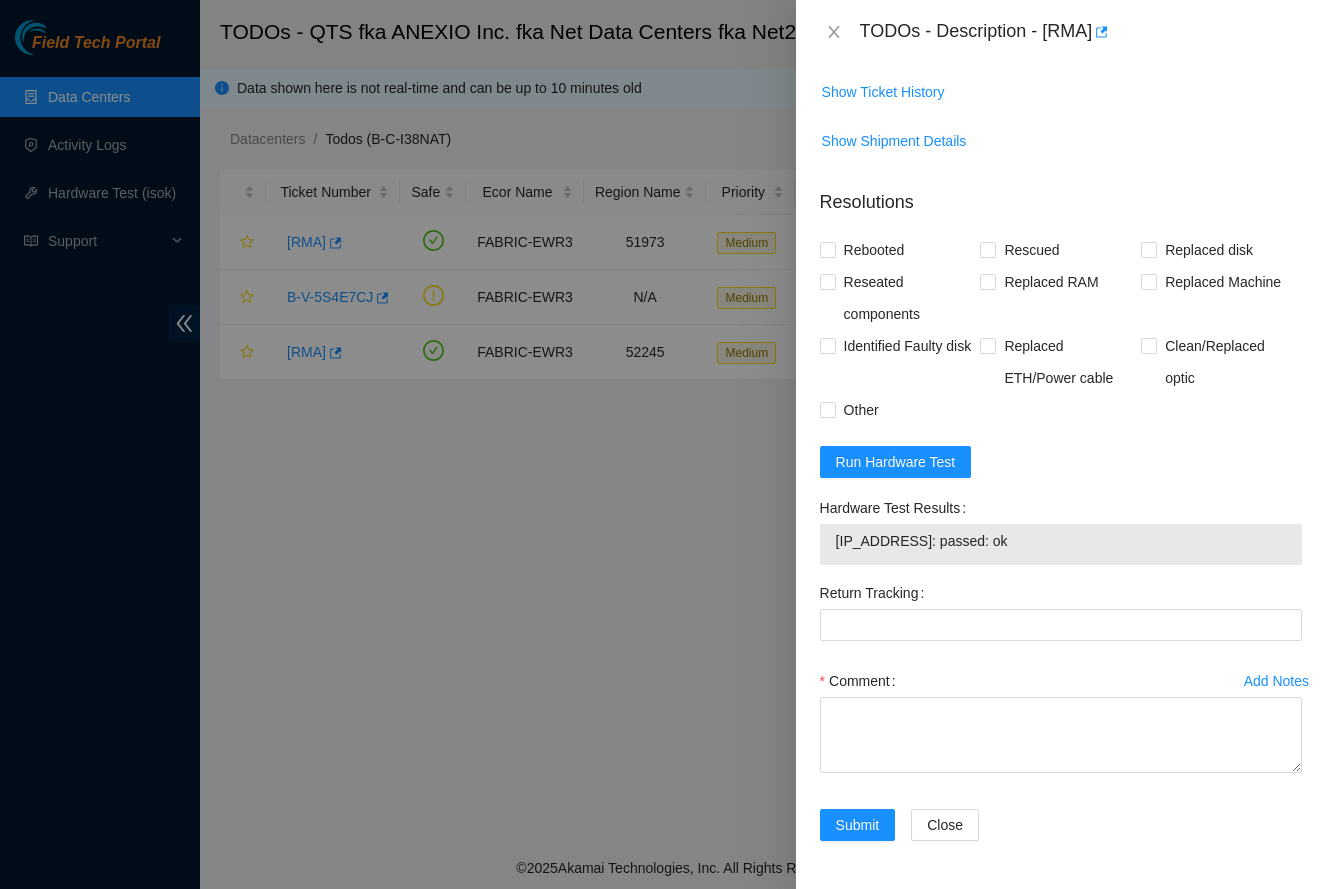 scroll, scrollTop: 574, scrollLeft: 0, axis: vertical 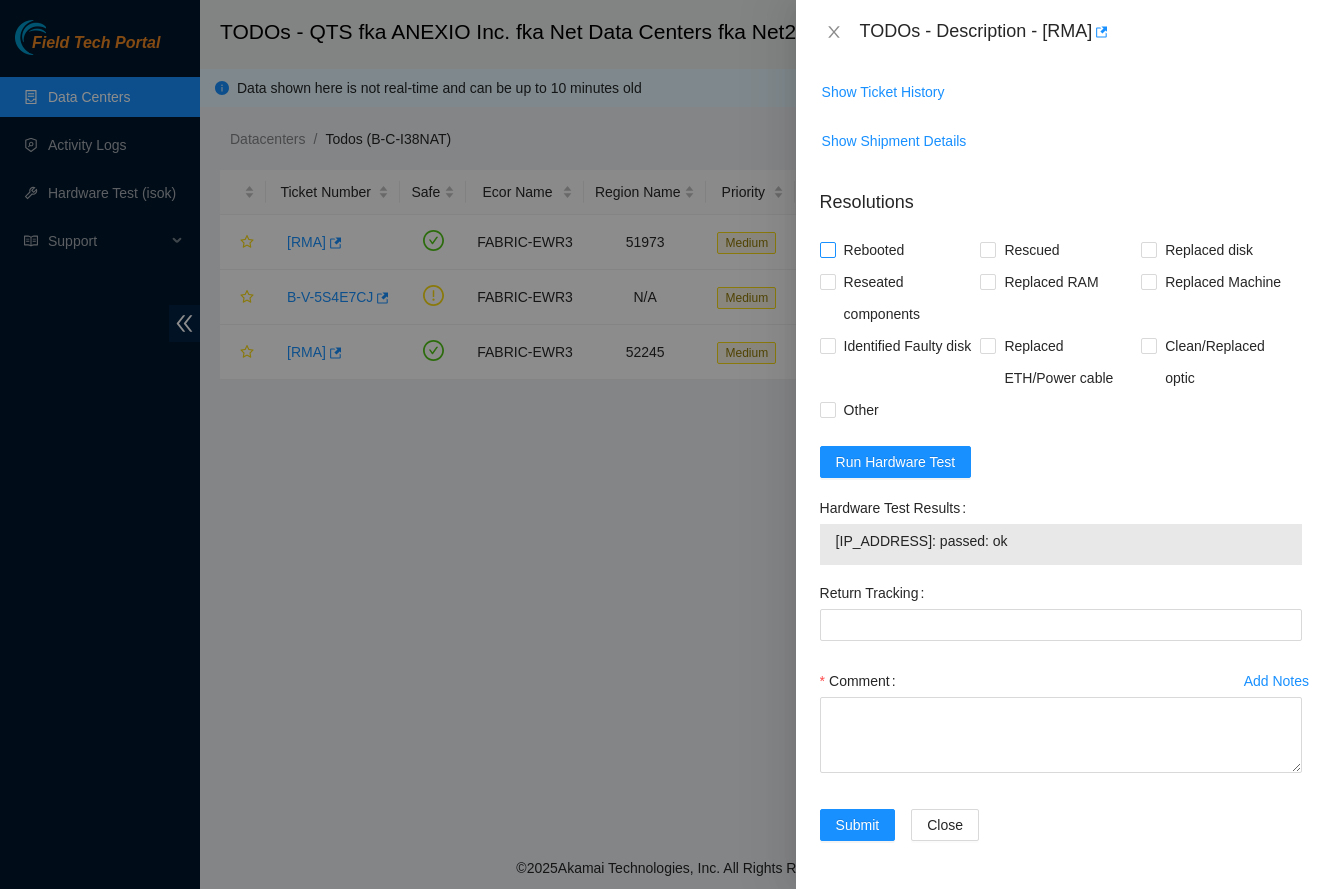 click at bounding box center [828, 250] 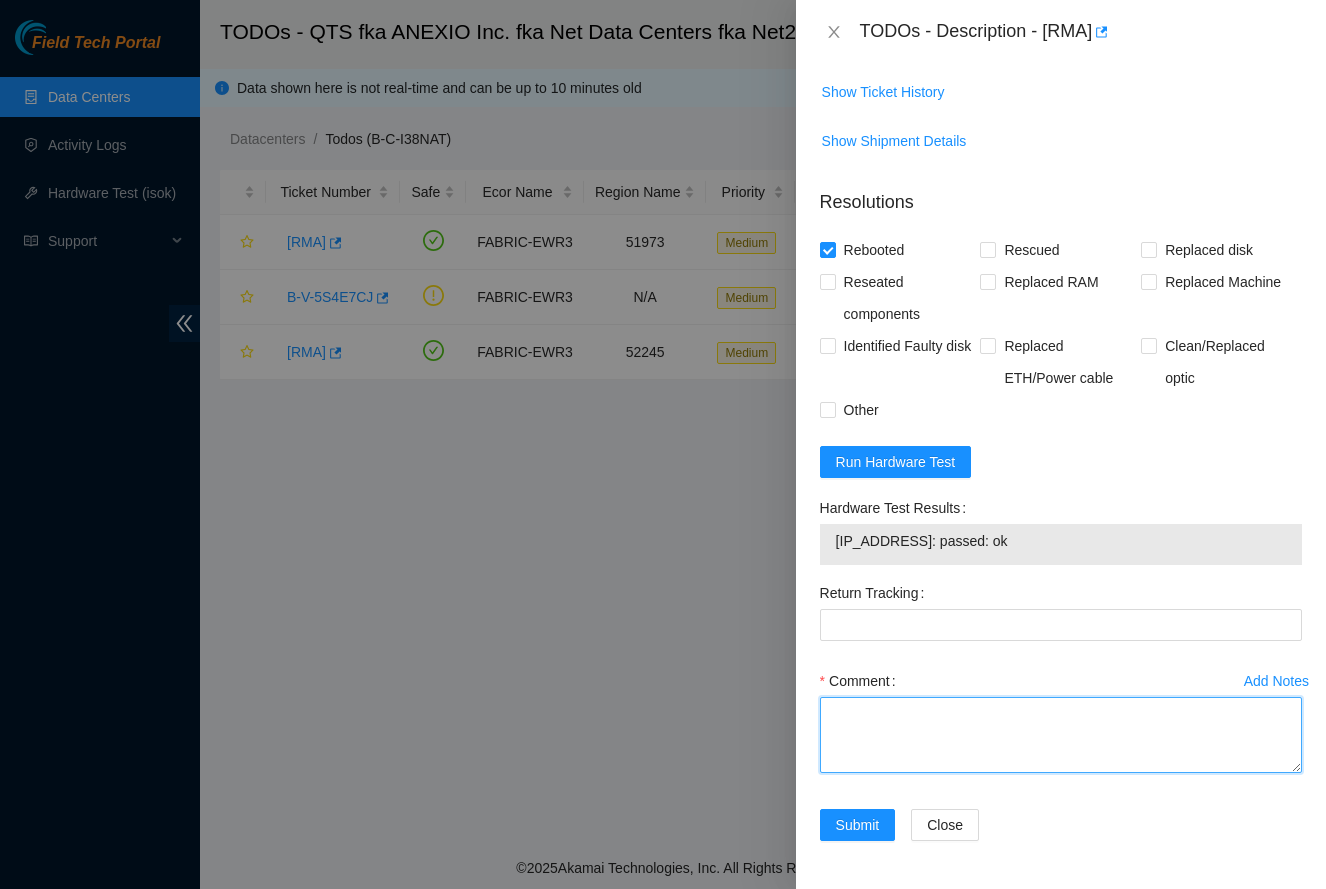click on "Comment" at bounding box center (1061, 735) 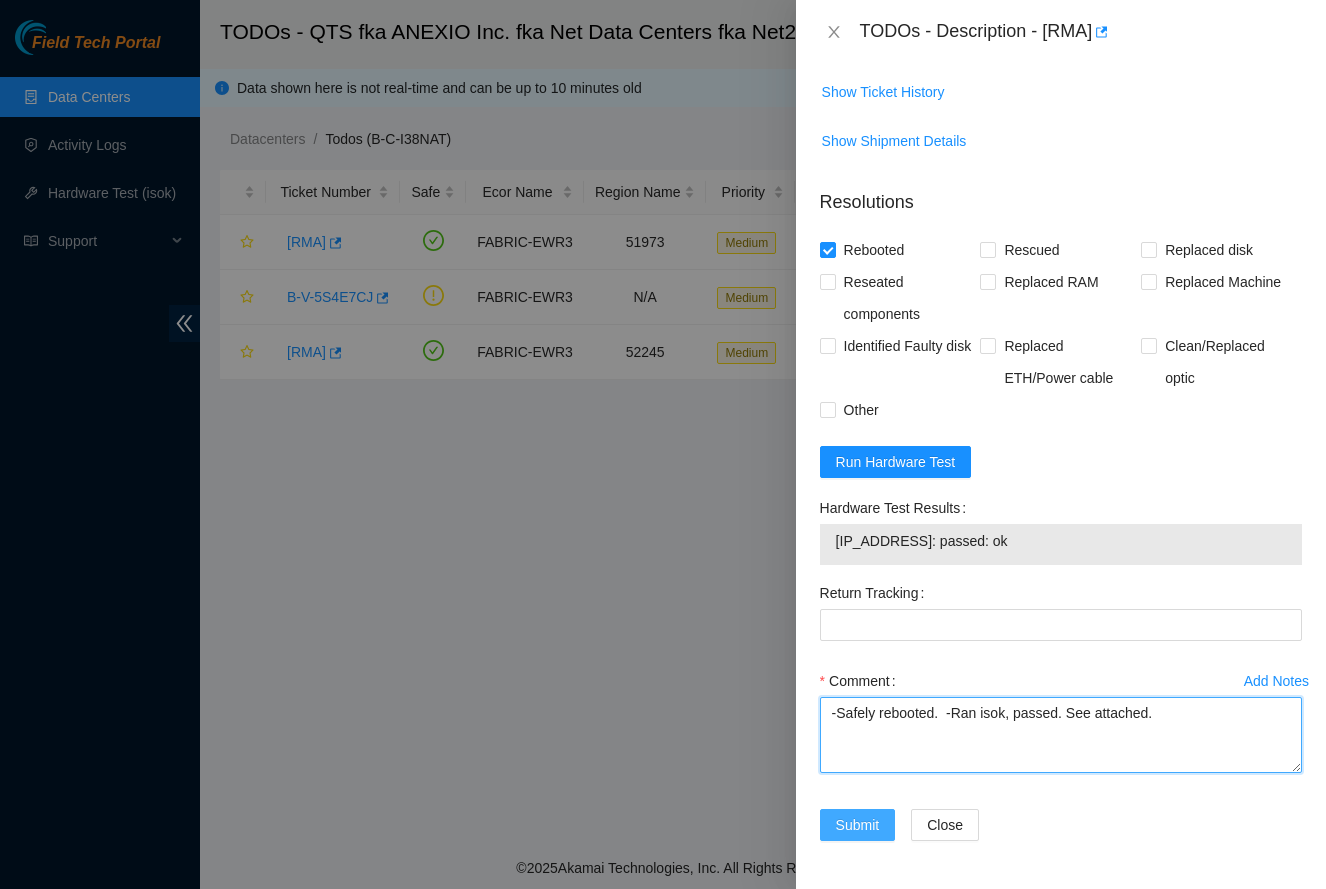 type on "-Safely rebooted.  -Ran isok, passed. See attached." 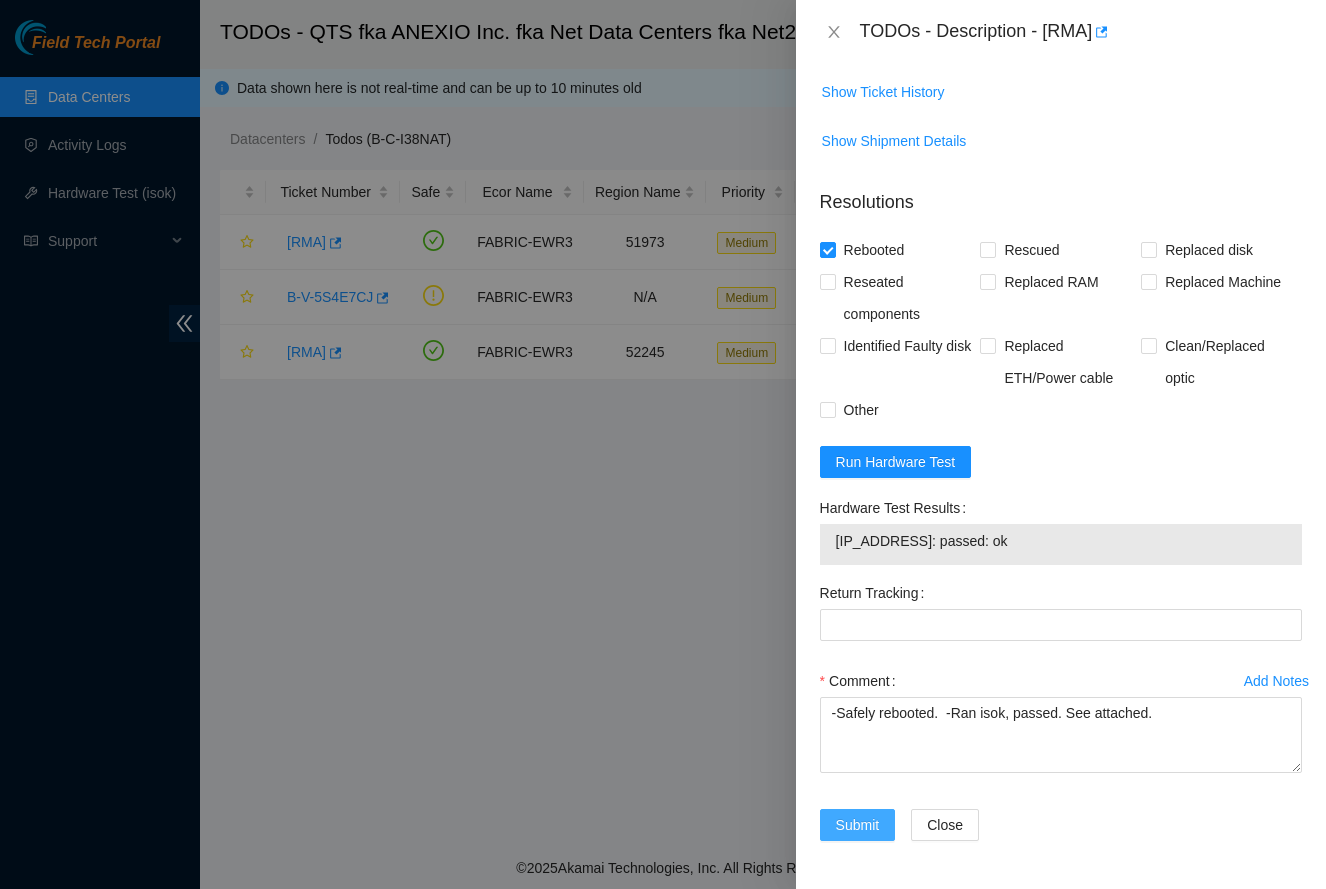 click on "Submit" at bounding box center [858, 825] 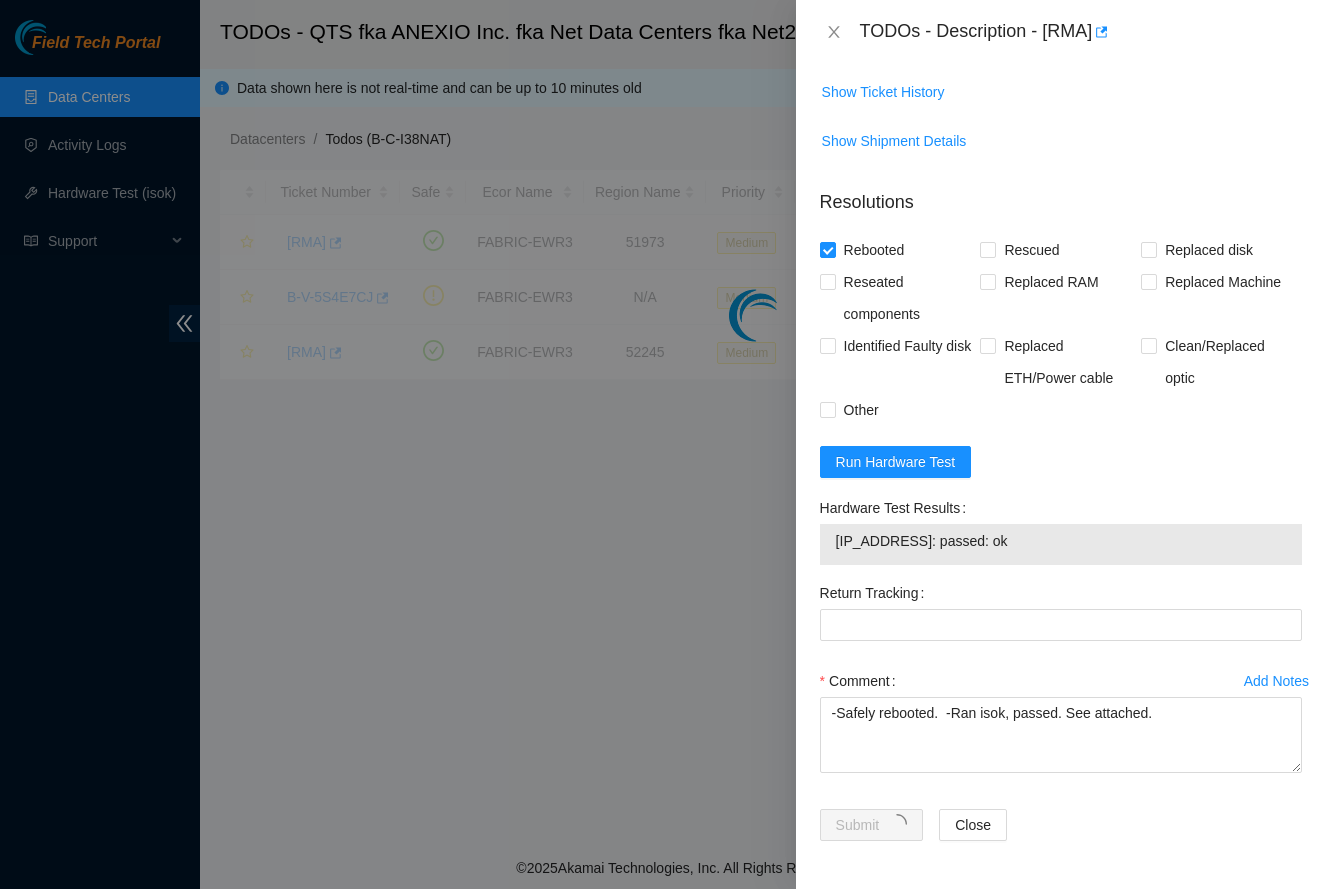 scroll, scrollTop: 227, scrollLeft: 0, axis: vertical 